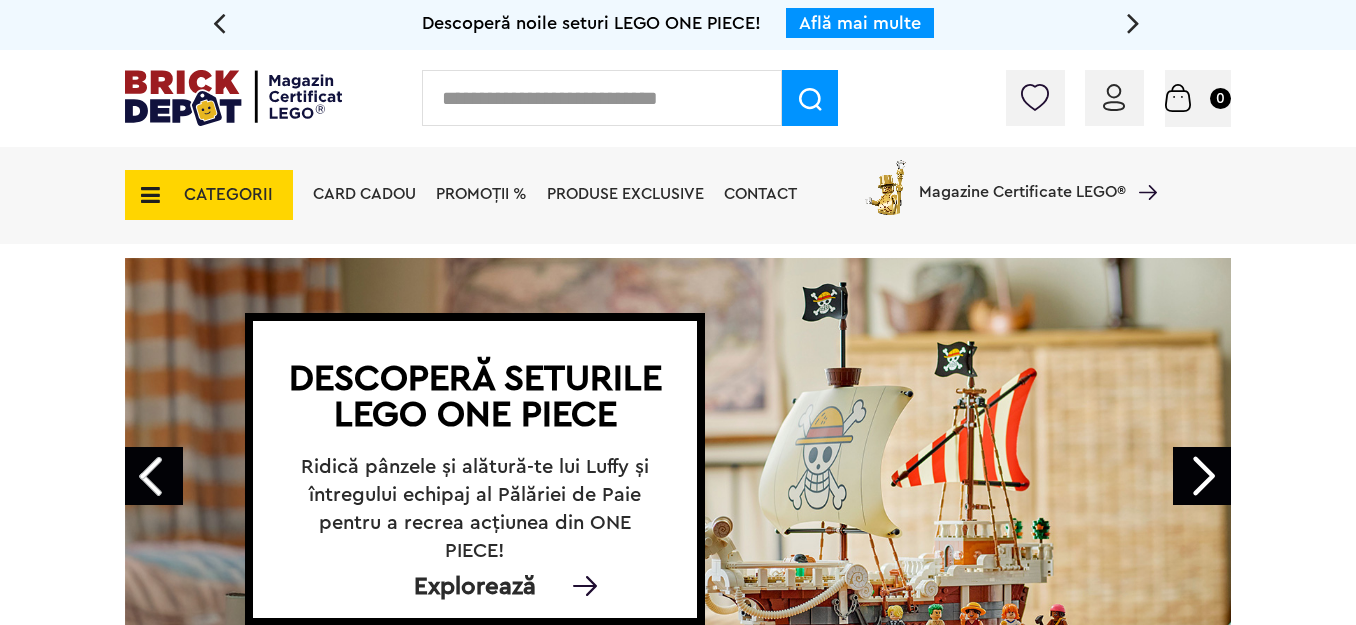 scroll, scrollTop: 0, scrollLeft: 0, axis: both 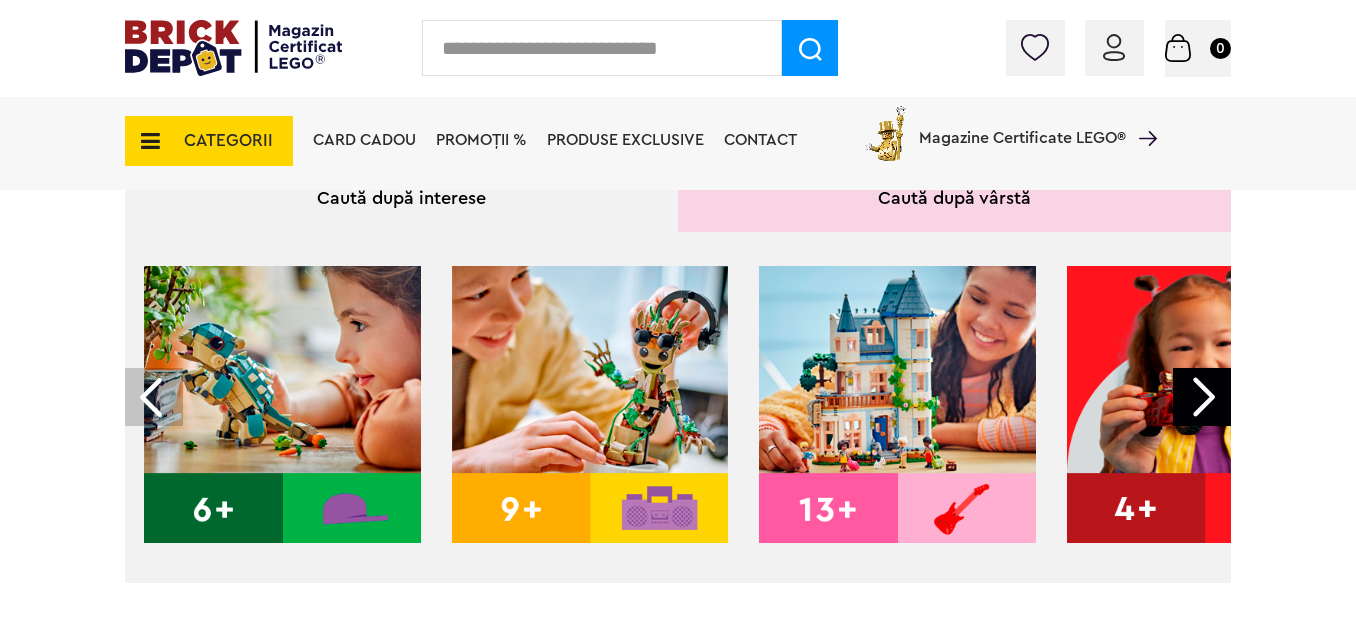 click at bounding box center [1202, 397] 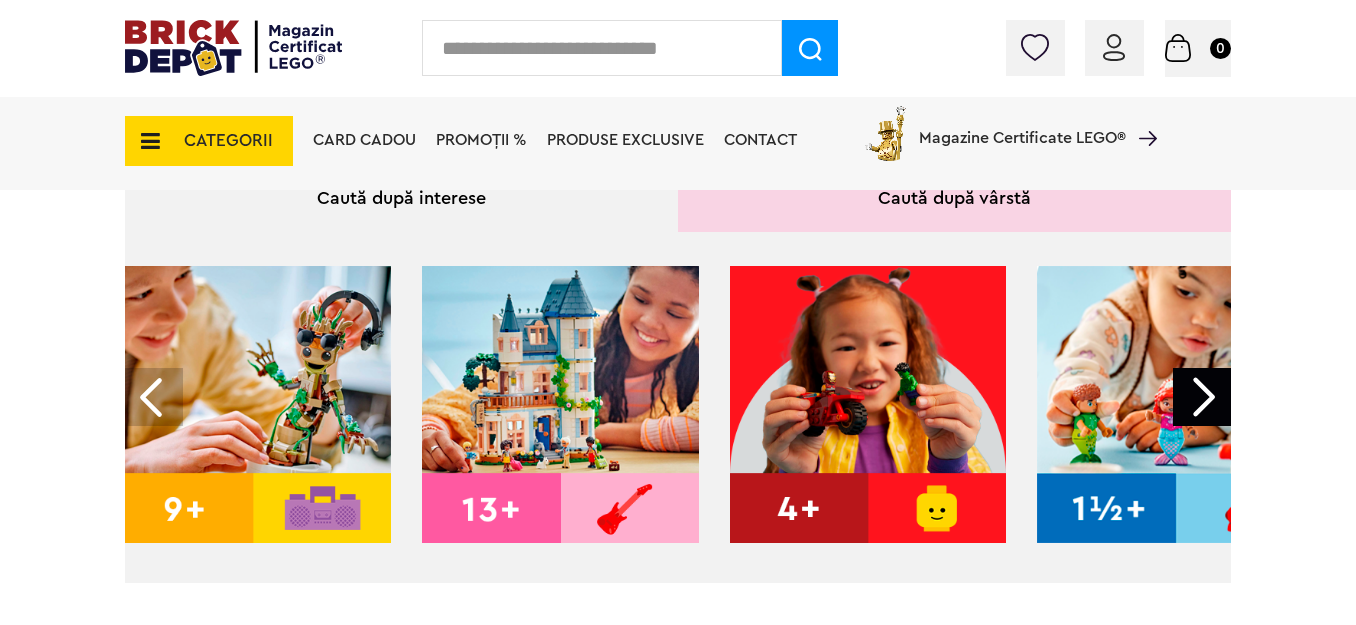 scroll, scrollTop: 0, scrollLeft: 405, axis: horizontal 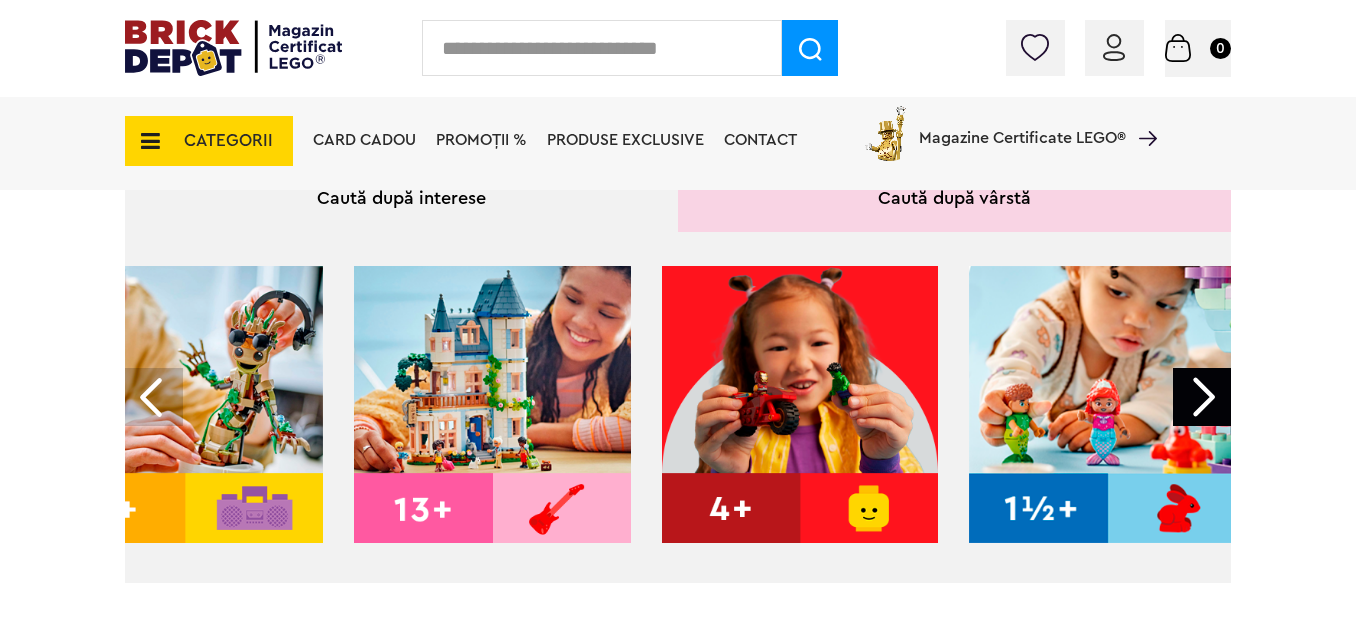 click at bounding box center (800, 404) 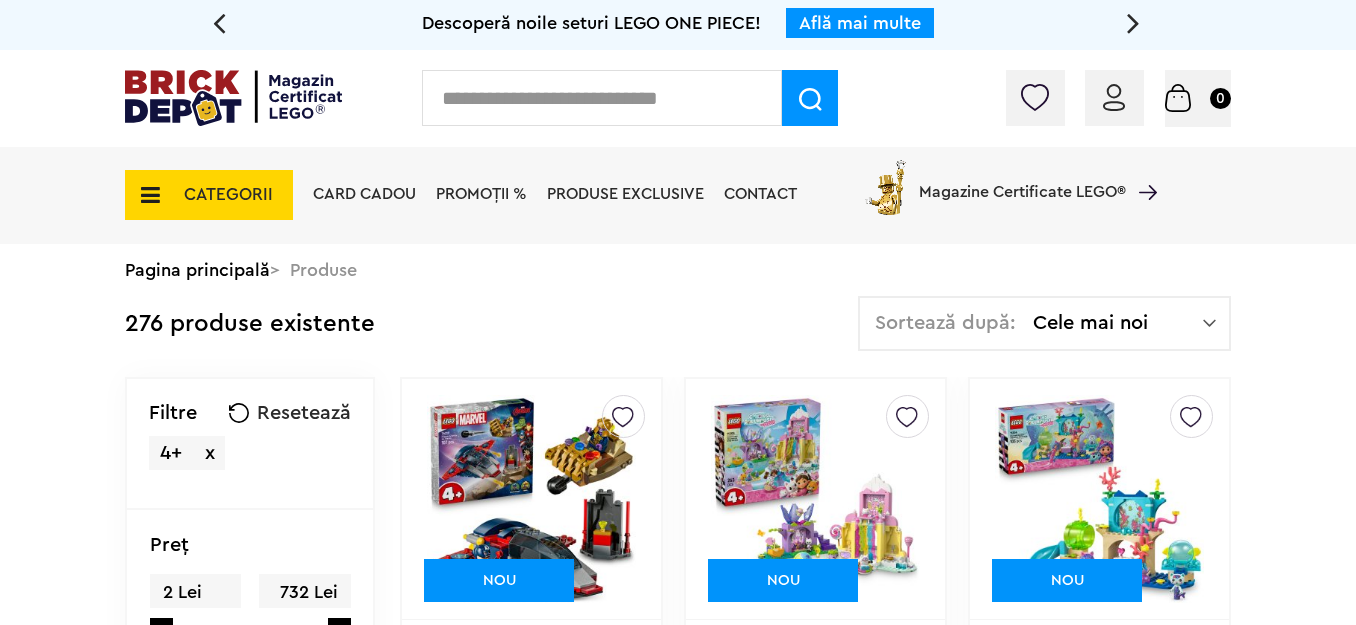 scroll, scrollTop: 40, scrollLeft: 0, axis: vertical 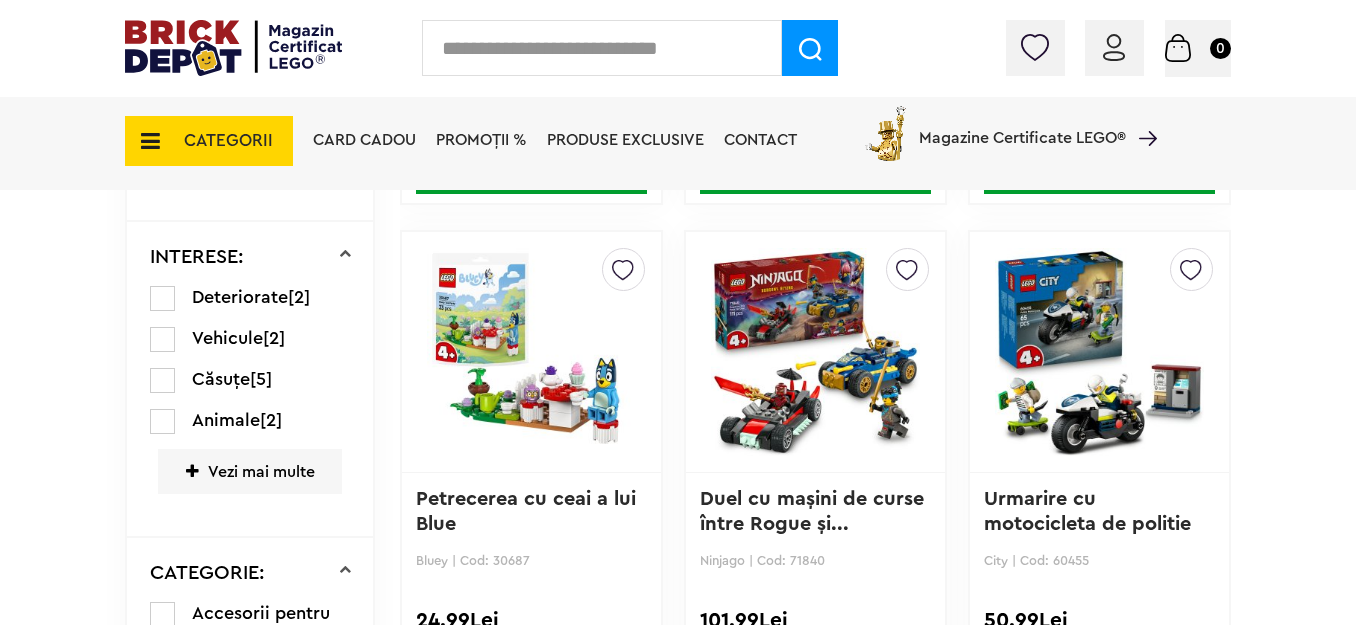 click at bounding box center (907, 265) 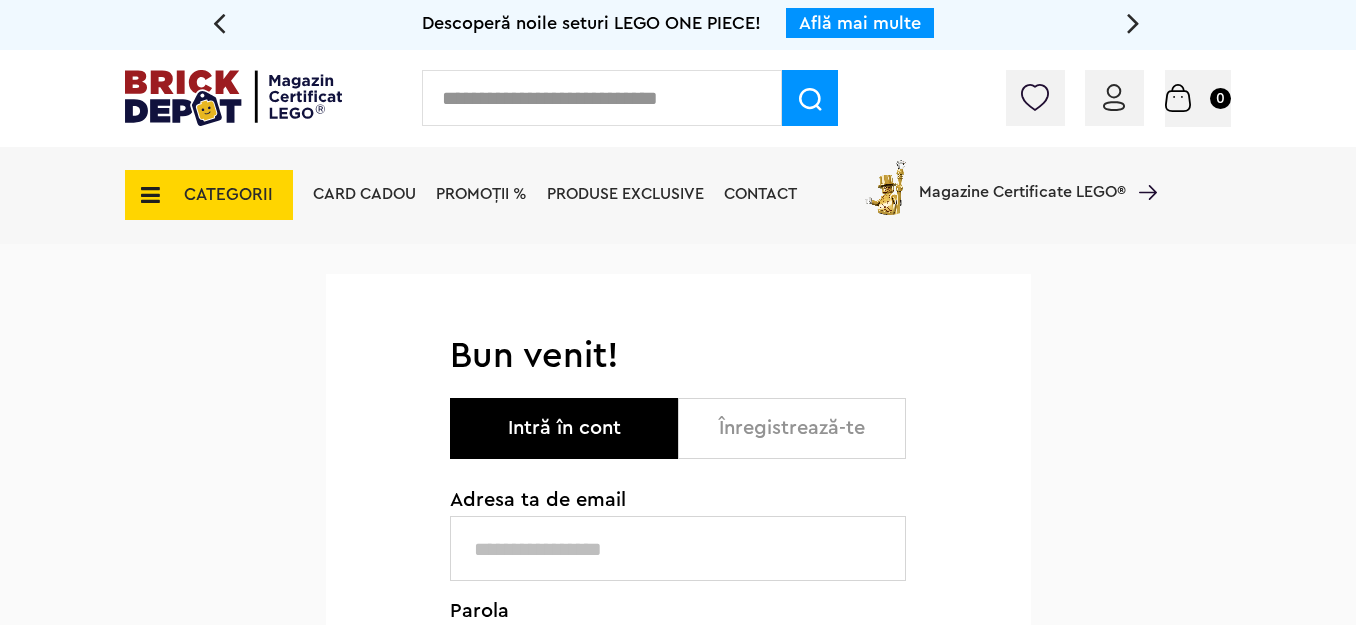 scroll, scrollTop: 0, scrollLeft: 0, axis: both 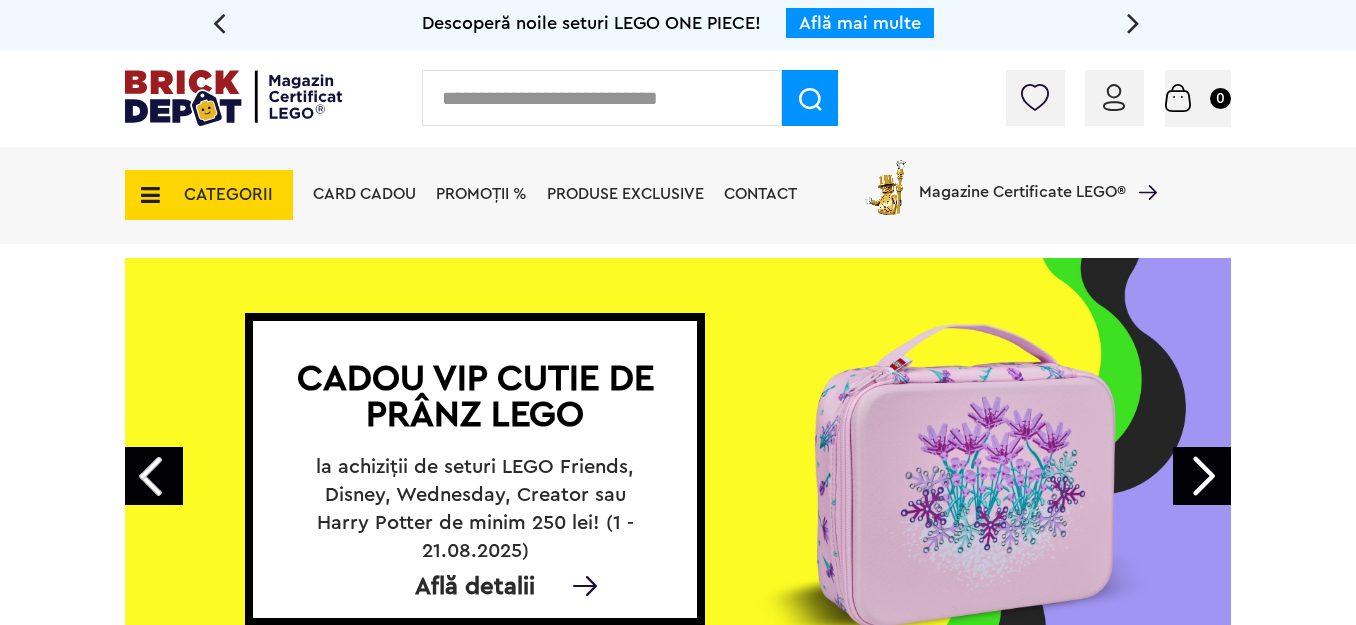 click on "Card Cadou" at bounding box center (364, 196) 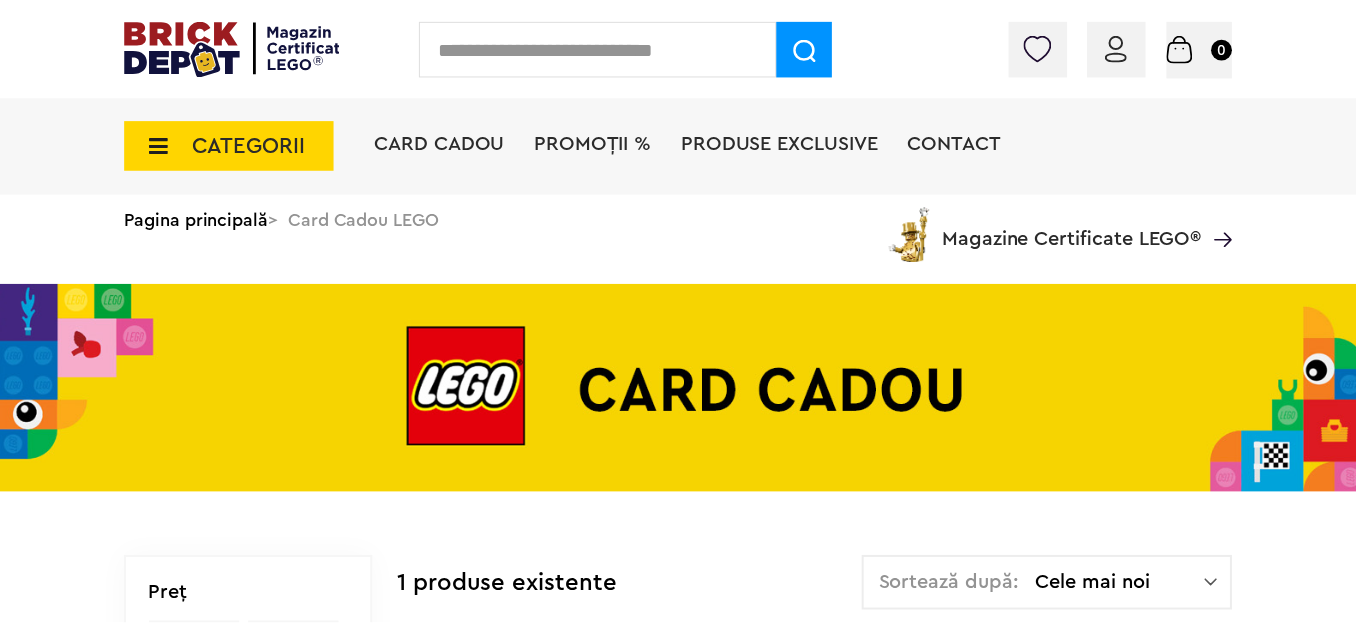 scroll, scrollTop: 0, scrollLeft: 0, axis: both 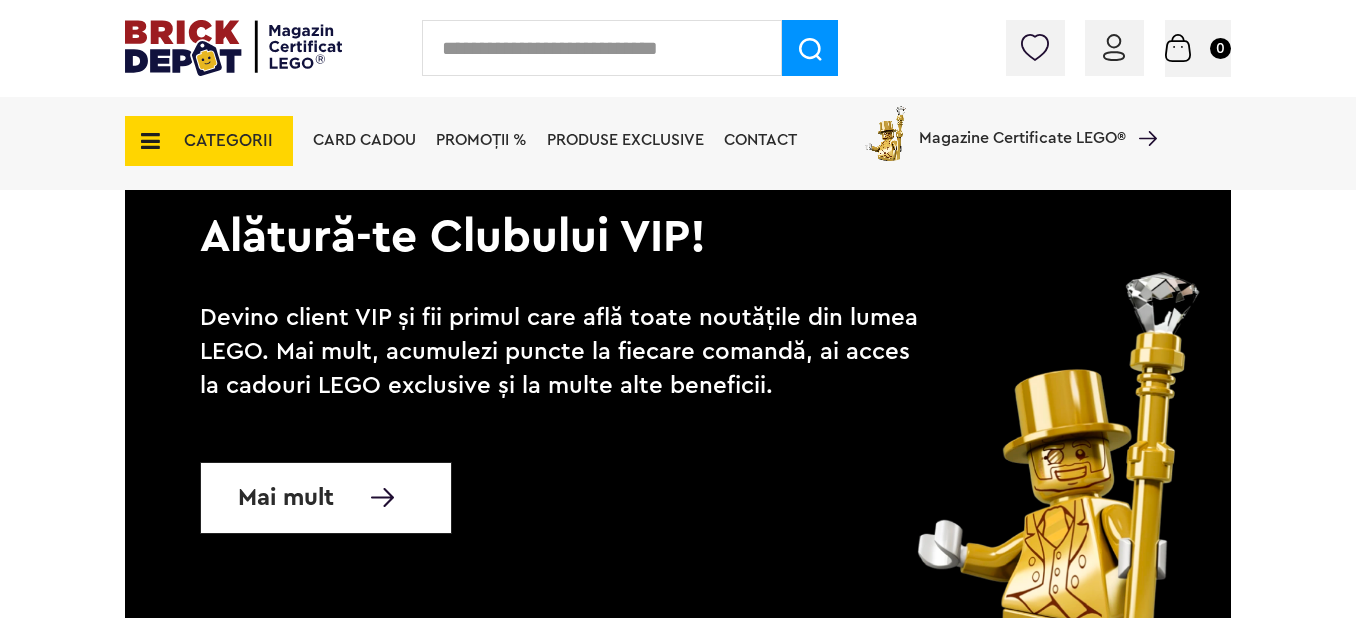 click on "Mai mult" at bounding box center (326, 498) 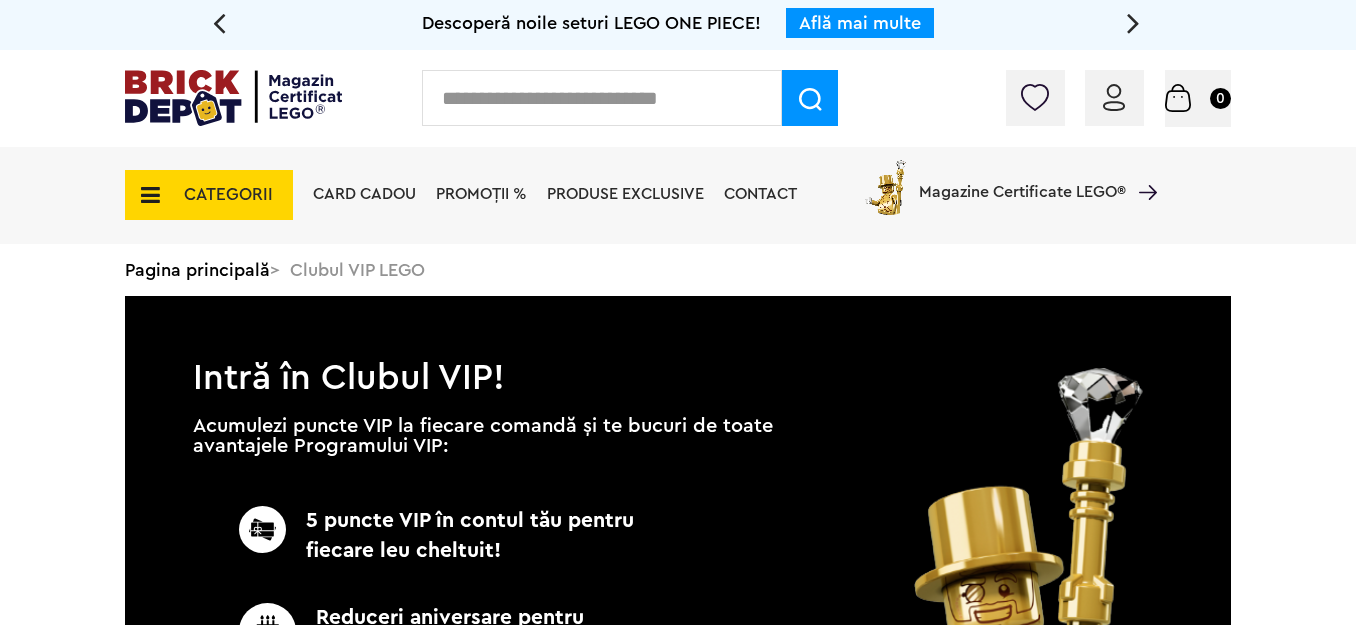 scroll, scrollTop: 0, scrollLeft: 0, axis: both 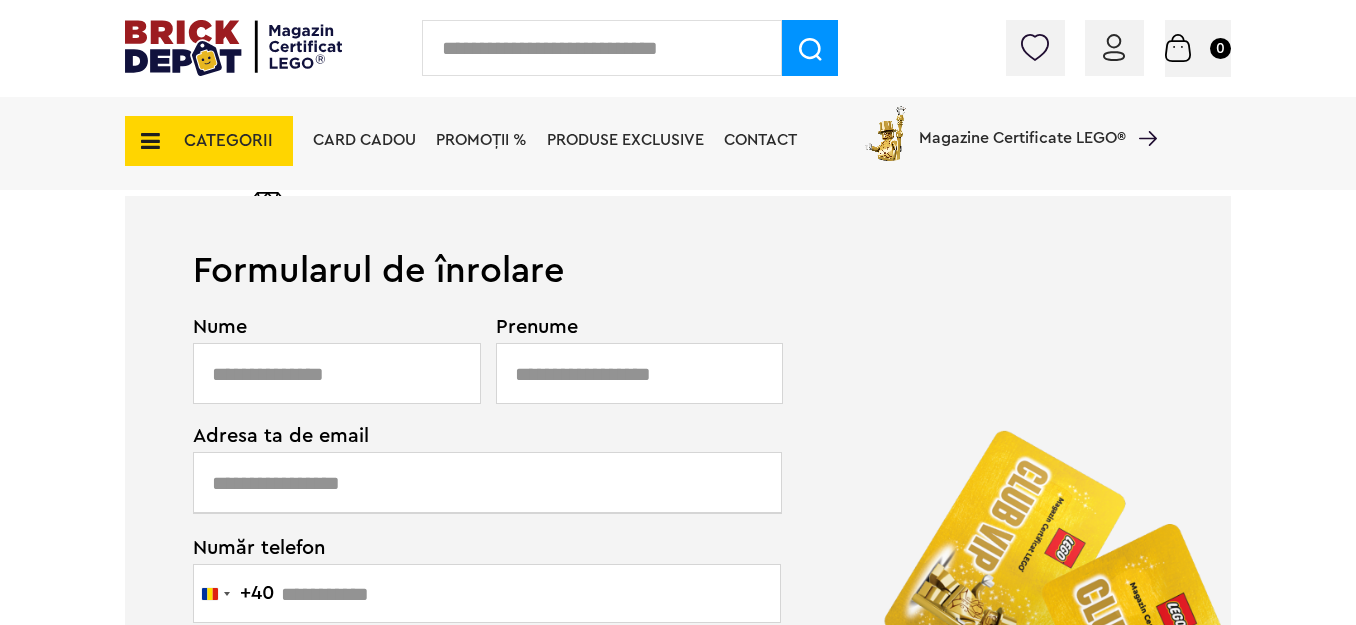 click at bounding box center (337, 373) 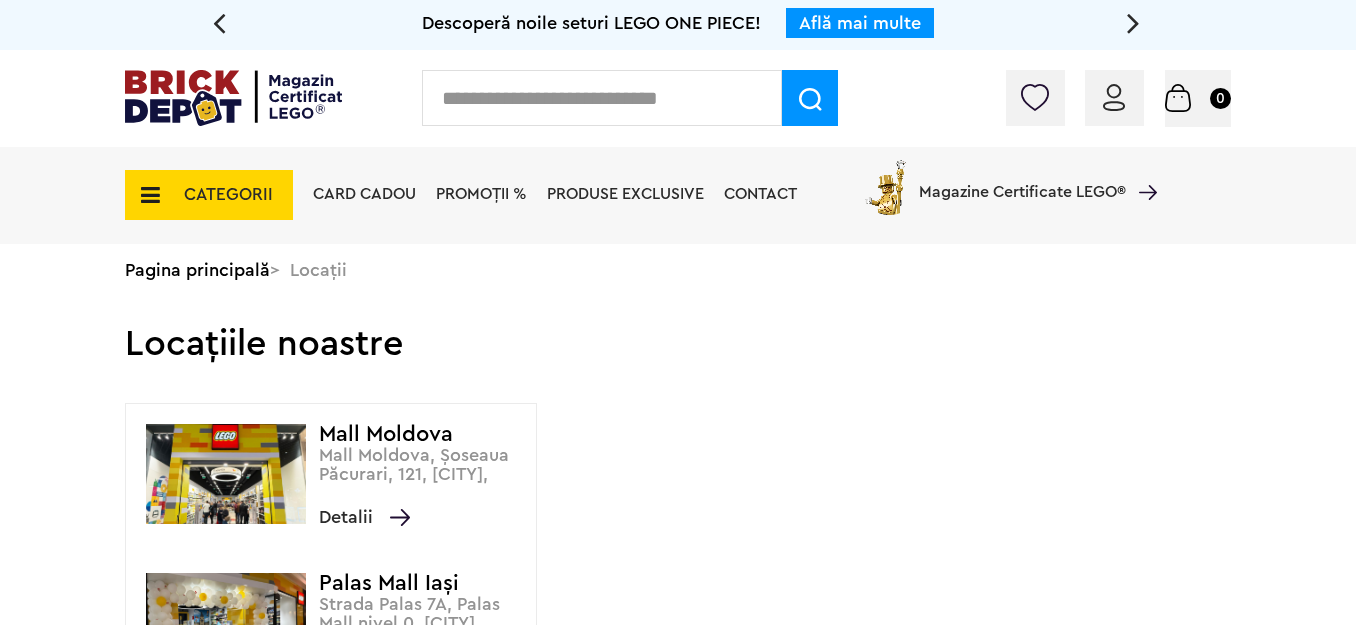 scroll, scrollTop: 0, scrollLeft: 0, axis: both 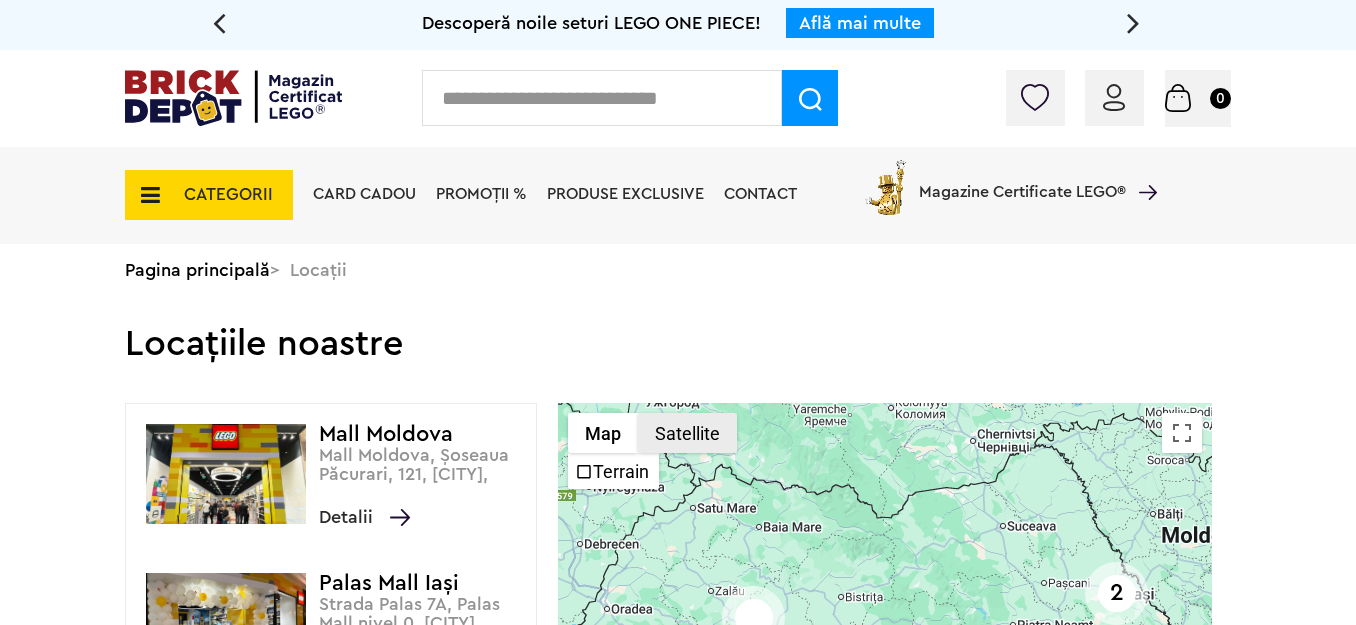 click on "Satellite" at bounding box center (687, 433) 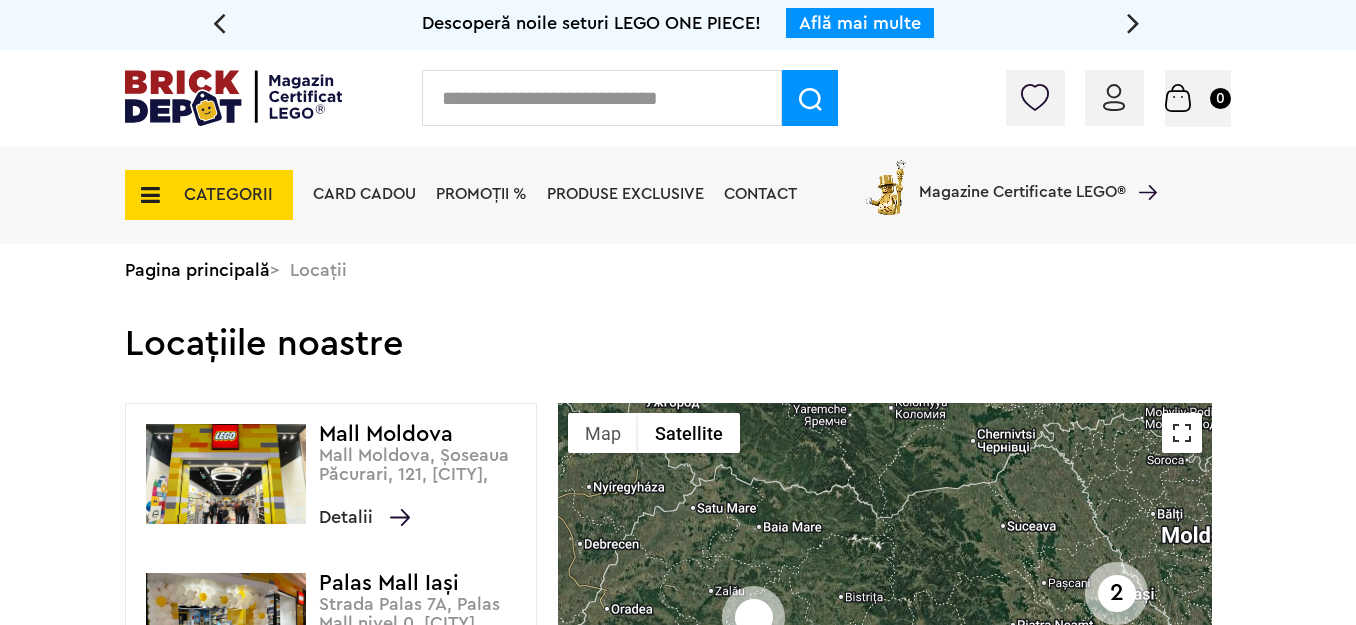 click at bounding box center [1182, 433] 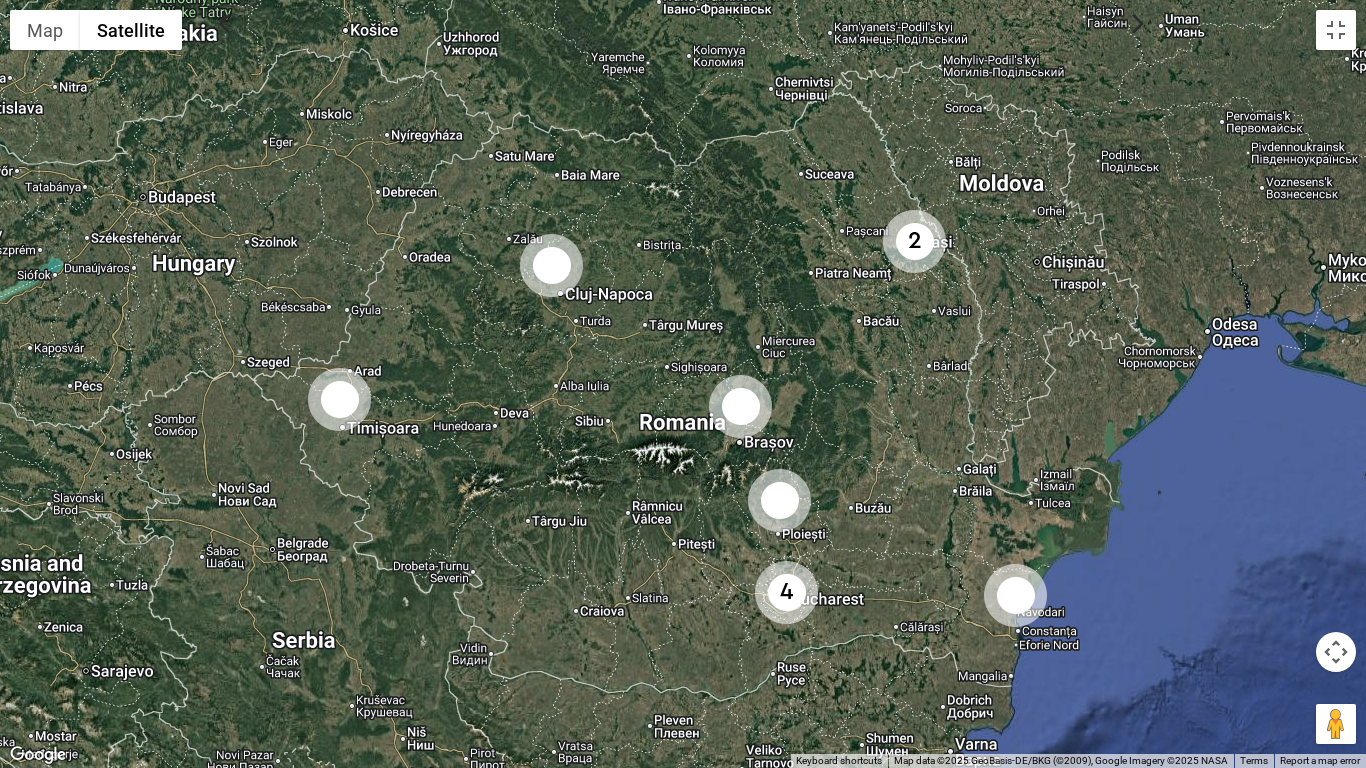 drag, startPoint x: 923, startPoint y: 446, endPoint x: 923, endPoint y: 467, distance: 21 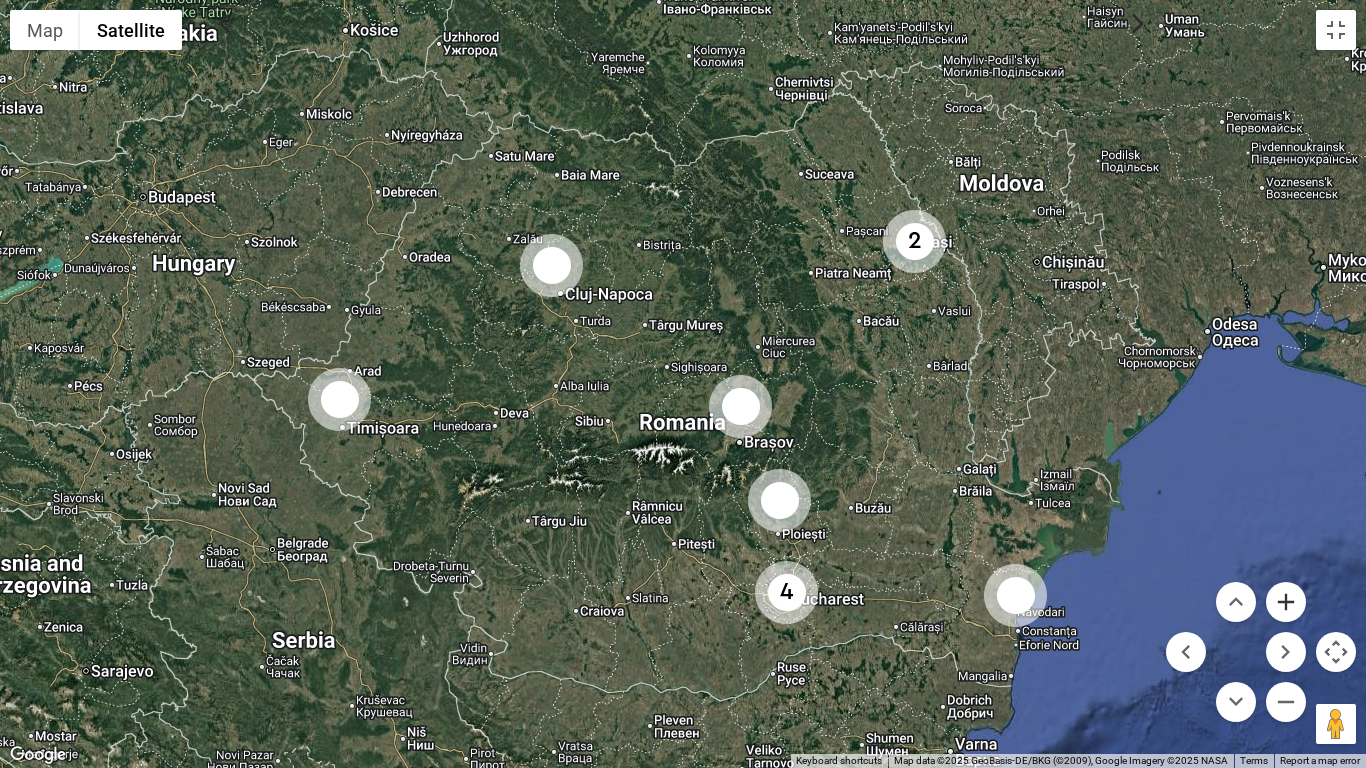 click at bounding box center (1286, 602) 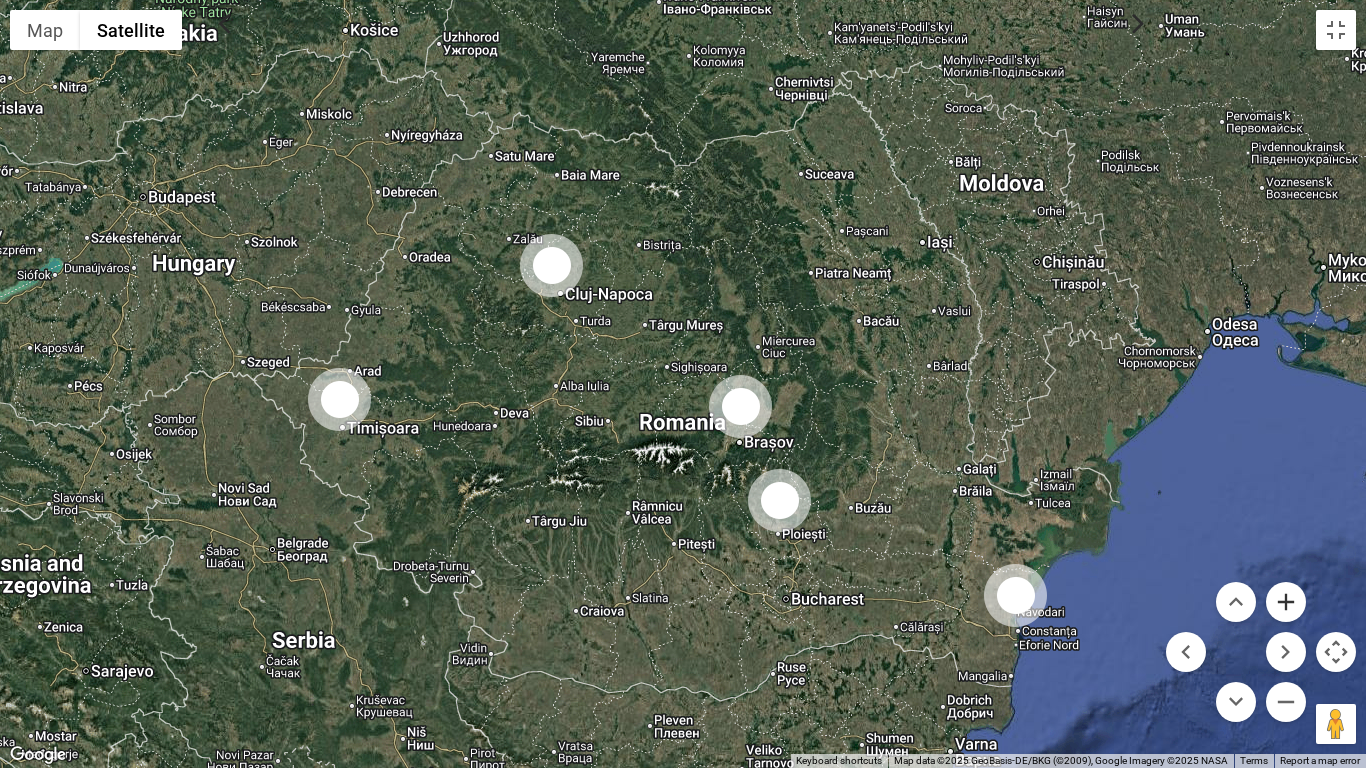 click at bounding box center (1286, 602) 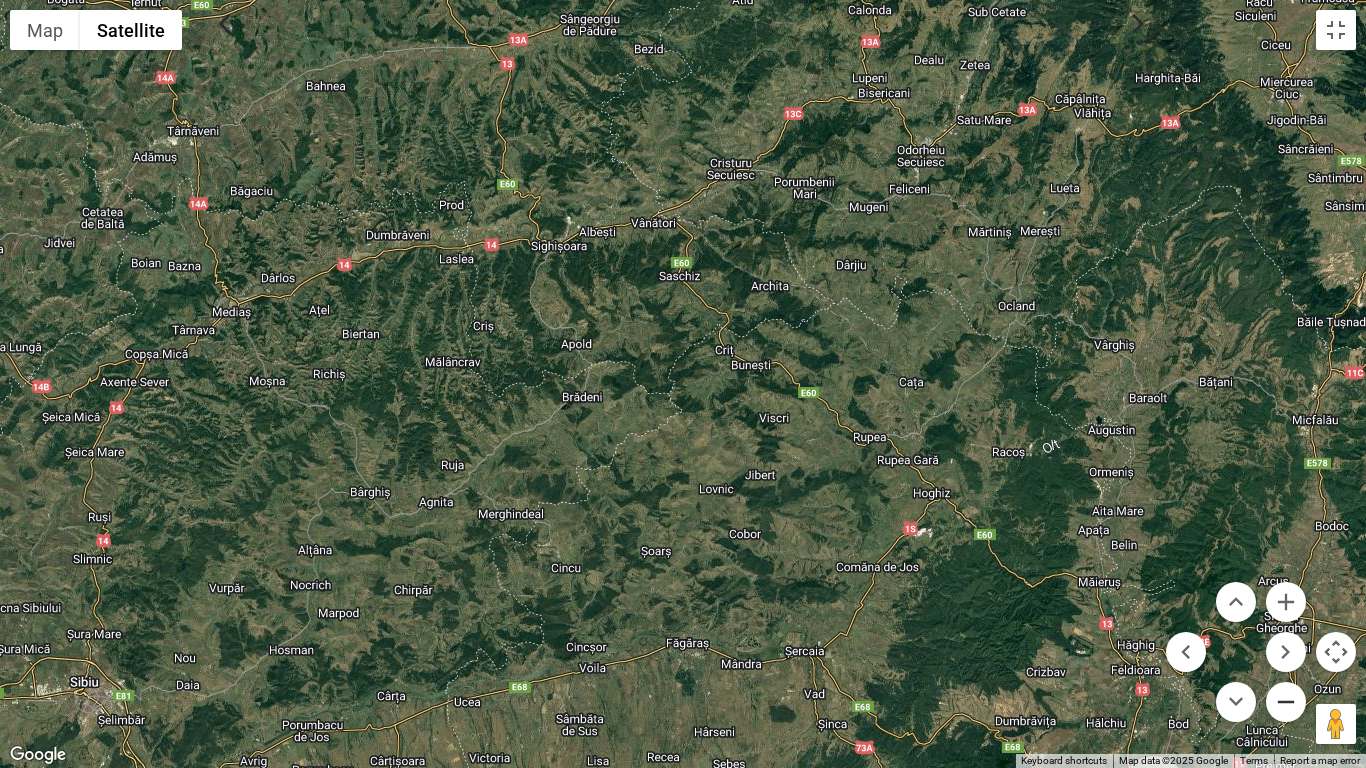 click at bounding box center [1286, 702] 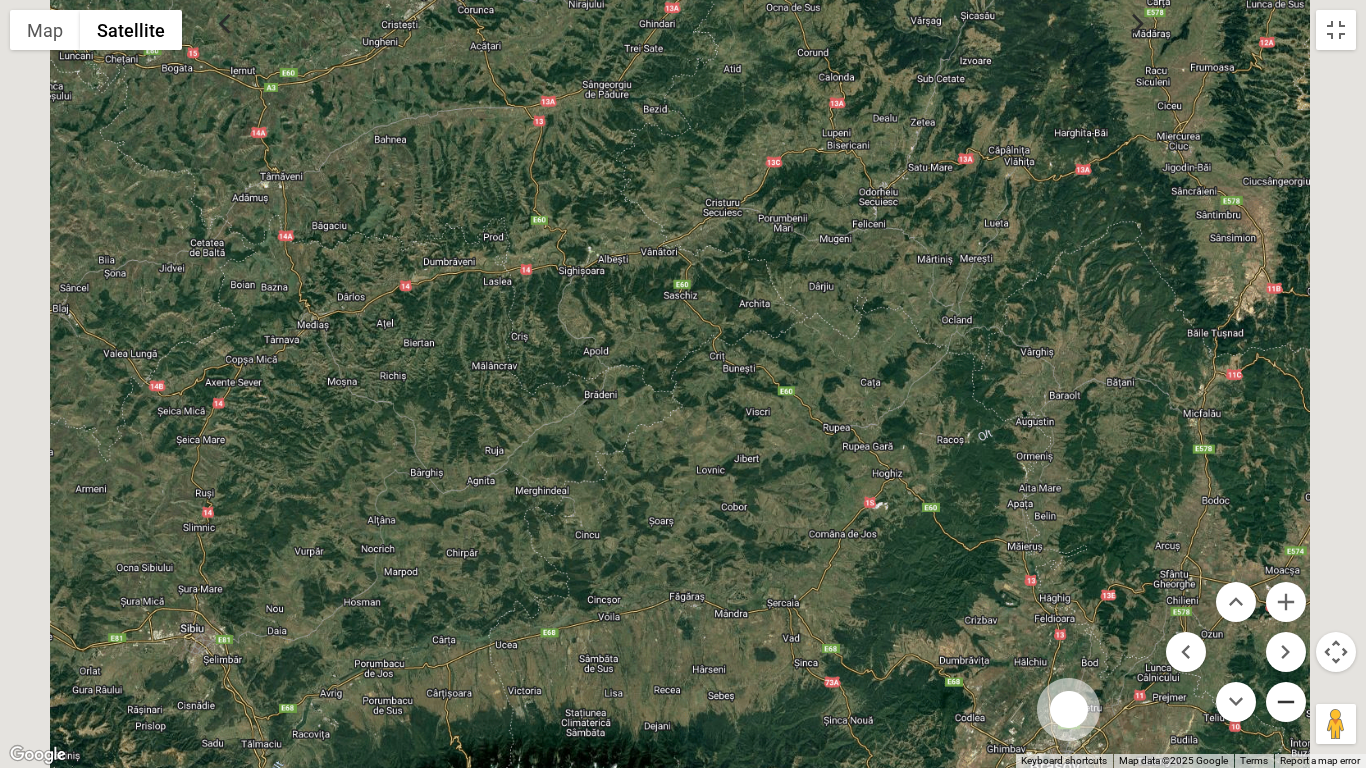 click at bounding box center (1286, 702) 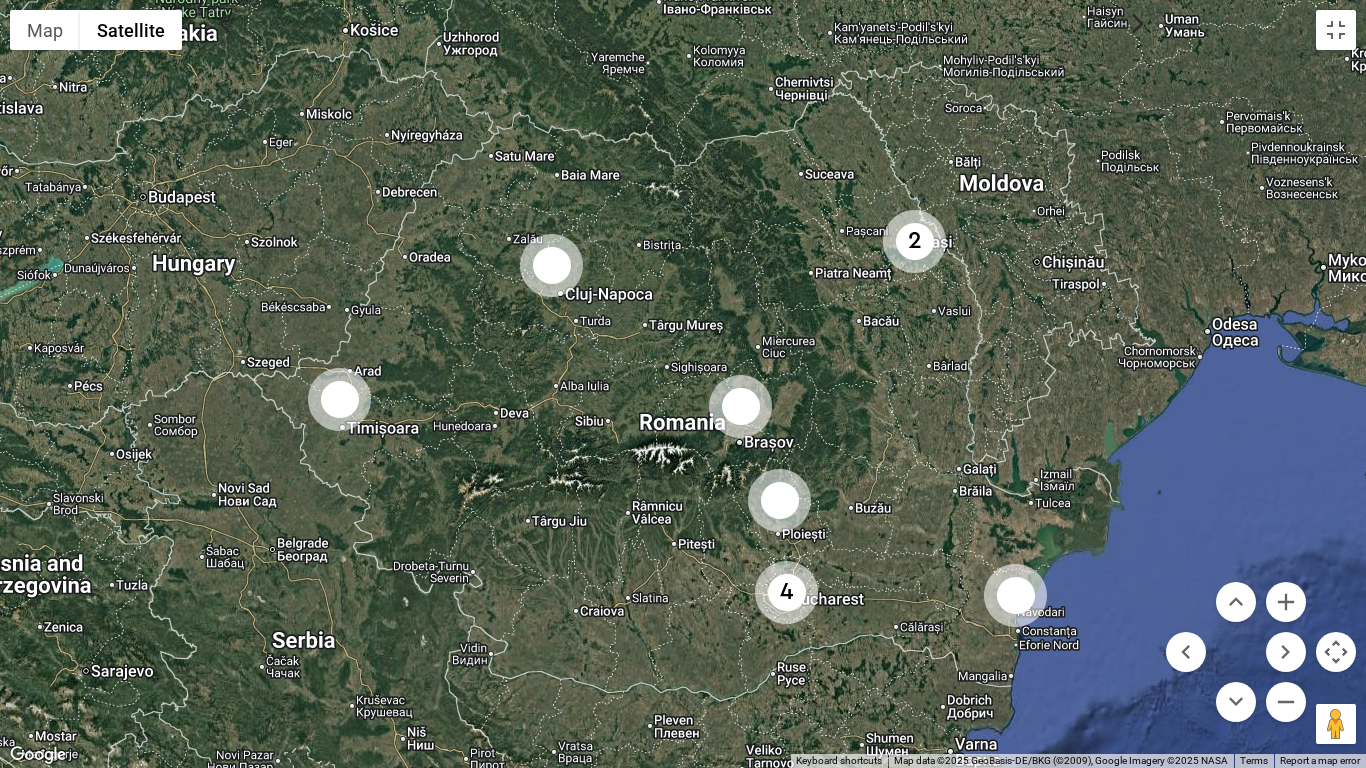 click at bounding box center [551, 265] 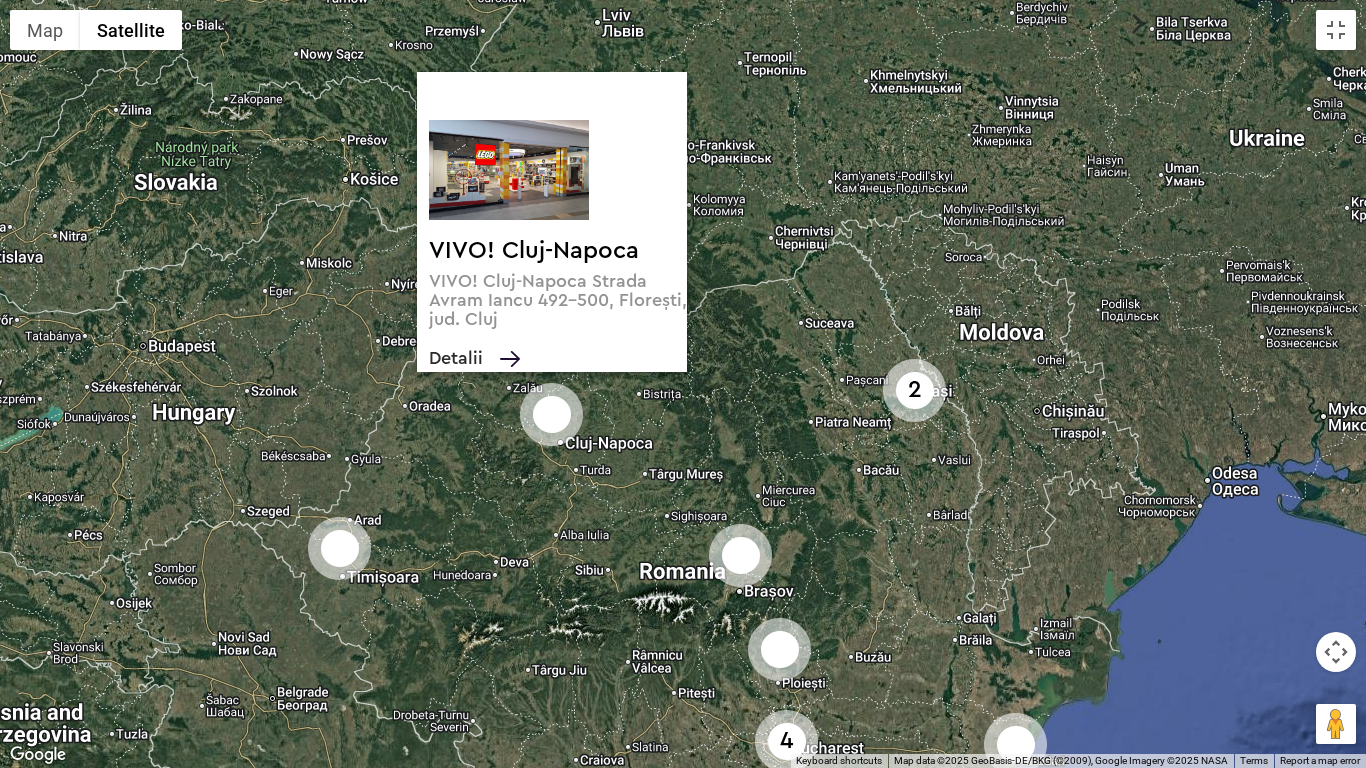 click on "2 4 VIVO! Cluj-Napoca VIVO! Cluj-Napoca Strada Avram Iancu 492-500, Florești, jud. Cluj Detalii" at bounding box center (683, 384) 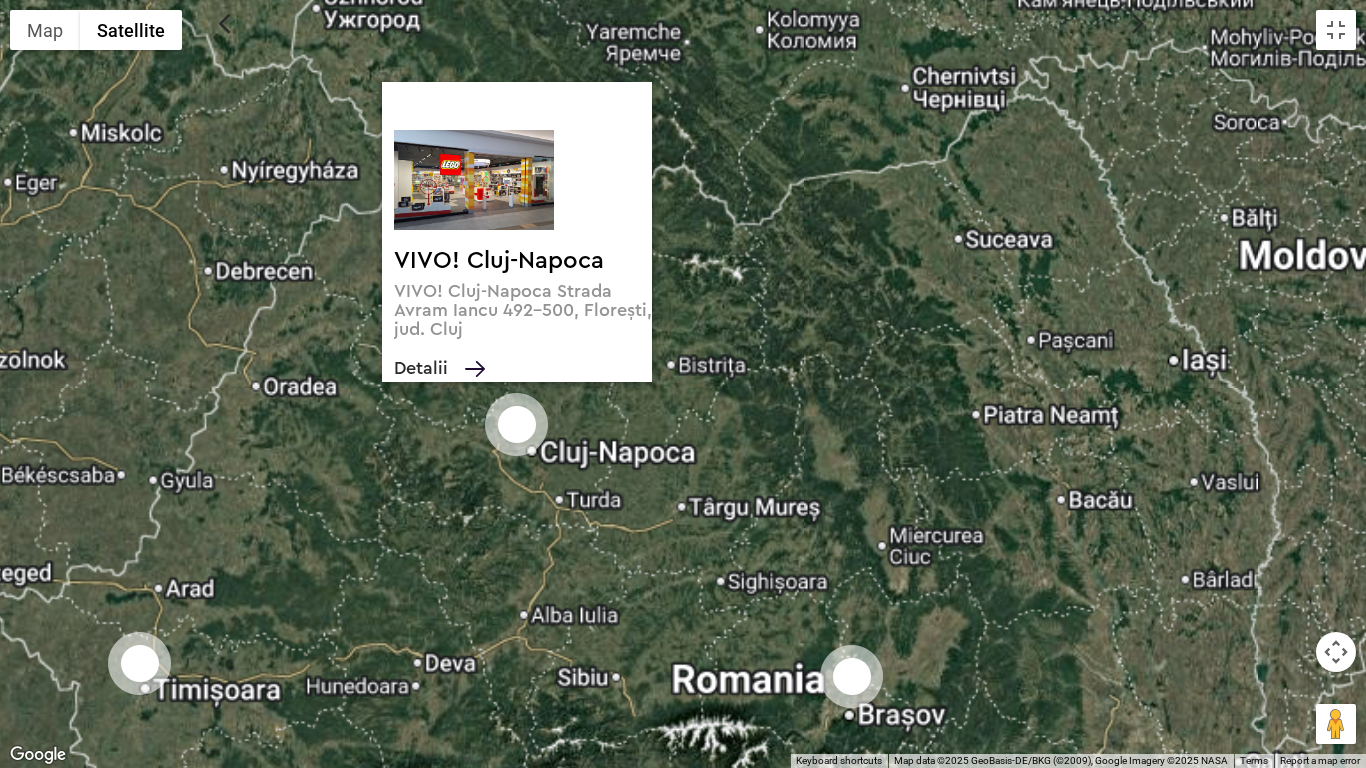 click on "VIVO! Cluj-Napoca VIVO! Cluj-Napoca Strada Avram Iancu 492-500, Florești, jud. Cluj Detalii" at bounding box center [683, 384] 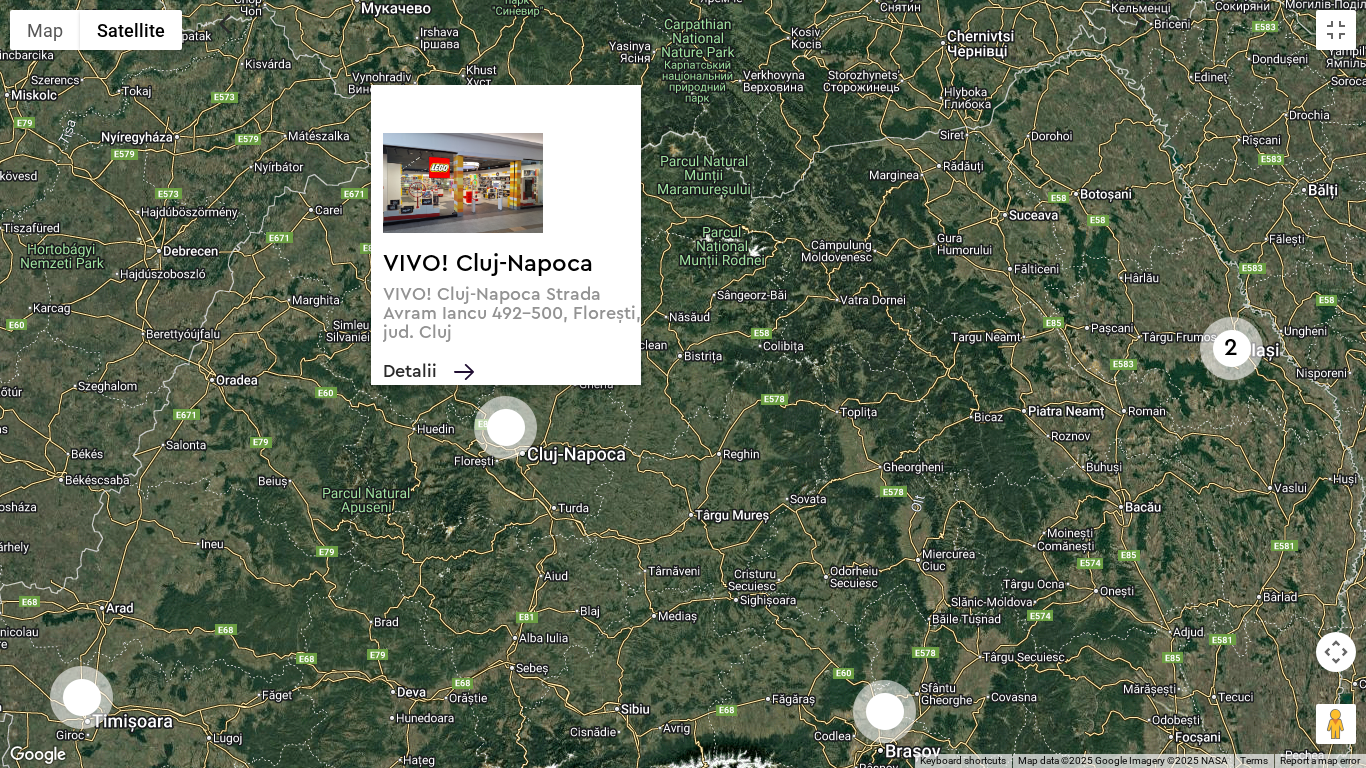 click on "2 VIVO! Cluj-Napoca VIVO! Cluj-Napoca Strada Avram Iancu 492-500, Florești, jud. Cluj Detalii" at bounding box center (683, 384) 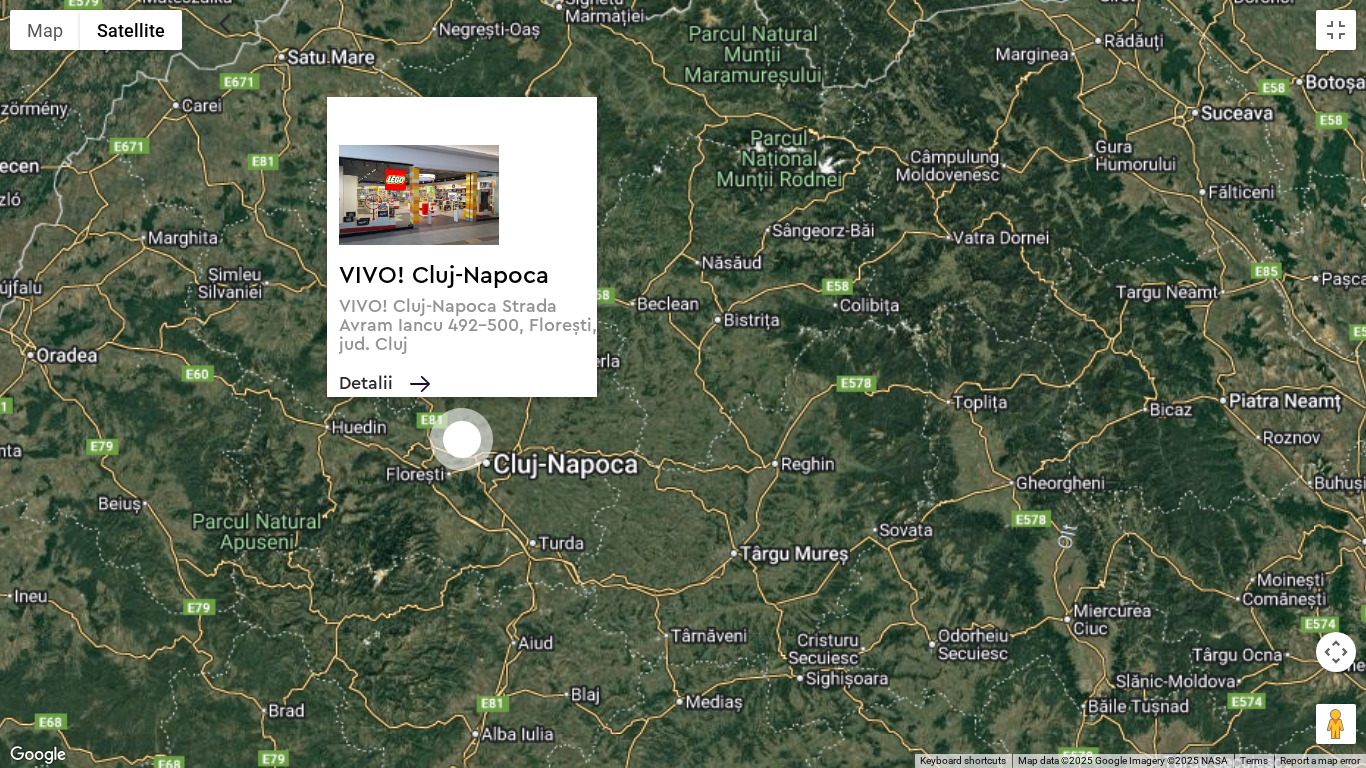 click on "VIVO! Cluj-Napoca VIVO! Cluj-Napoca Strada Avram Iancu 492-500, Florești, jud. Cluj Detalii" at bounding box center [683, 384] 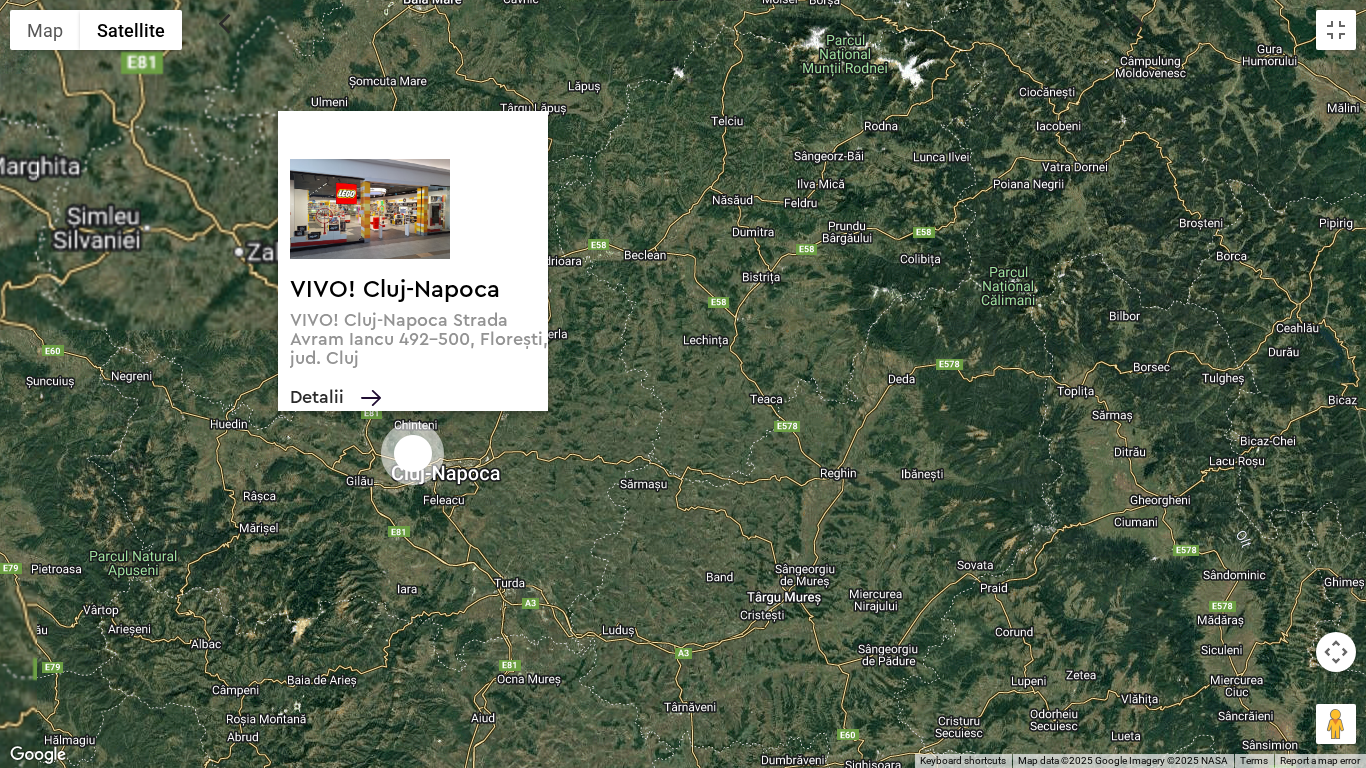 click on "VIVO! Cluj-Napoca VIVO! Cluj-Napoca Strada Avram Iancu 492-500, Florești, jud. Cluj Detalii" at bounding box center [683, 384] 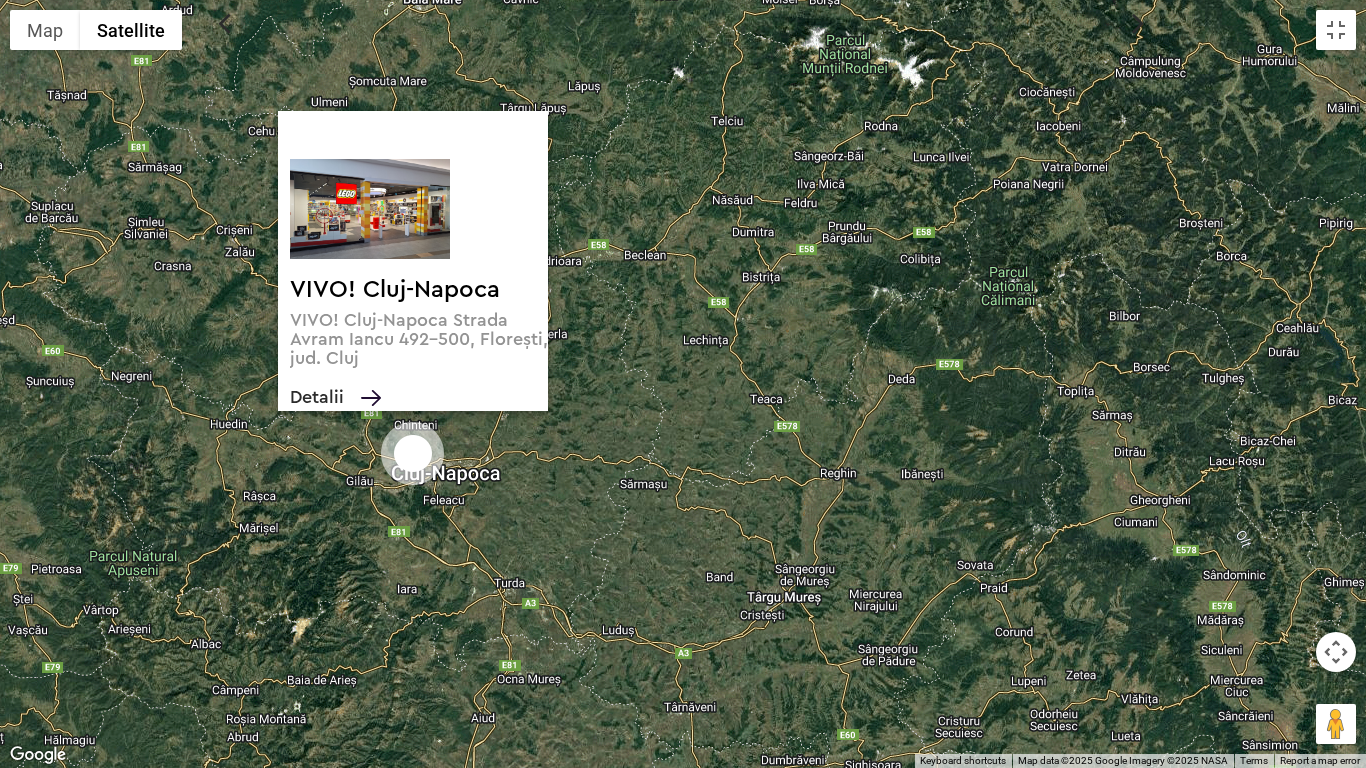 click on "VIVO! Cluj-Napoca VIVO! Cluj-Napoca Strada Avram Iancu 492-500, Florești, jud. Cluj Detalii" at bounding box center (683, 384) 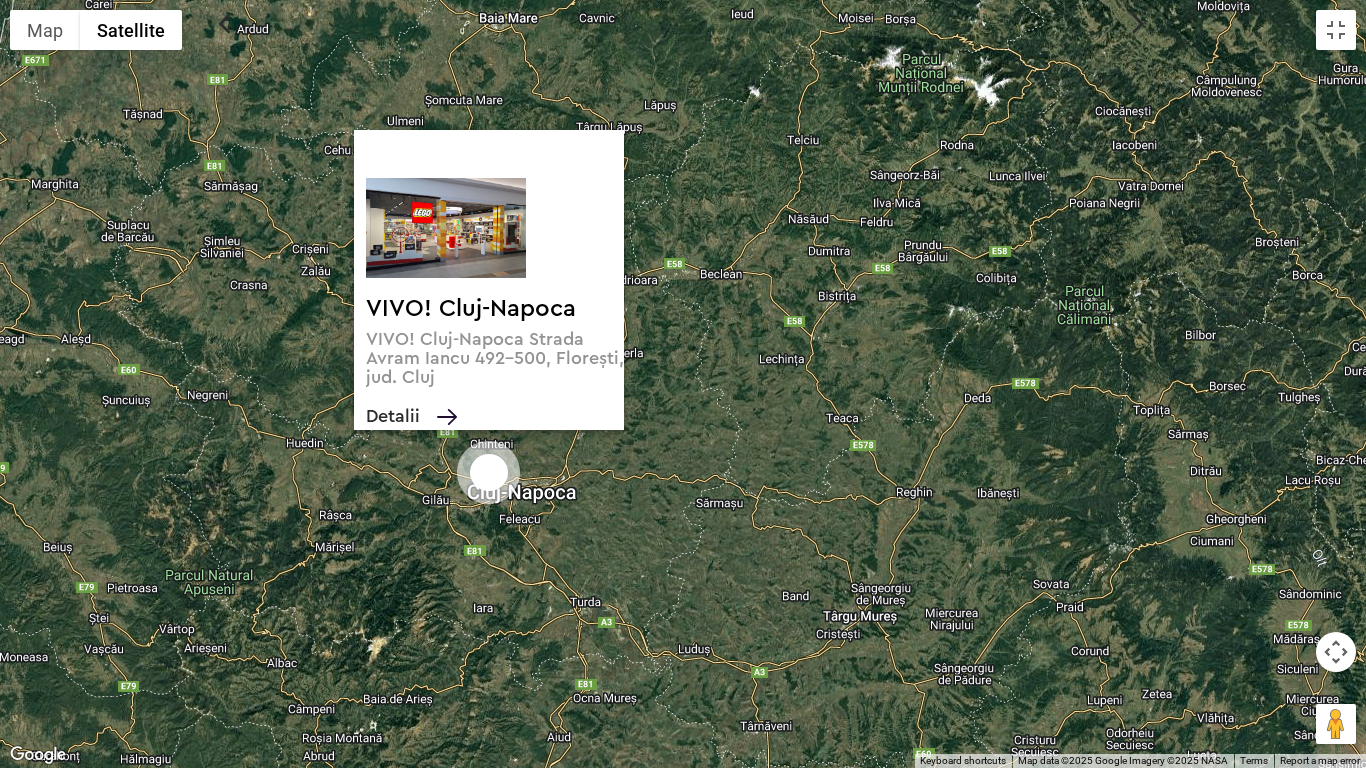 drag, startPoint x: 484, startPoint y: 487, endPoint x: 562, endPoint y: 506, distance: 80.280754 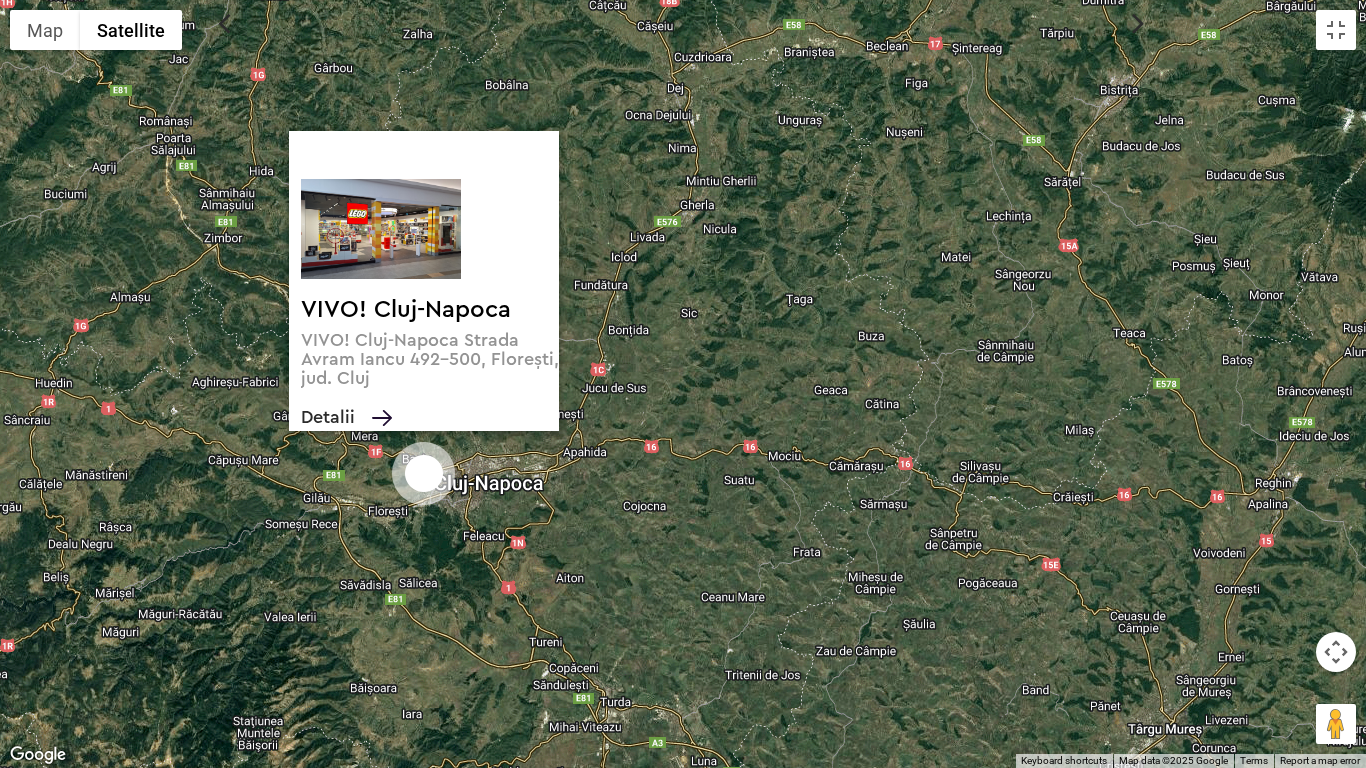 click on "VIVO! Cluj-Napoca VIVO! Cluj-Napoca Strada Avram Iancu 492-500, Florești, jud. Cluj Detalii" at bounding box center (683, 384) 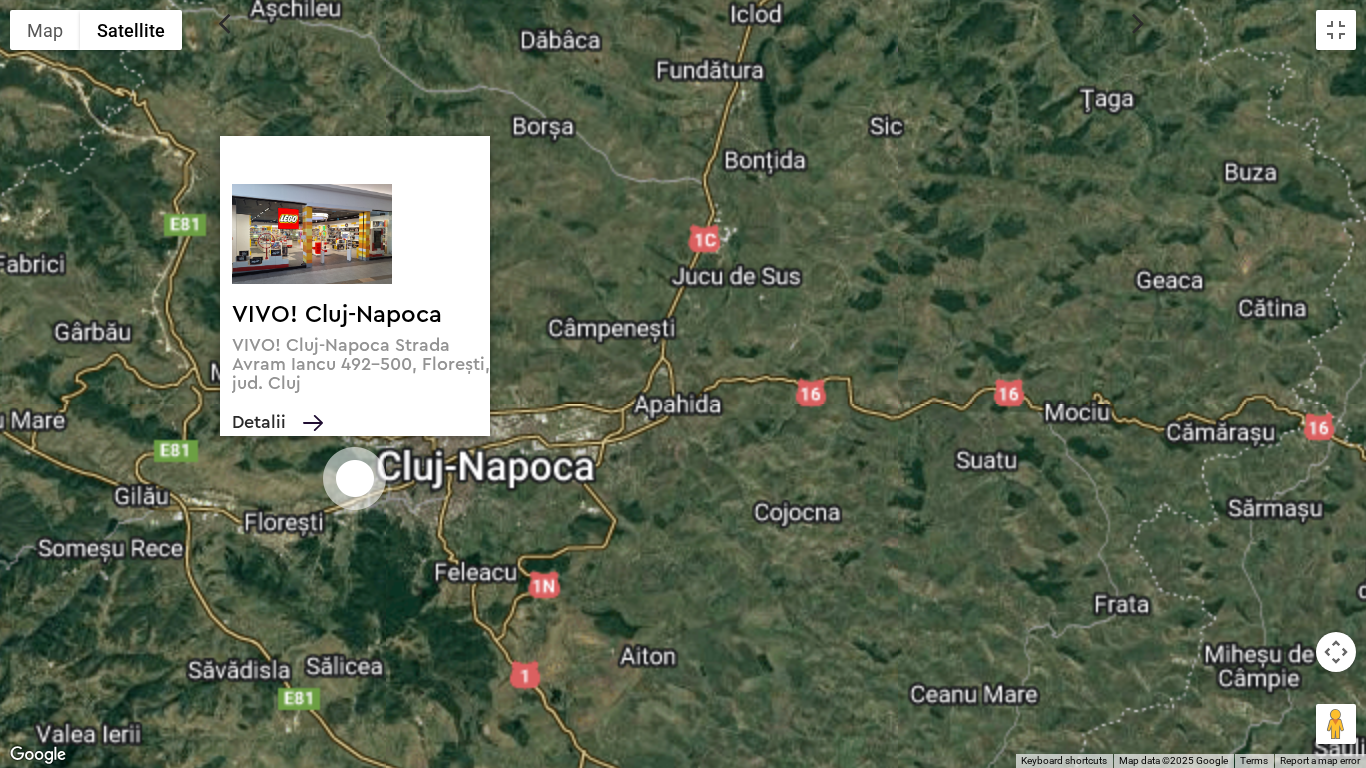 click on "VIVO! Cluj-Napoca VIVO! Cluj-Napoca Strada Avram Iancu 492-500, Florești, jud. Cluj Detalii" at bounding box center [683, 384] 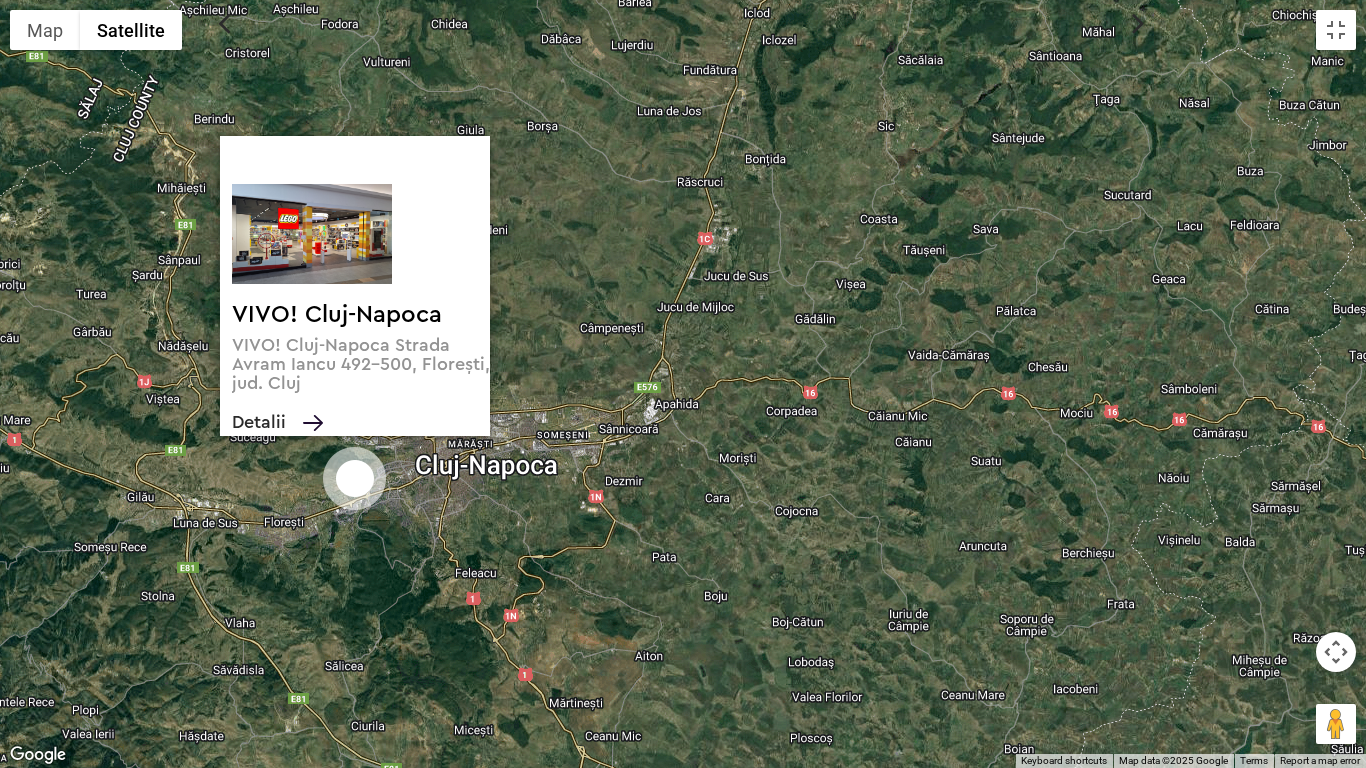click on "VIVO! Cluj-Napoca VIVO! Cluj-Napoca Strada Avram Iancu 492-500, Florești, jud. Cluj Detalii" at bounding box center (683, 384) 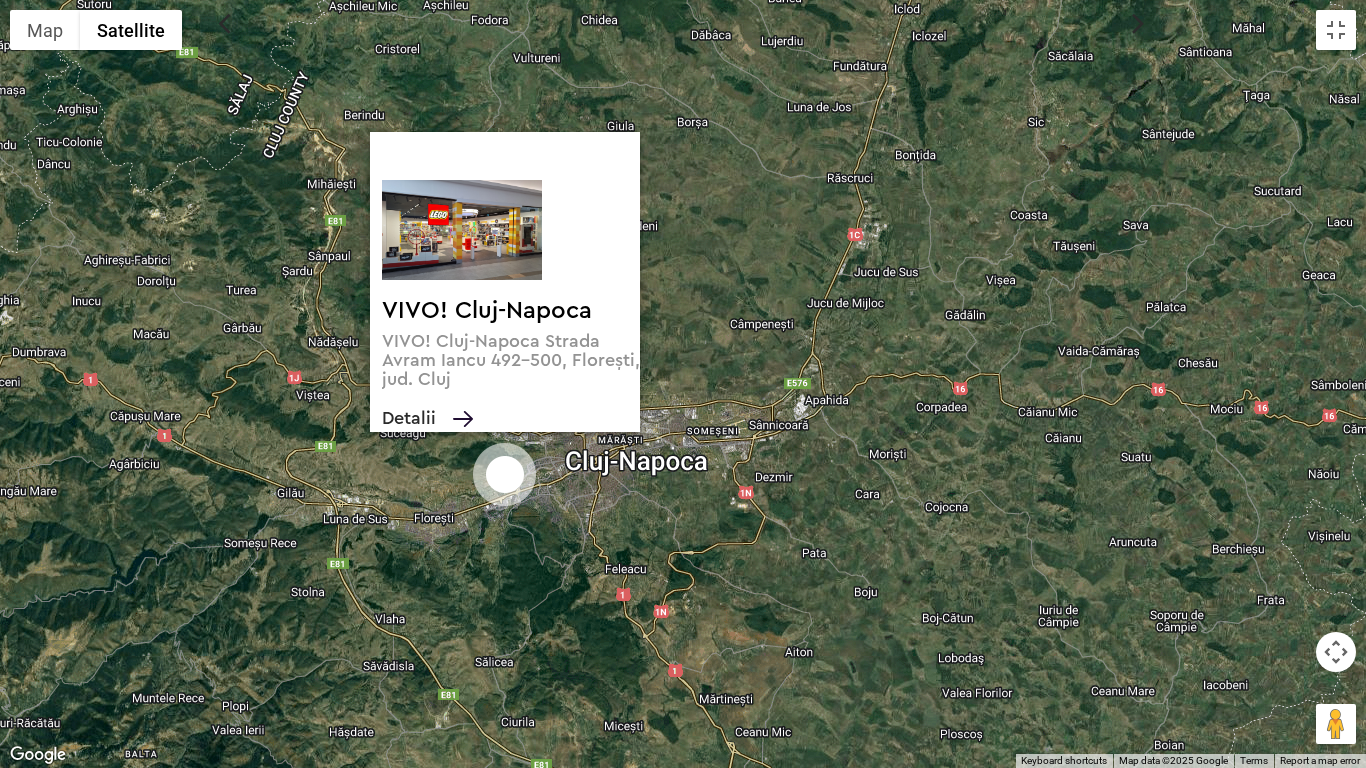 drag, startPoint x: 386, startPoint y: 516, endPoint x: 542, endPoint y: 513, distance: 156.02884 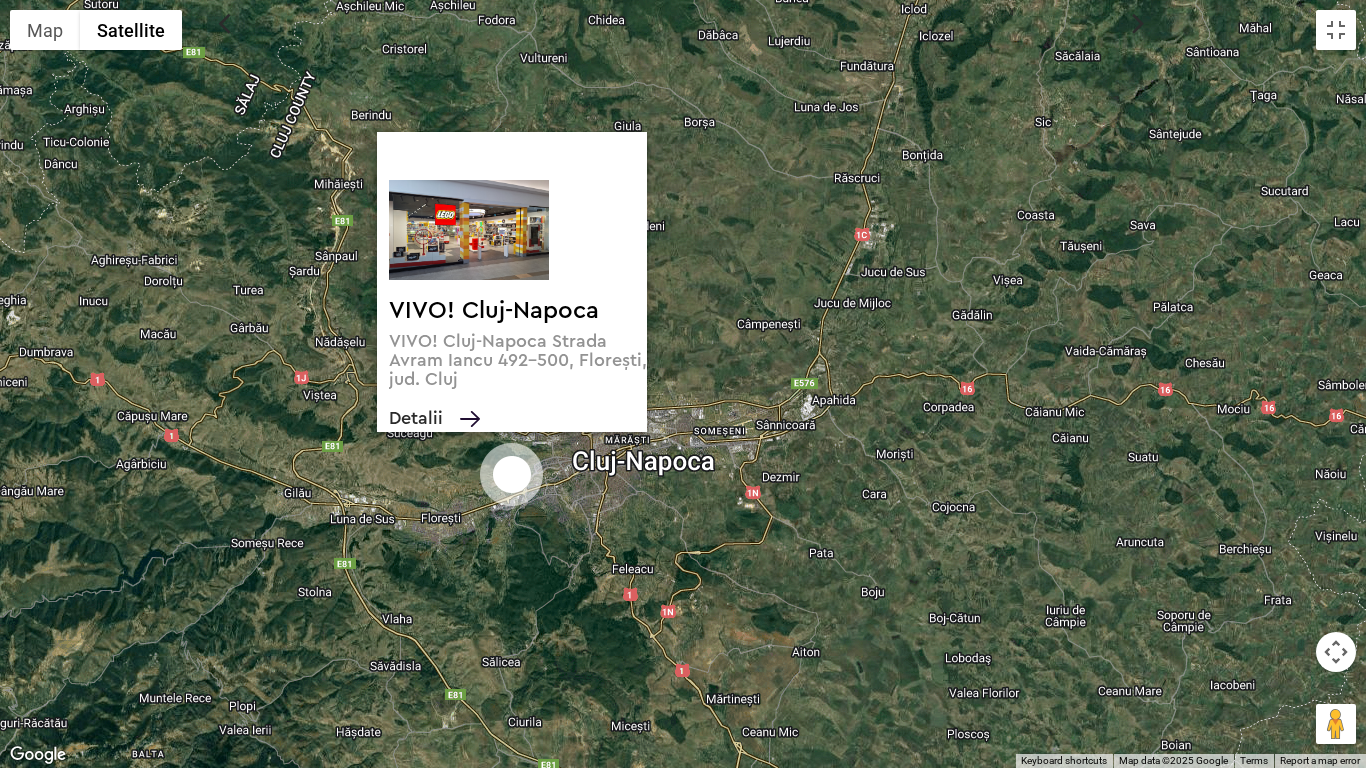 click on "VIVO! Cluj-Napoca VIVO! Cluj-Napoca Strada Avram Iancu 492-500, Florești, jud. Cluj Detalii" at bounding box center (683, 384) 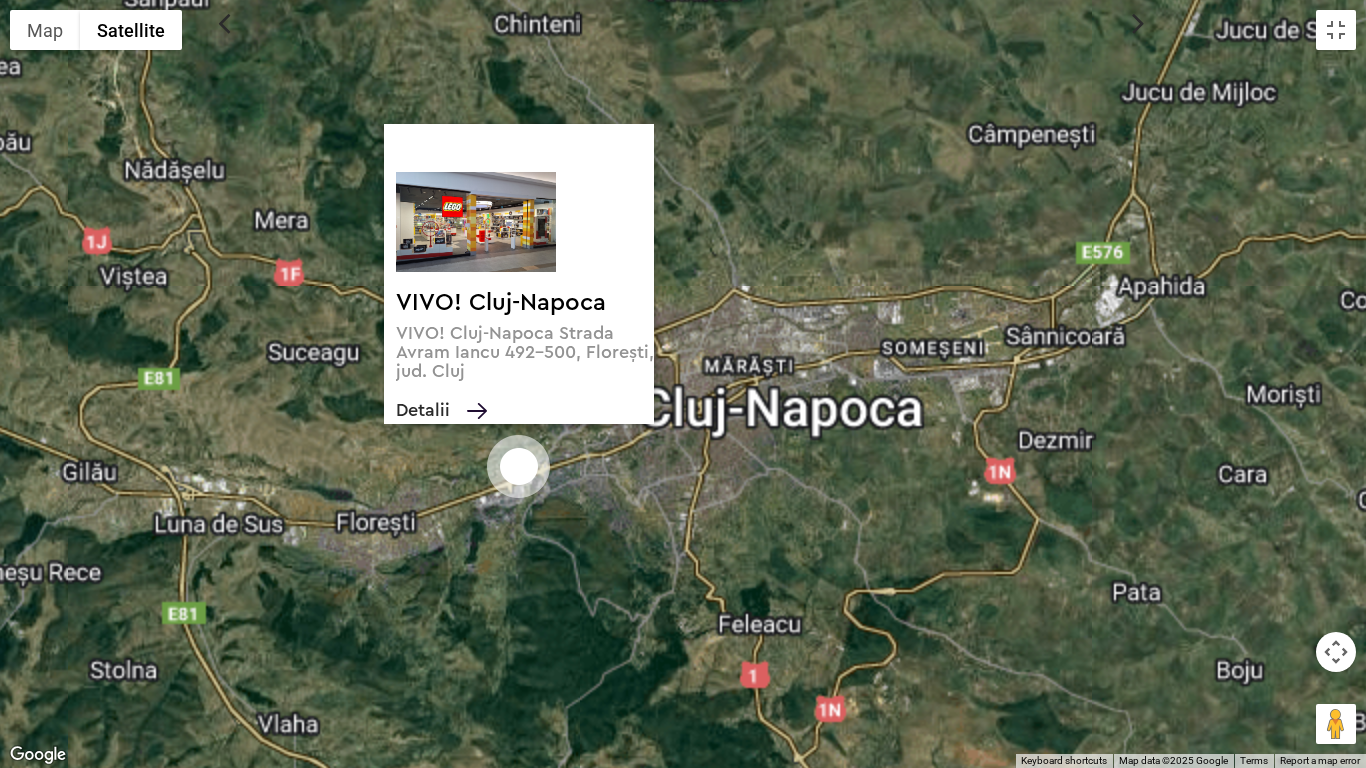 click on "VIVO! Cluj-Napoca VIVO! Cluj-Napoca Strada Avram Iancu 492-500, Florești, jud. Cluj Detalii" at bounding box center (683, 384) 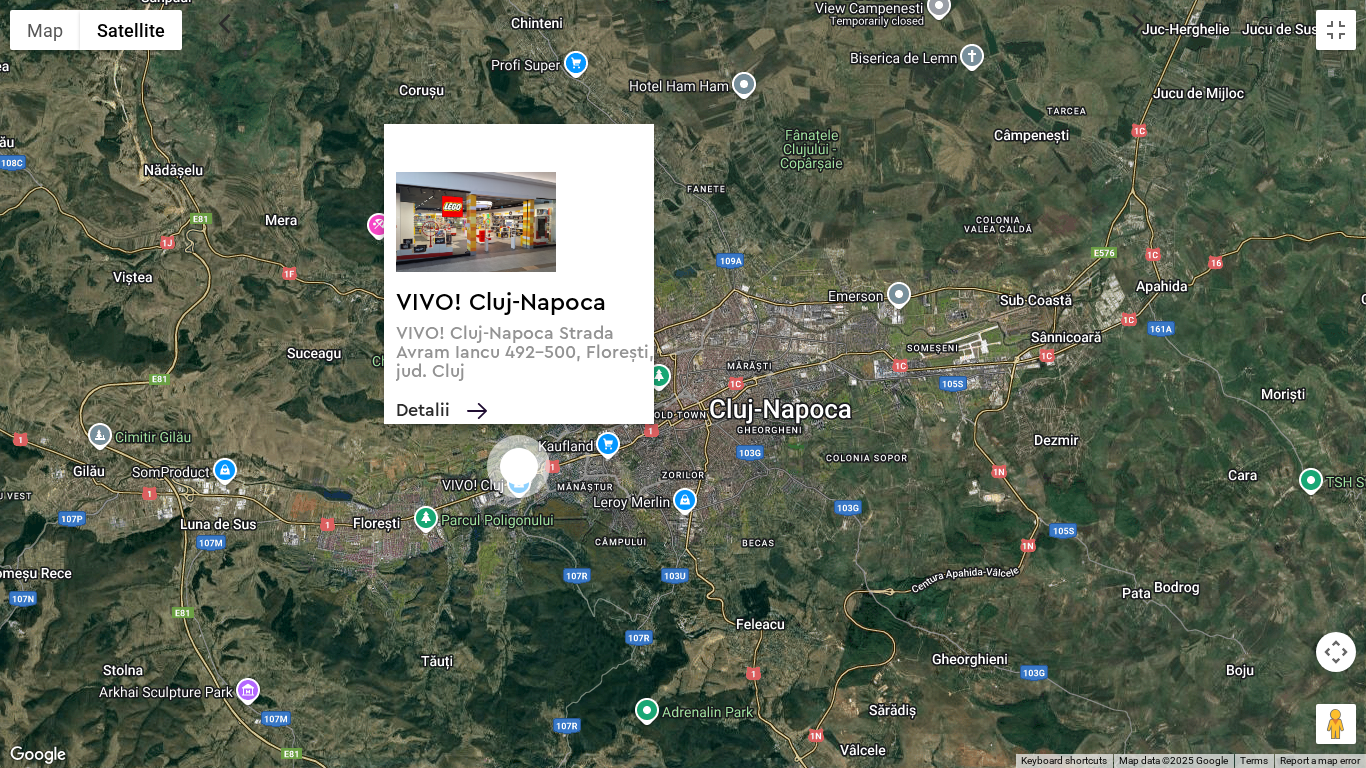 click on "VIVO! Cluj-Napoca VIVO! Cluj-Napoca Strada Avram Iancu 492-500, Florești, jud. Cluj Detalii" at bounding box center (683, 384) 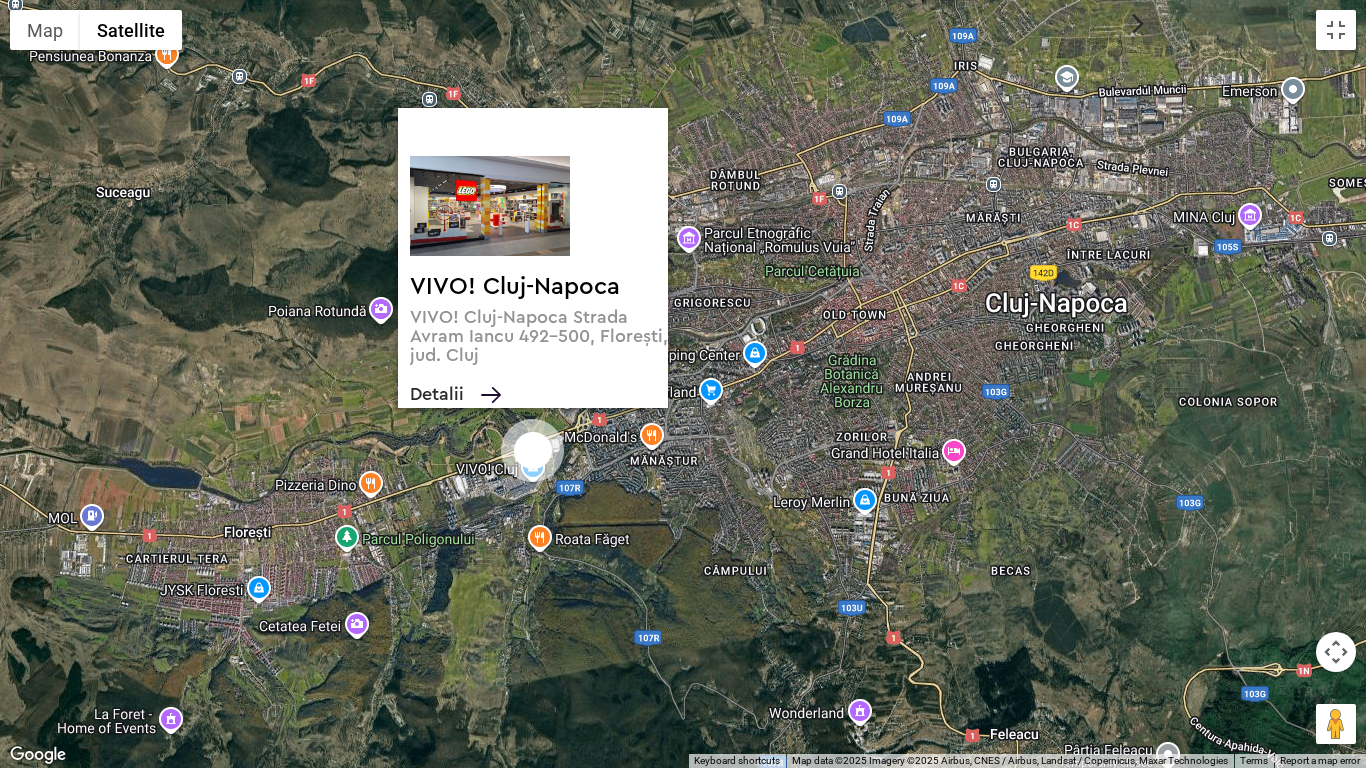 click on "VIVO! Cluj-Napoca VIVO! Cluj-Napoca Strada Avram Iancu 492-500, Florești, jud. Cluj Detalii" at bounding box center (683, 384) 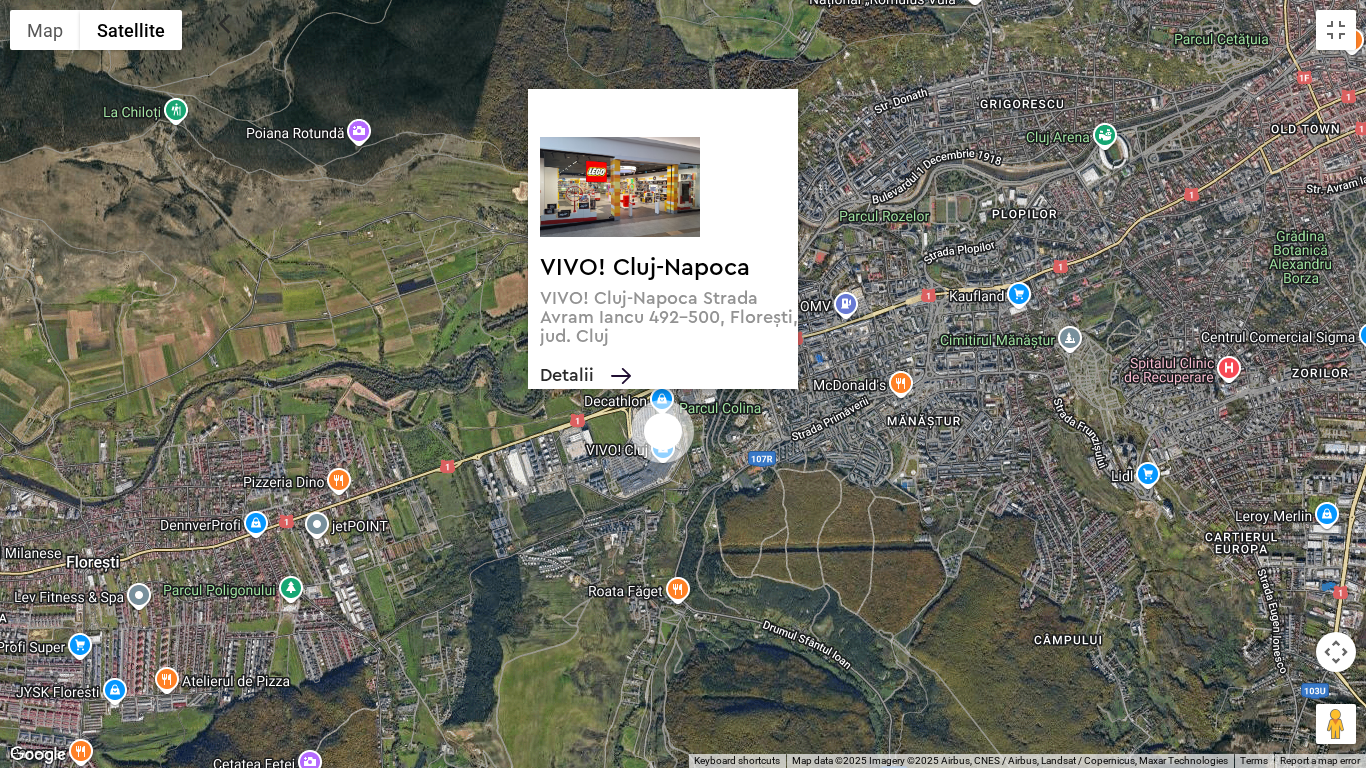 click on "VIVO! Cluj-Napoca VIVO! Cluj-Napoca Strada Avram Iancu 492-500, Florești, jud. Cluj Detalii" at bounding box center (683, 384) 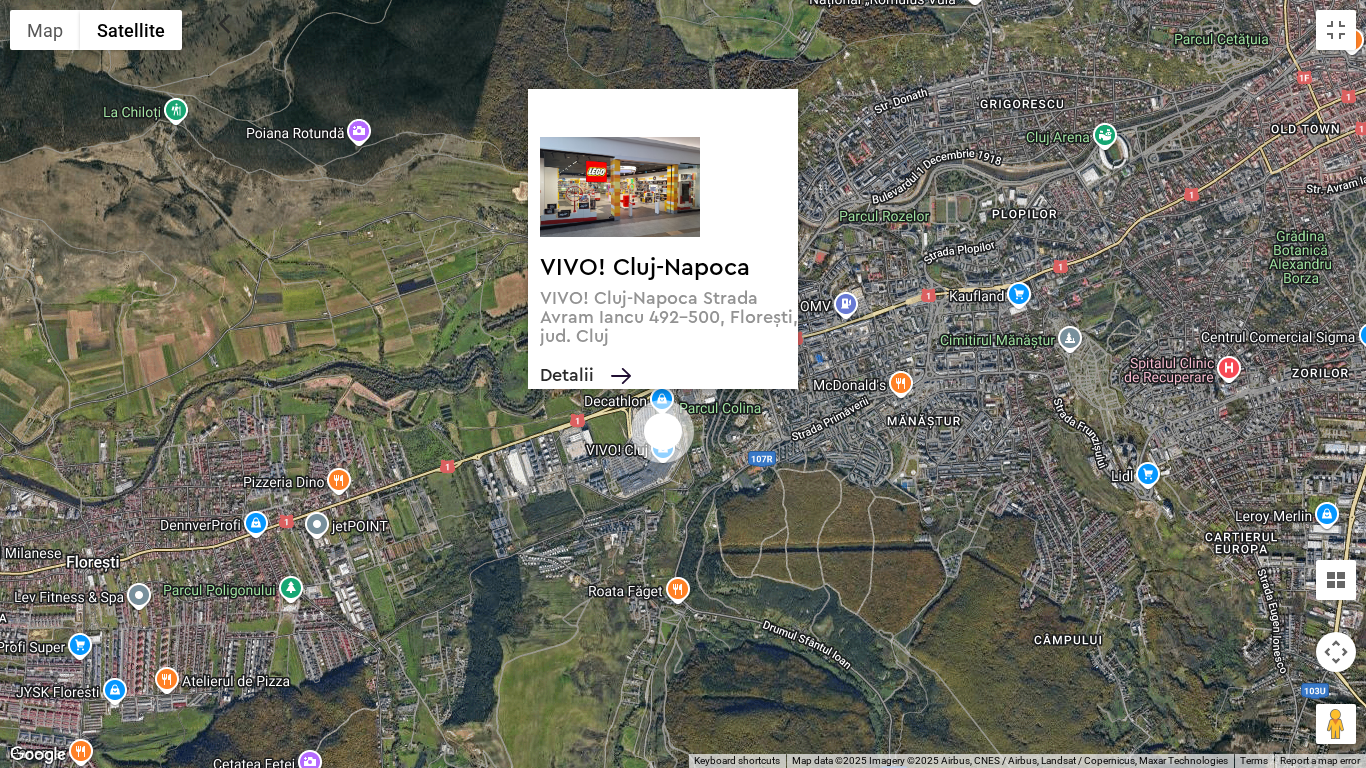 click on "VIVO! Cluj-Napoca VIVO! Cluj-Napoca Strada Avram Iancu 492-500, Florești, jud. Cluj Detalii" at bounding box center [683, 384] 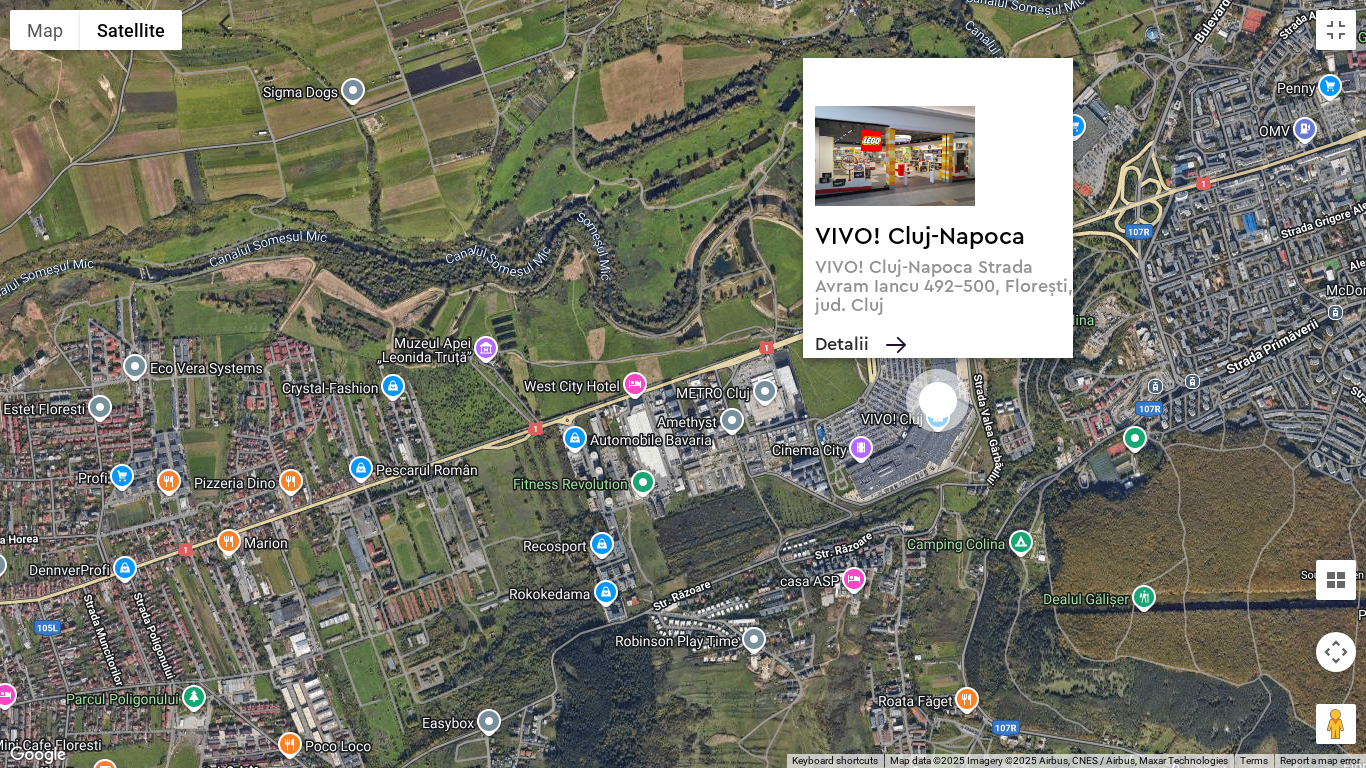 click on "VIVO! Cluj-Napoca VIVO! Cluj-Napoca Strada Avram Iancu 492-500, Florești, jud. Cluj Detalii" at bounding box center [683, 384] 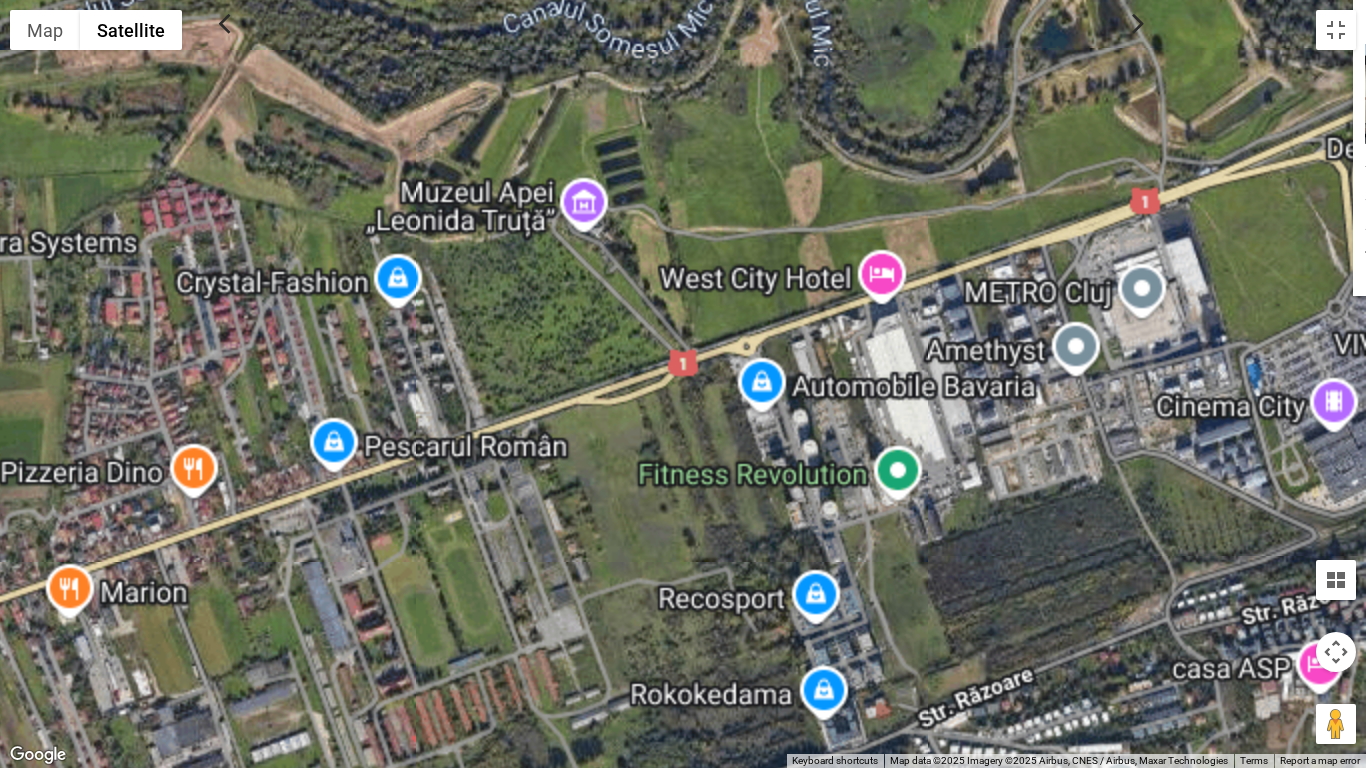 click on "VIVO! Cluj-Napoca VIVO! Cluj-Napoca Strada Avram Iancu 492-500, Florești, jud. Cluj Detalii" at bounding box center [683, 384] 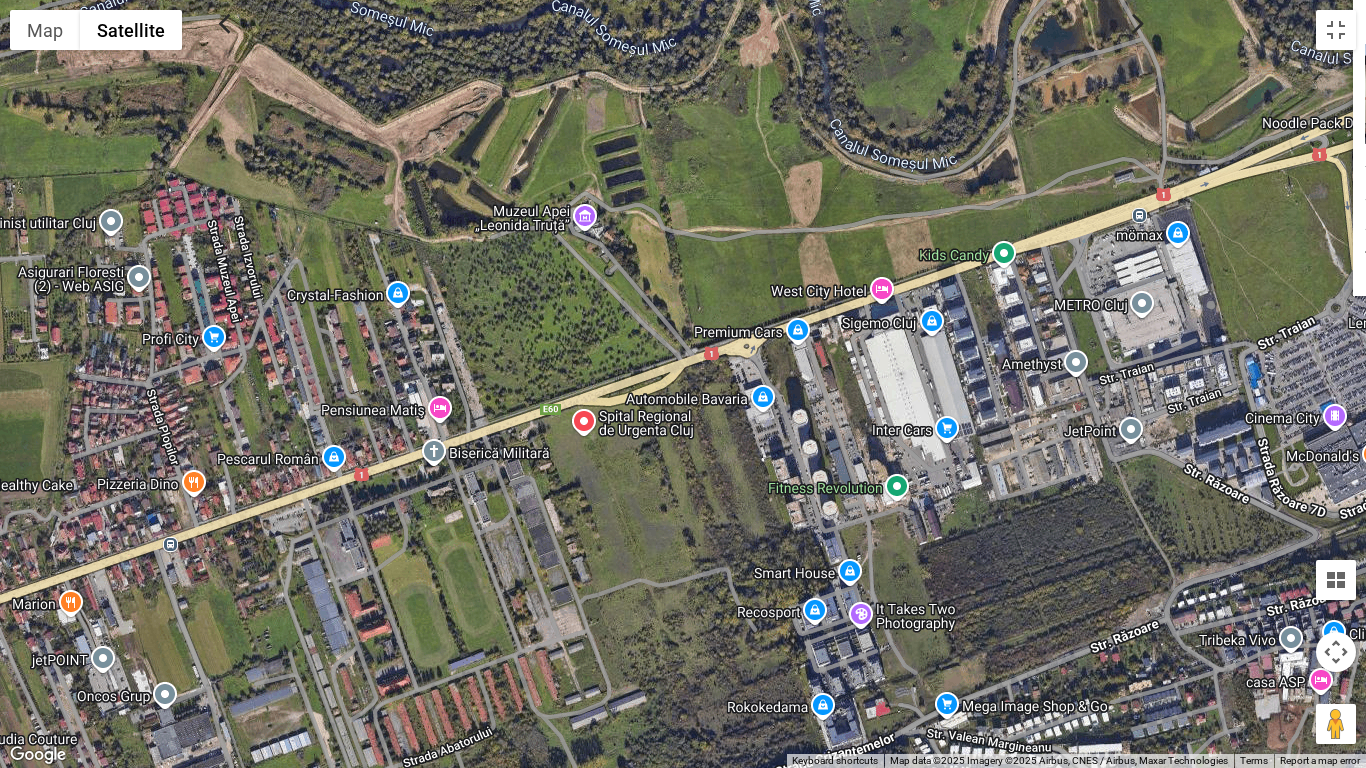click on "VIVO! Cluj-Napoca VIVO! Cluj-Napoca Strada Avram Iancu 492-500, Florești, jud. Cluj Detalii" at bounding box center [683, 384] 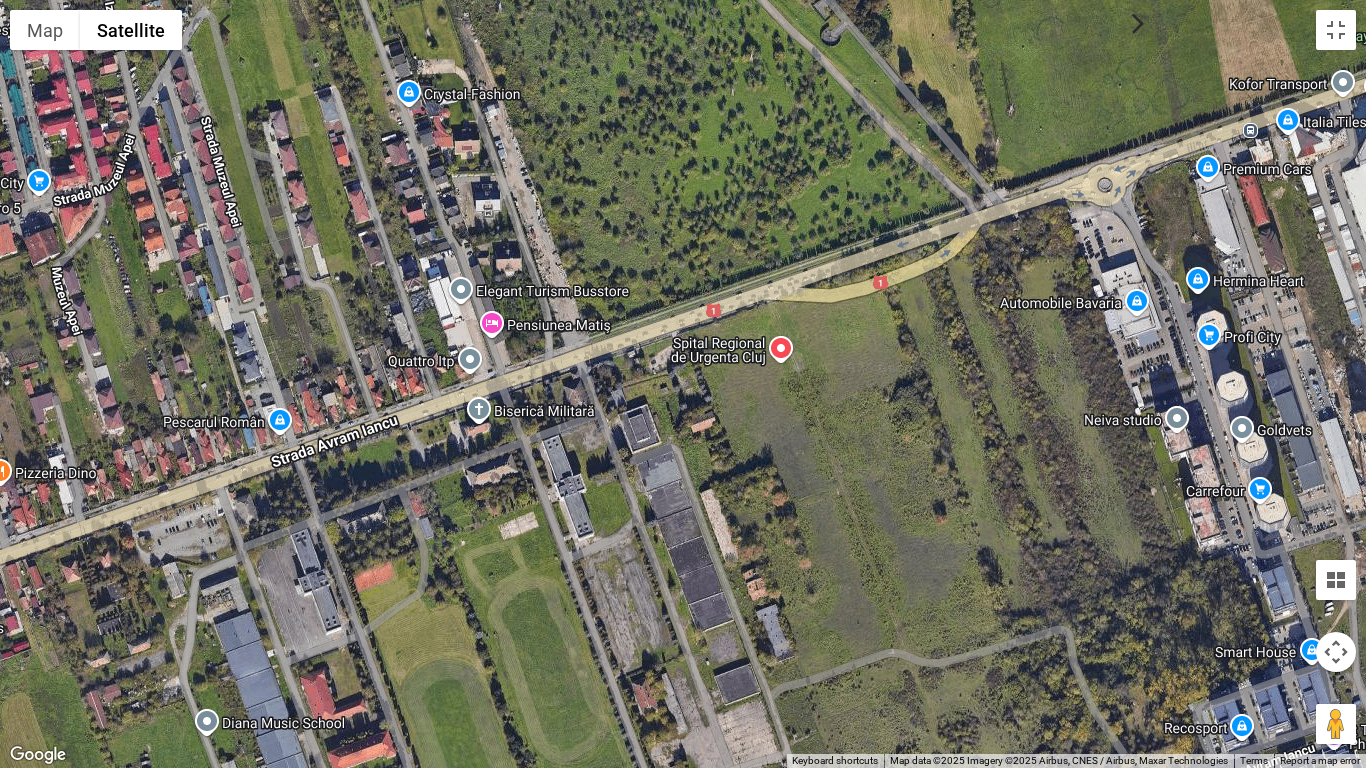 drag, startPoint x: 388, startPoint y: 480, endPoint x: 388, endPoint y: 443, distance: 37 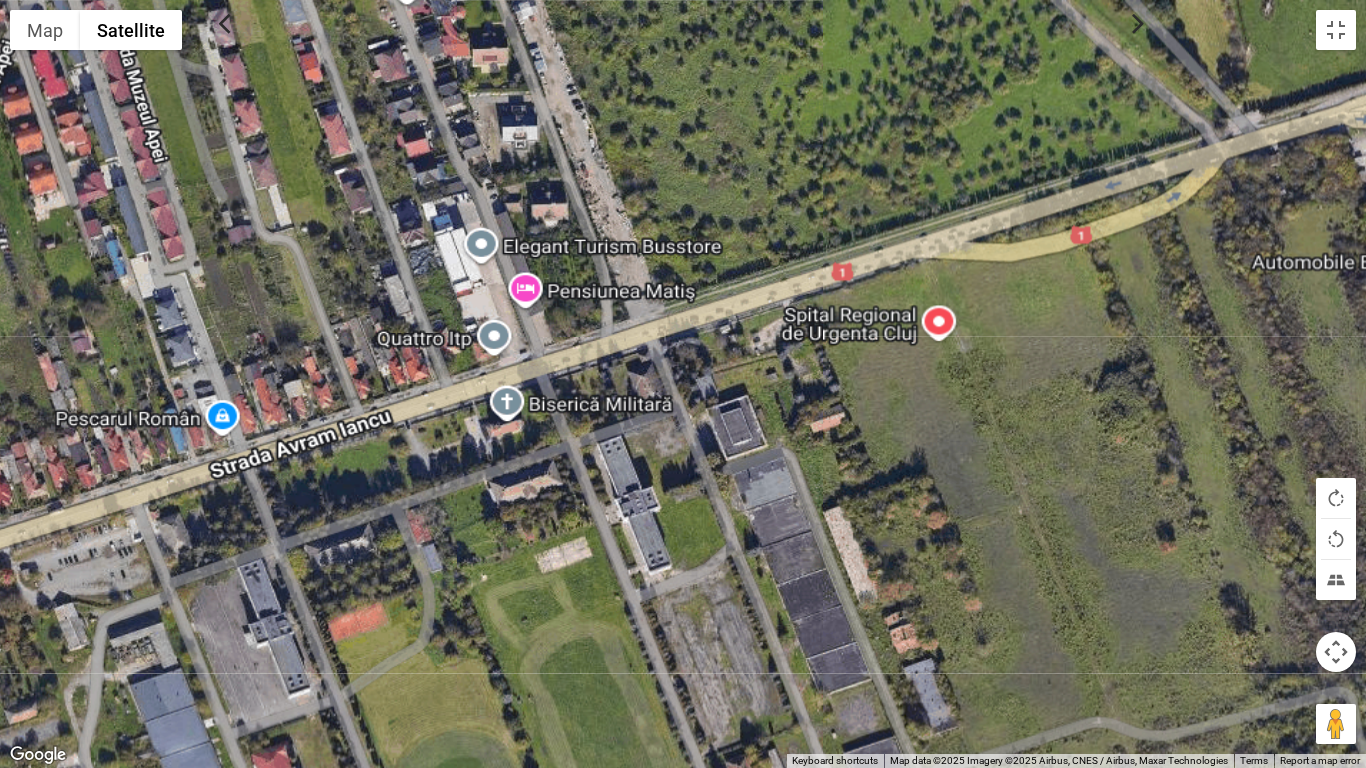 click on "VIVO! Cluj-Napoca VIVO! Cluj-Napoca Strada Avram Iancu 492-500, Florești, jud. Cluj Detalii" at bounding box center (683, 384) 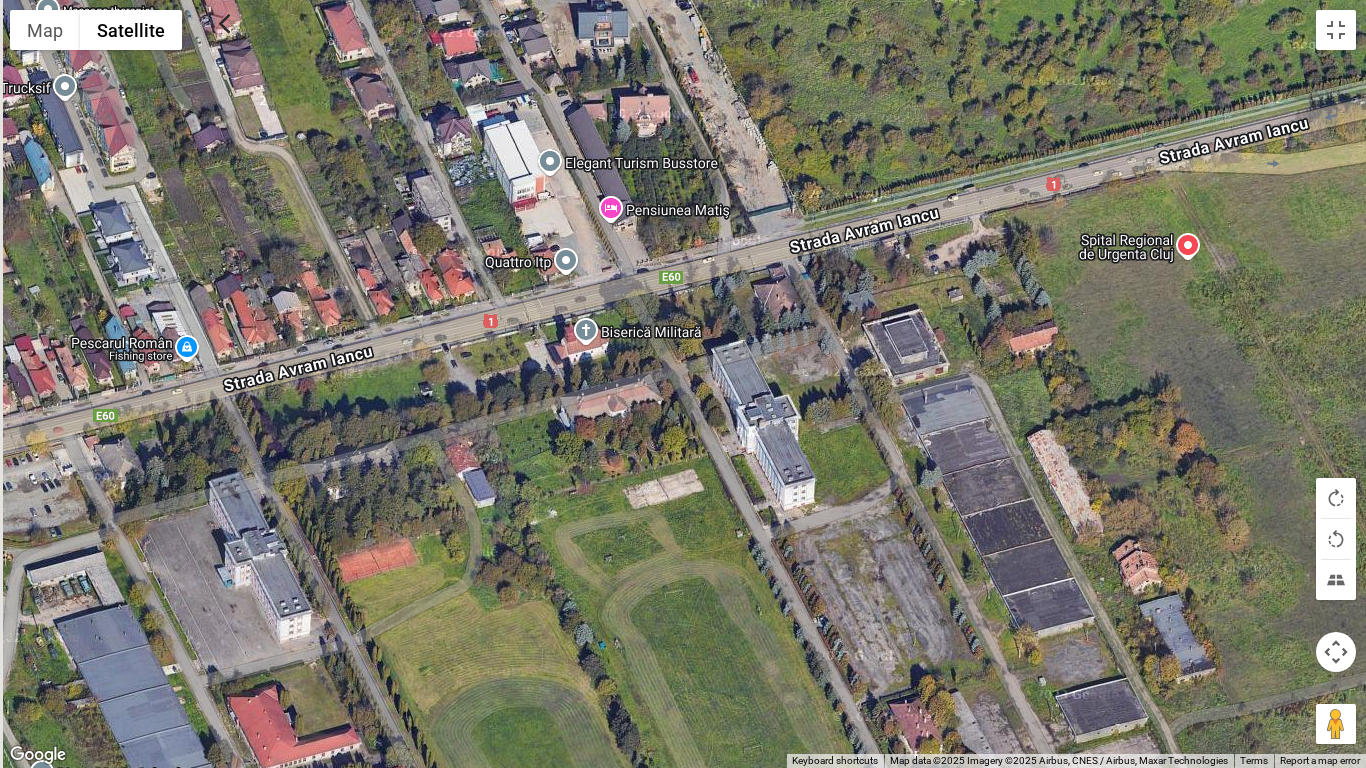 drag, startPoint x: 413, startPoint y: 422, endPoint x: 457, endPoint y: 346, distance: 87.81799 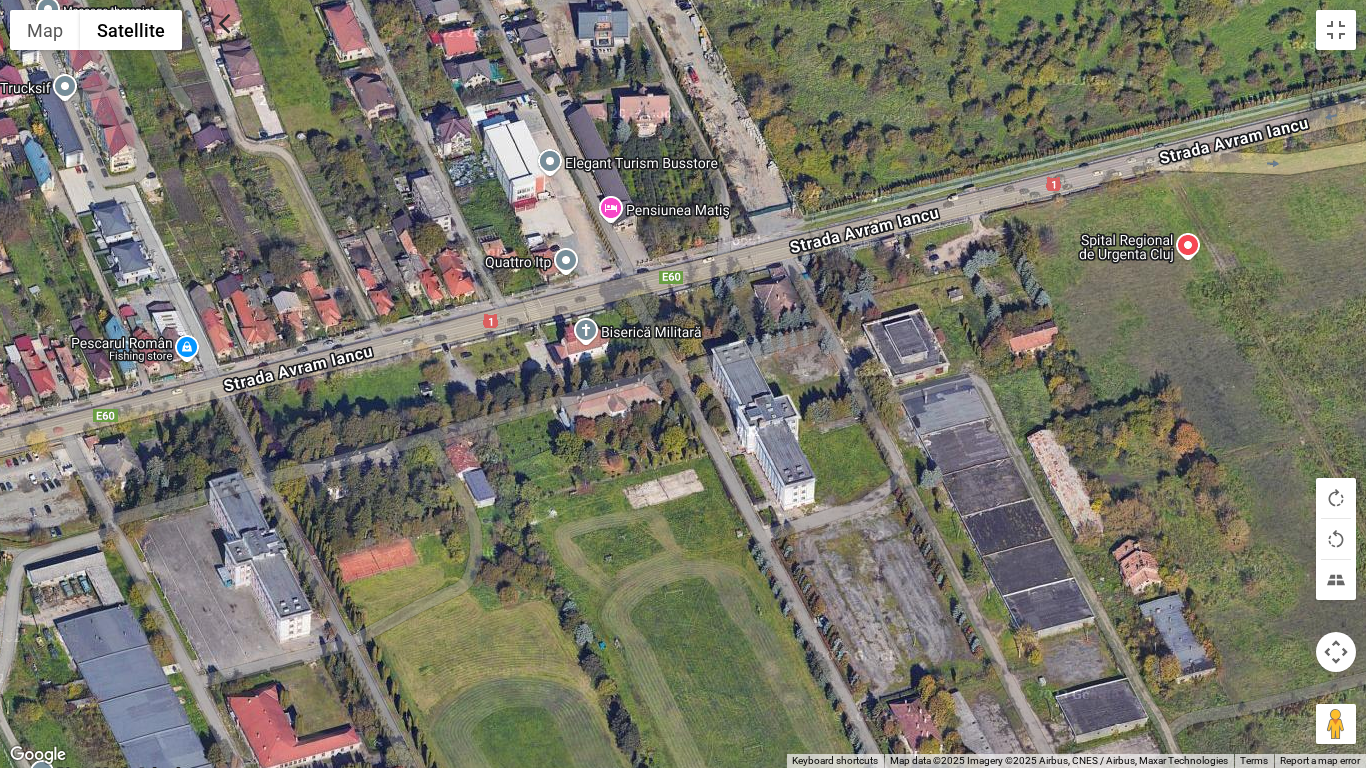 click on "VIVO! Cluj-Napoca VIVO! Cluj-Napoca Strada Avram Iancu 492-500, Florești, jud. Cluj Detalii" at bounding box center [683, 384] 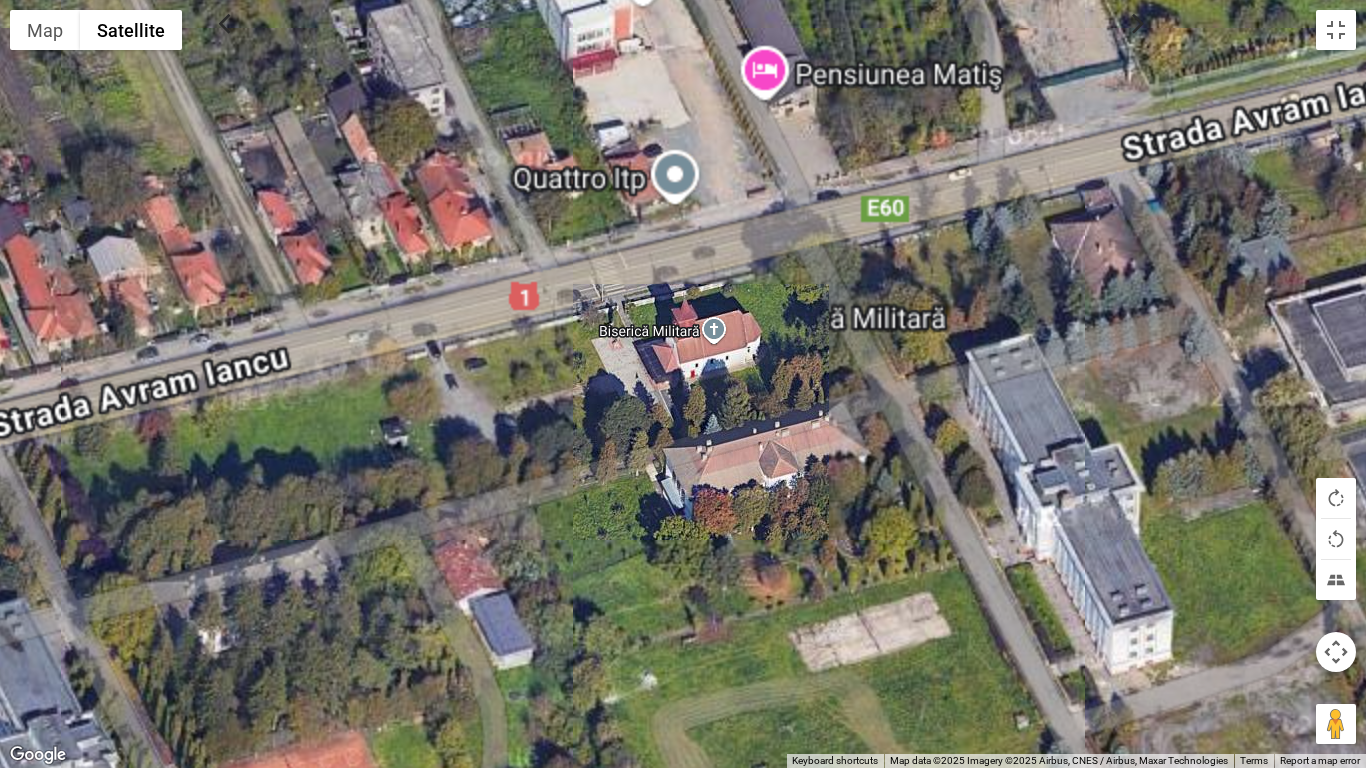 click on "VIVO! Cluj-Napoca VIVO! Cluj-Napoca Strada Avram Iancu 492-500, Florești, jud. Cluj Detalii" at bounding box center [683, 384] 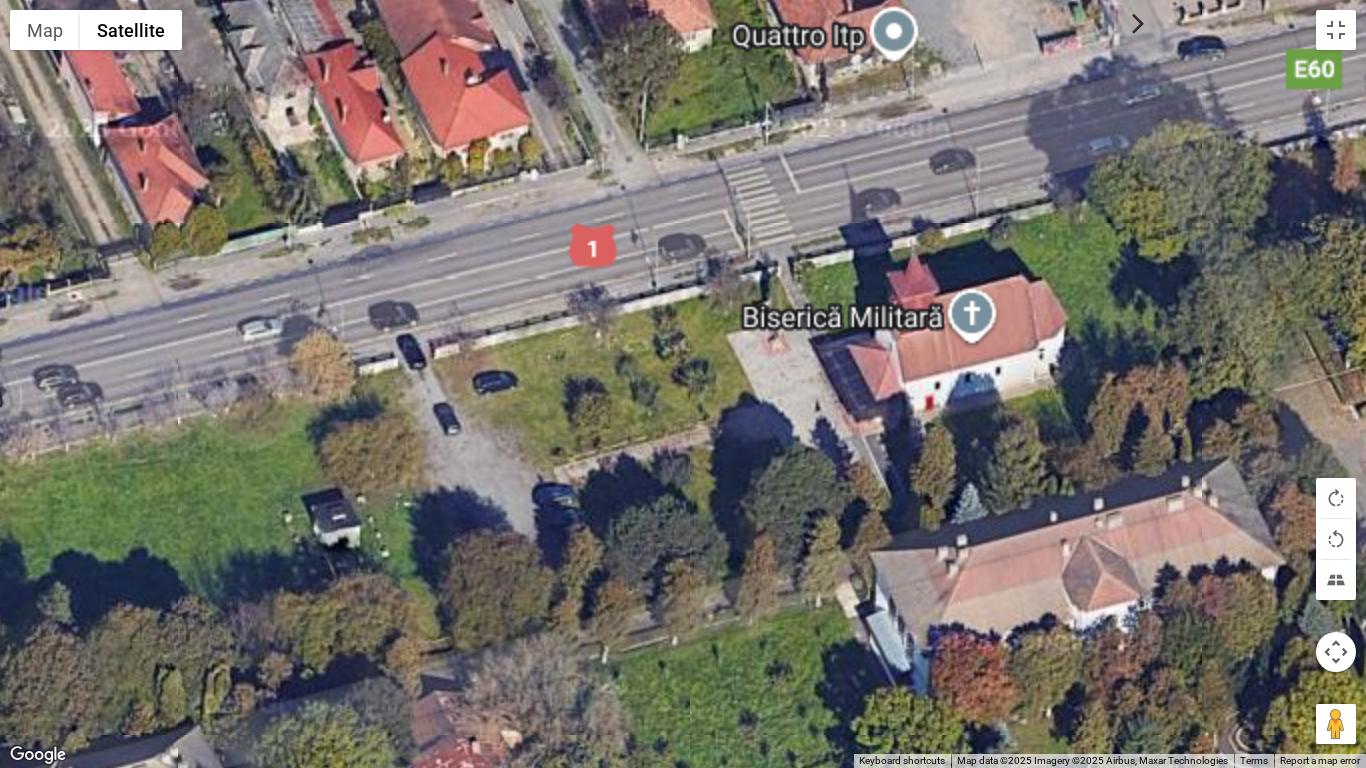 click on "VIVO! Cluj-Napoca VIVO! Cluj-Napoca Strada Avram Iancu 492-500, Florești, jud. Cluj Detalii" at bounding box center [683, 384] 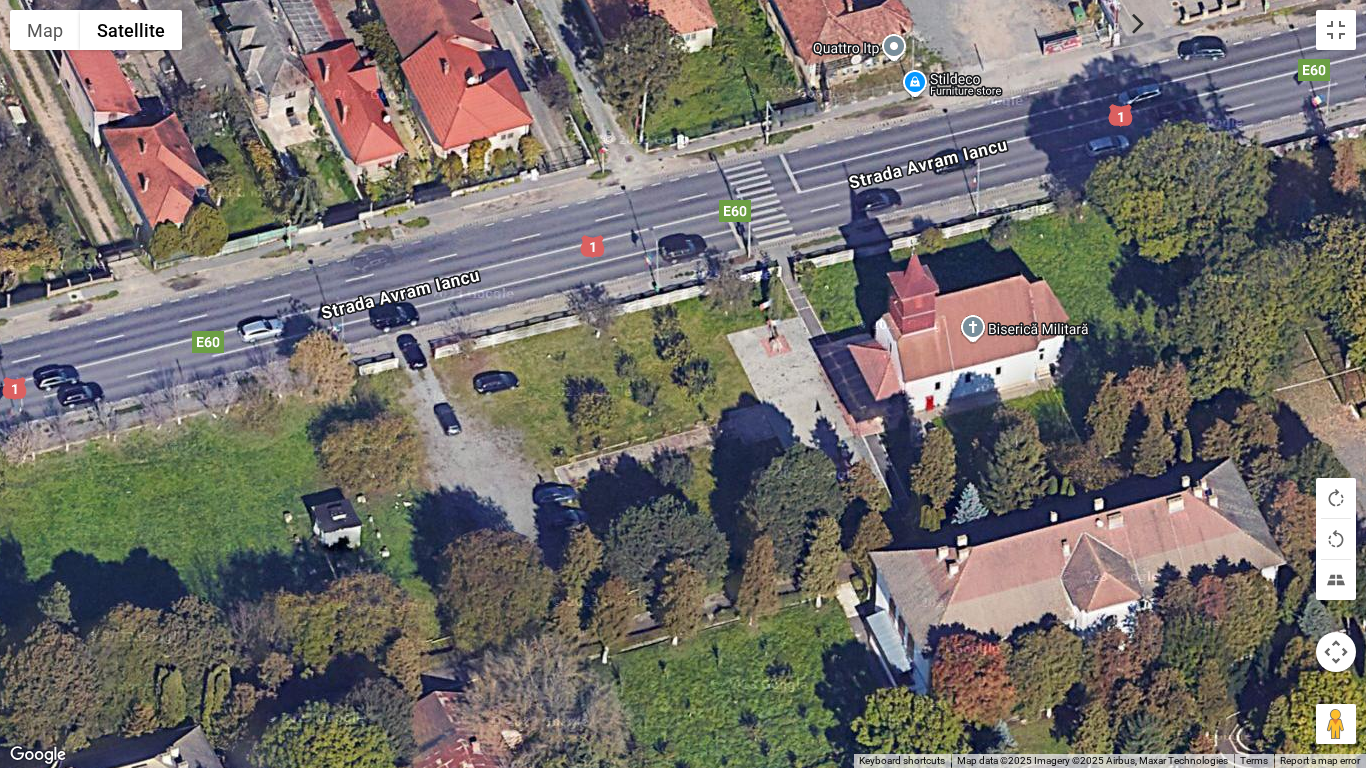 click on "VIVO! Cluj-Napoca VIVO! Cluj-Napoca Strada Avram Iancu 492-500, Florești, jud. Cluj Detalii" at bounding box center [683, 384] 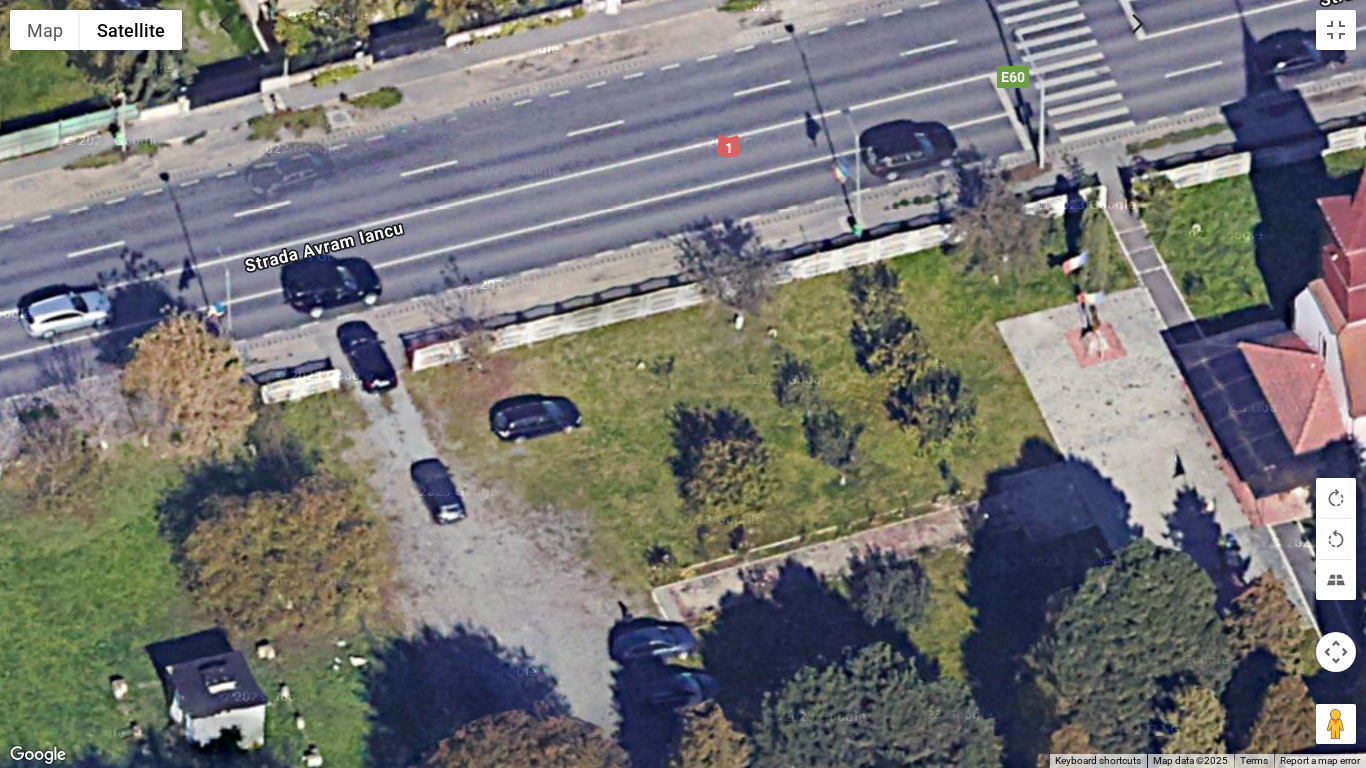 click on "VIVO! Cluj-Napoca VIVO! Cluj-Napoca Strada Avram Iancu 492-500, Florești, jud. Cluj Detalii" at bounding box center (683, 384) 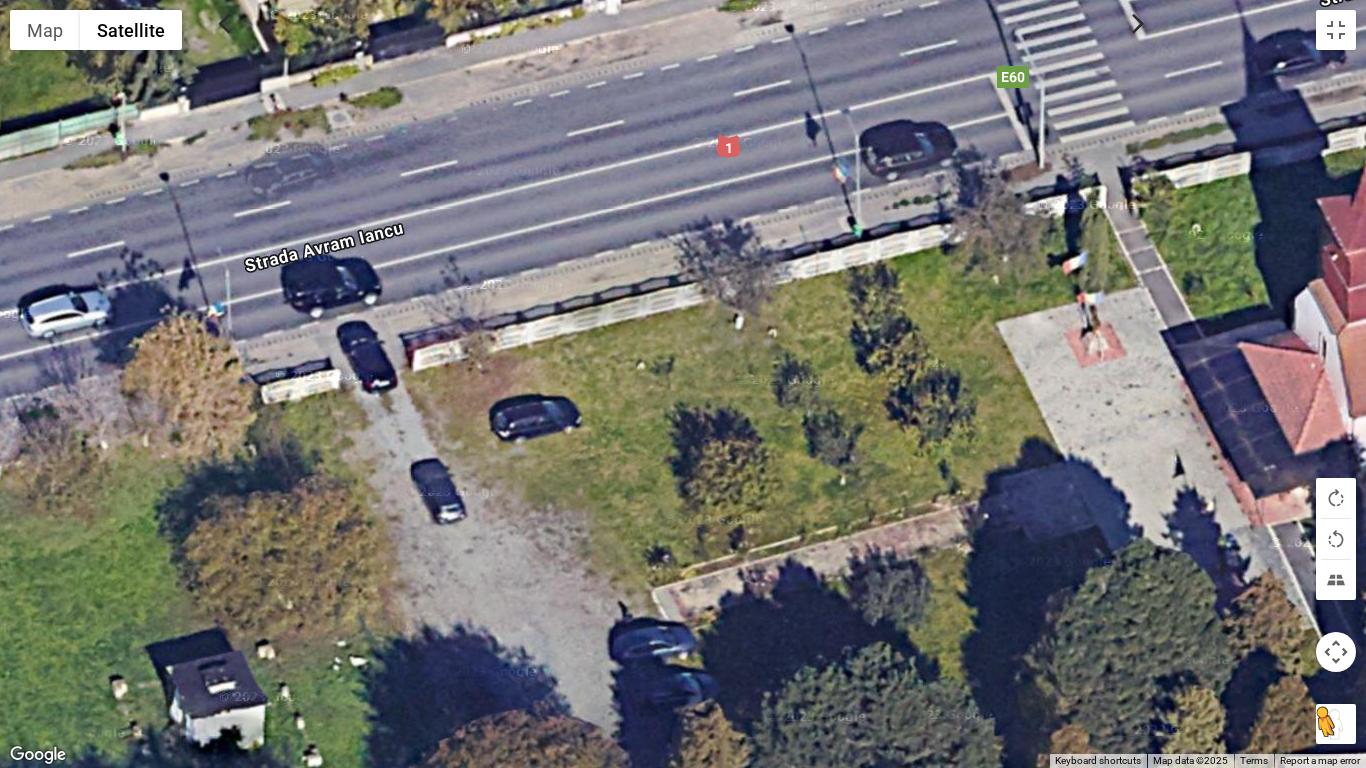 click at bounding box center (1336, 724) 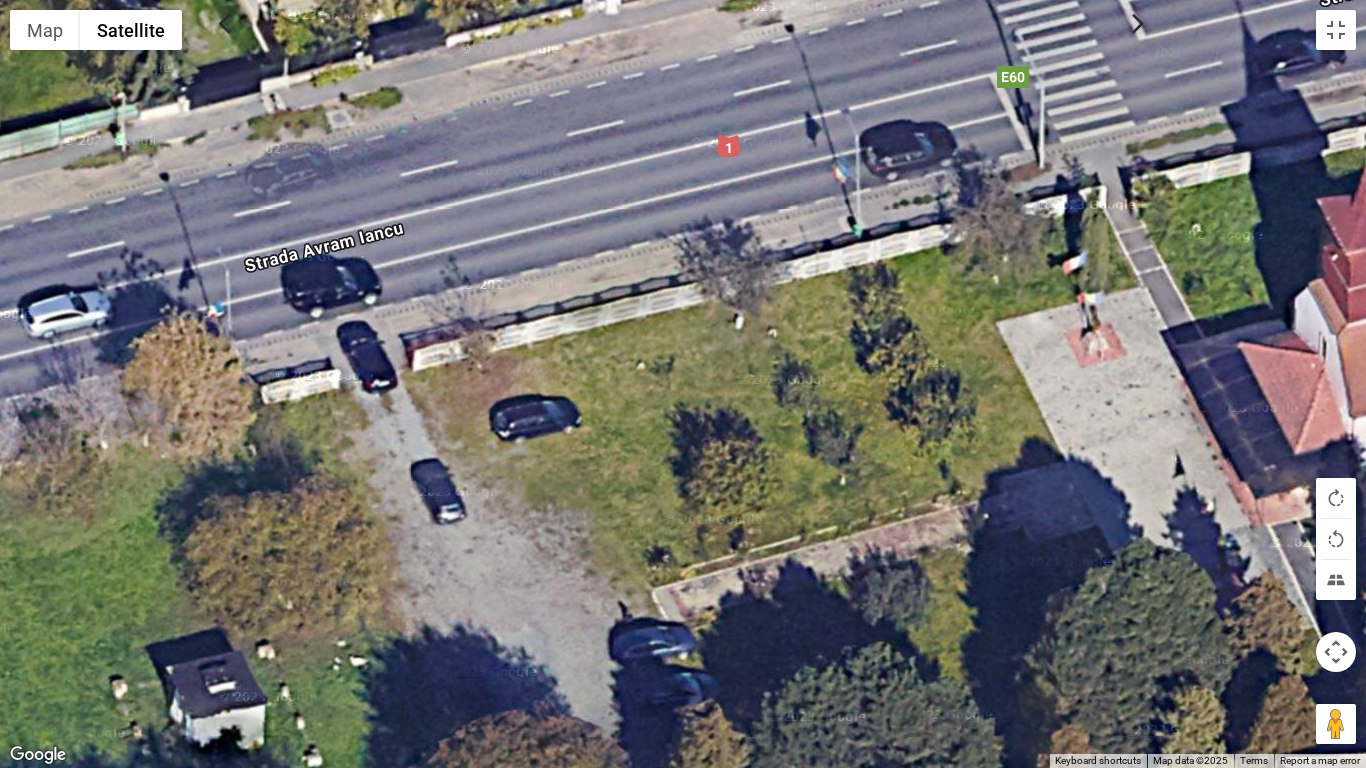 click on "VIVO! Cluj-Napoca VIVO! Cluj-Napoca Strada Avram Iancu 492-500, Florești, jud. Cluj Detalii" at bounding box center (683, 384) 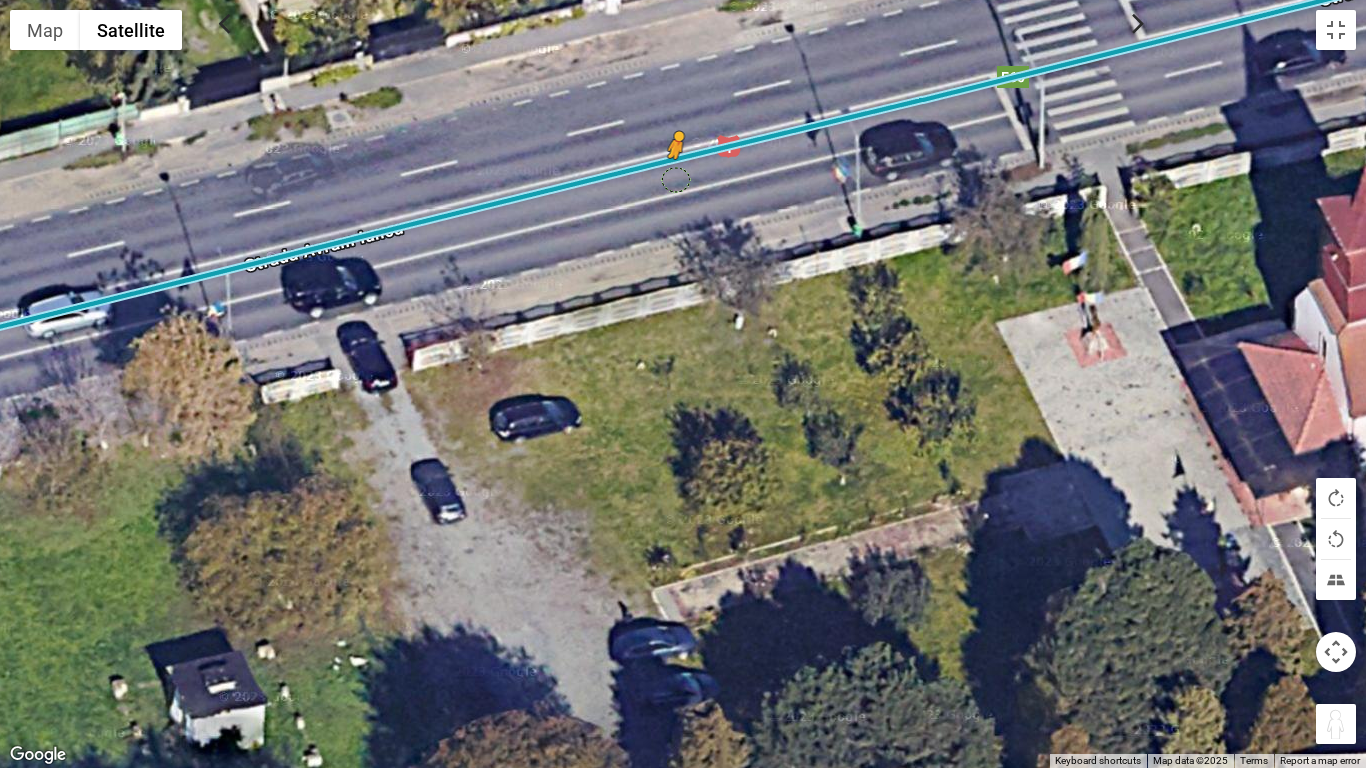 drag, startPoint x: 1331, startPoint y: 729, endPoint x: 679, endPoint y: 179, distance: 852.9971 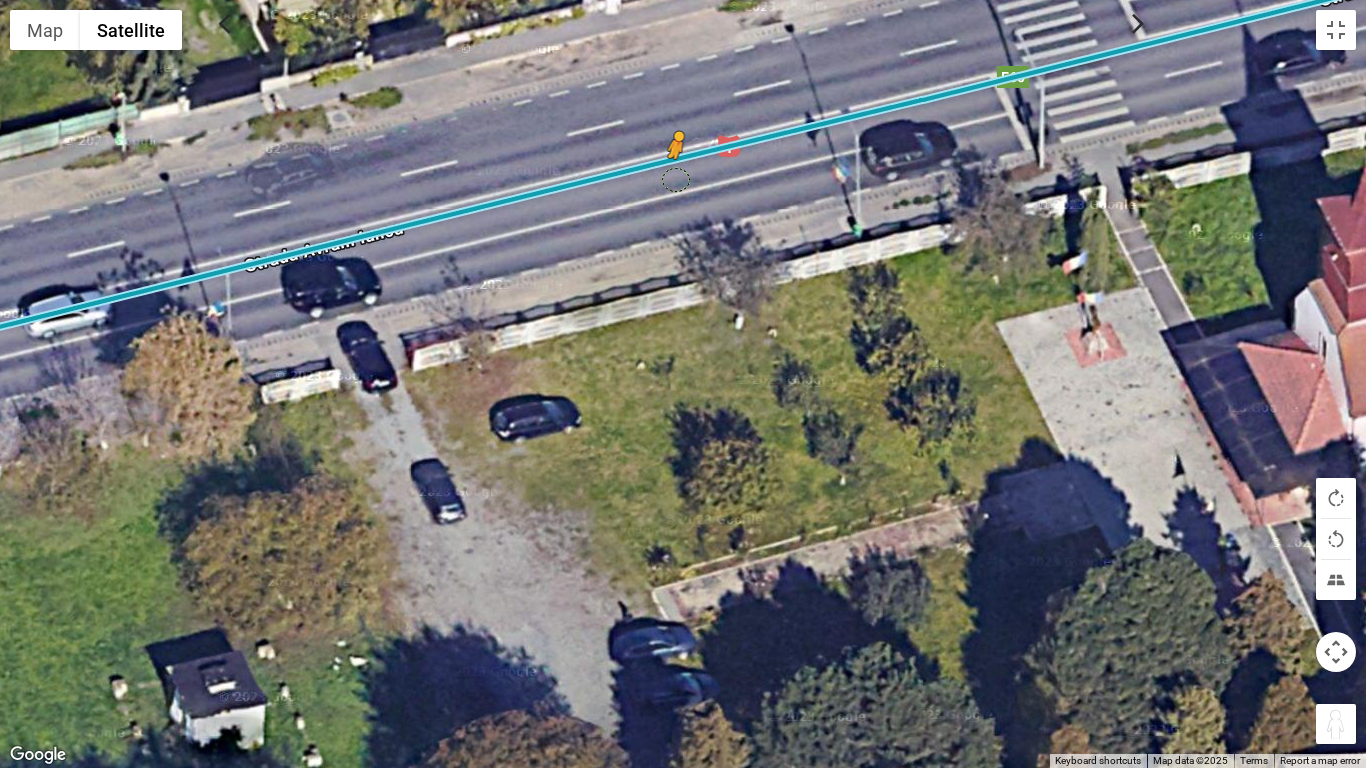 click on "To activate drag with keyboard, press Alt + Enter. Once in keyboard drag state, use the arrow keys to move the marker. To complete the drag, press the Enter key. To cancel, press Escape. VIVO! Cluj-Napoca VIVO! Cluj-Napoca Strada Avram Iancu 492-500, Florești, jud. Cluj Detalii  Loading... Map Terrain Satellite Labels Keyboard shortcuts Map Data Map data ©2025 Map data ©2025 2 m  Click to toggle between metric and imperial units Terms Report a map error" at bounding box center (683, 384) 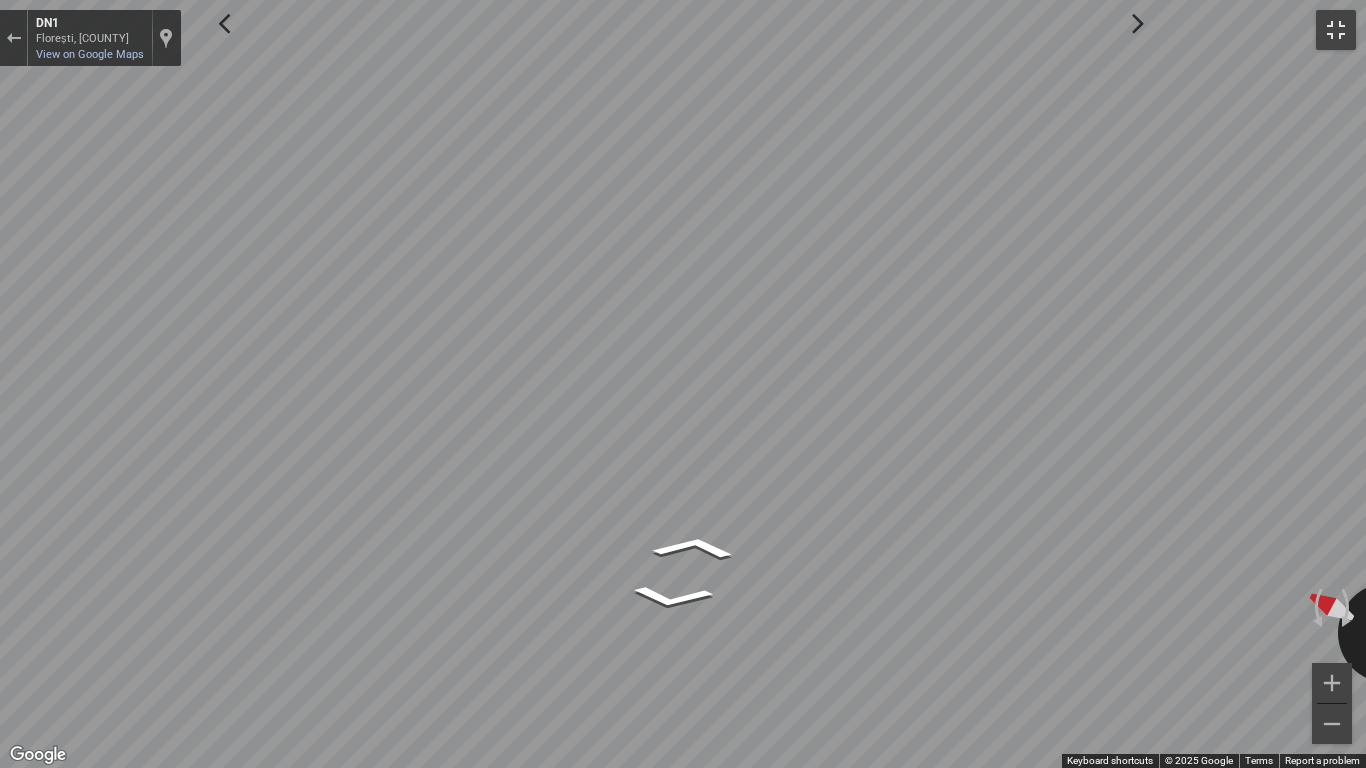 click at bounding box center (1336, 30) 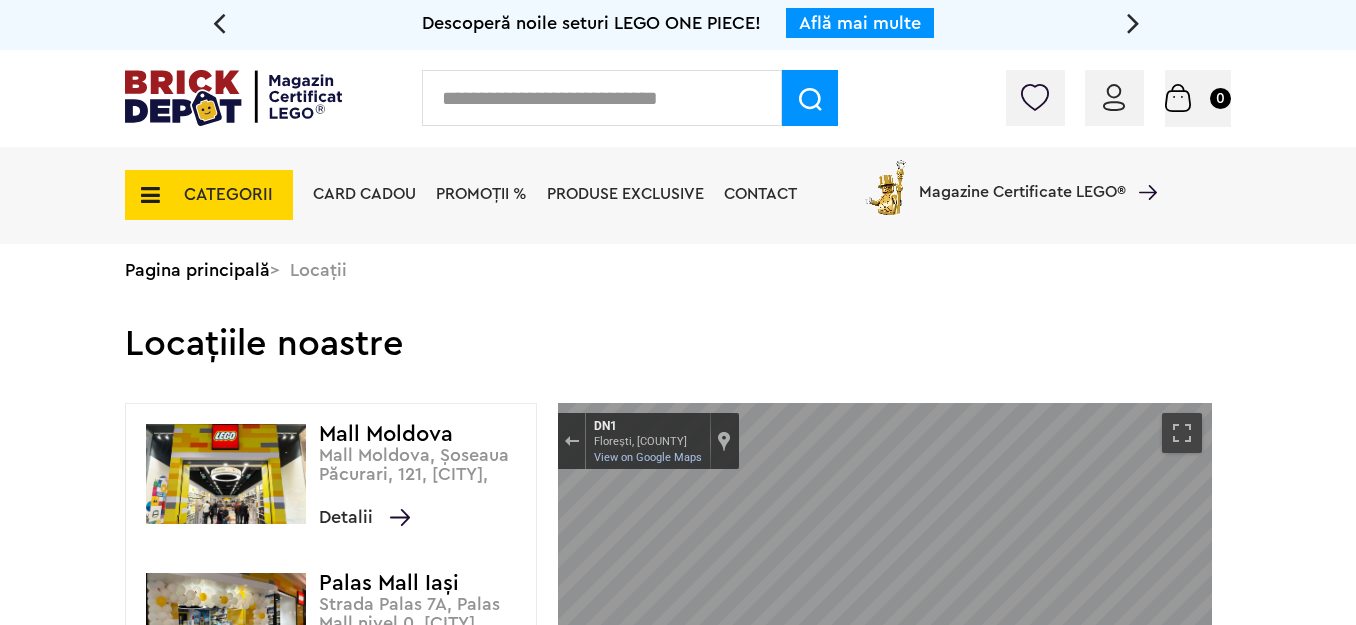 click on "Card Cadou" at bounding box center (364, 194) 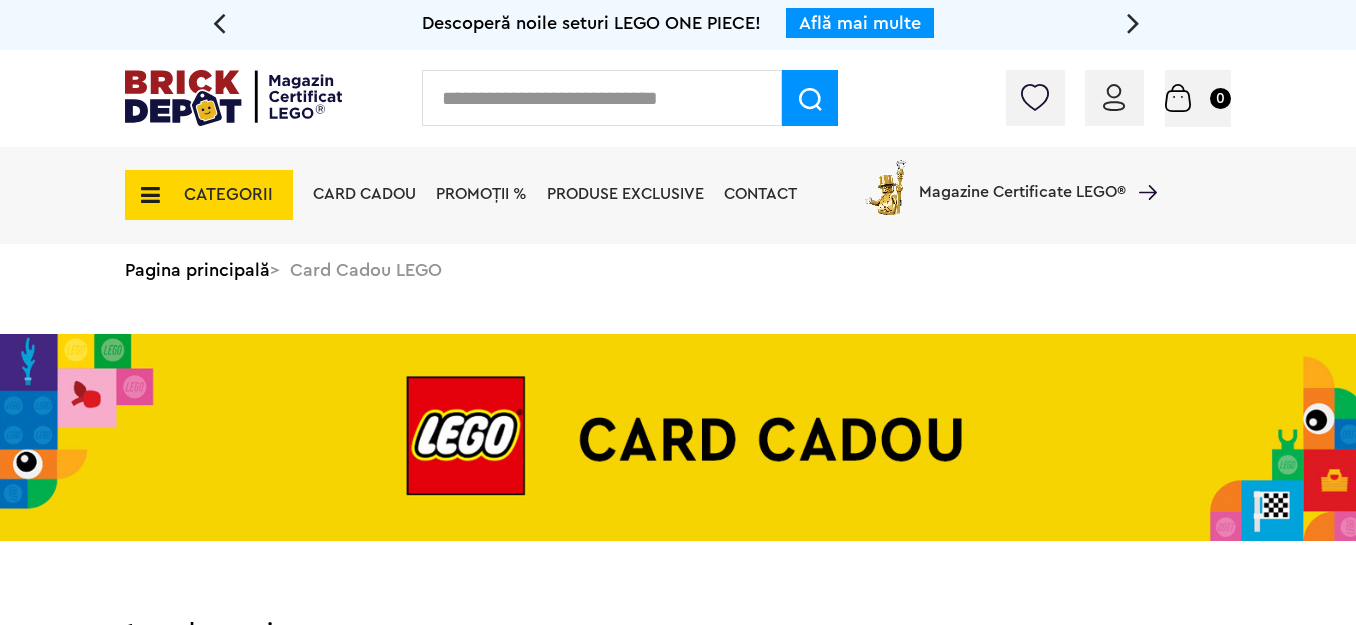 scroll, scrollTop: 0, scrollLeft: 0, axis: both 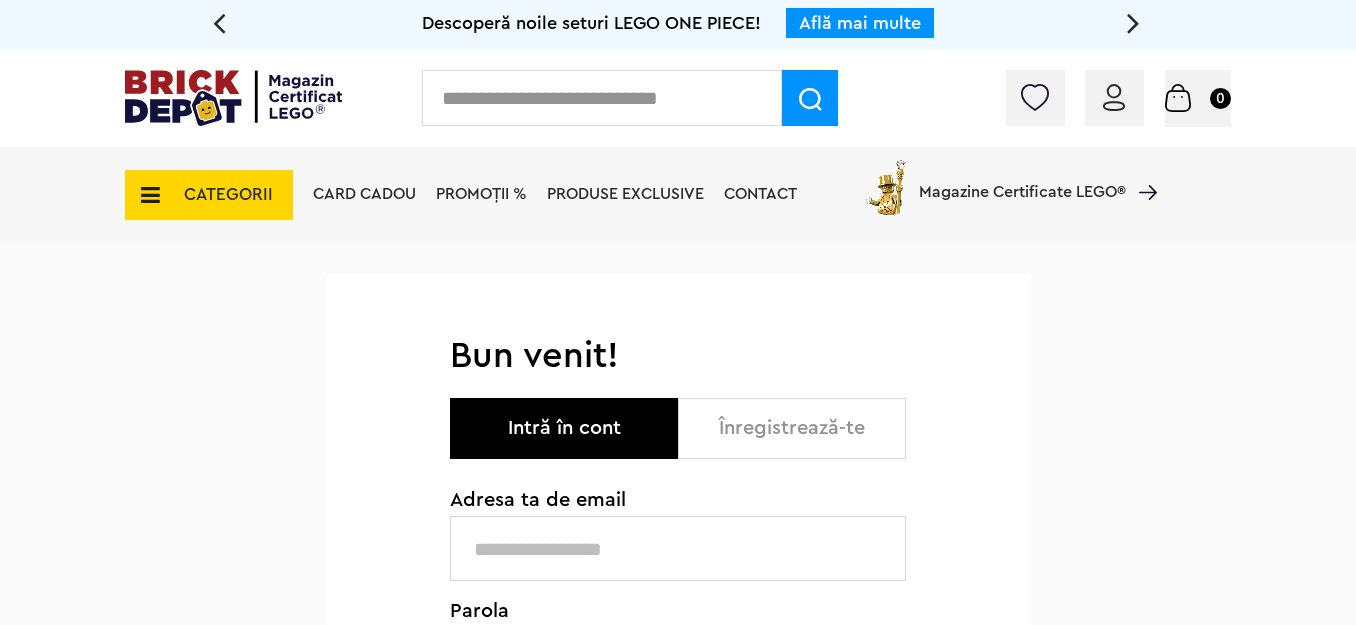 click at bounding box center (678, 548) 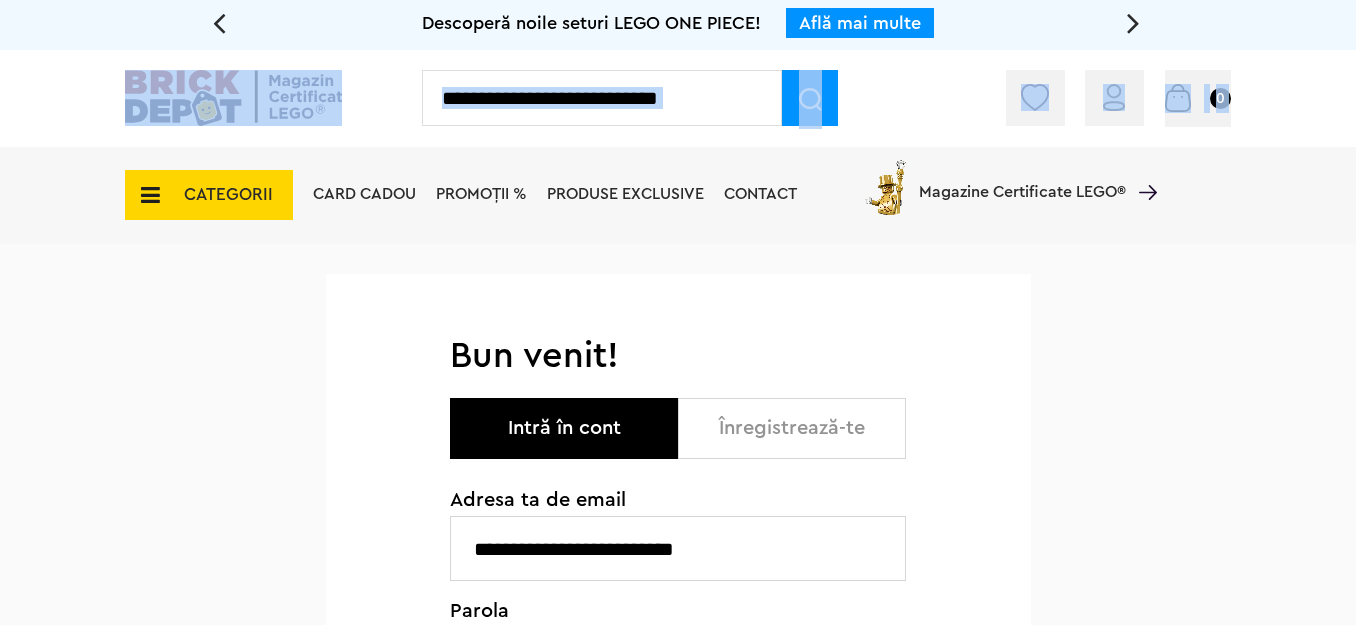 drag, startPoint x: 1354, startPoint y: 90, endPoint x: 1365, endPoint y: 94, distance: 11.7046995 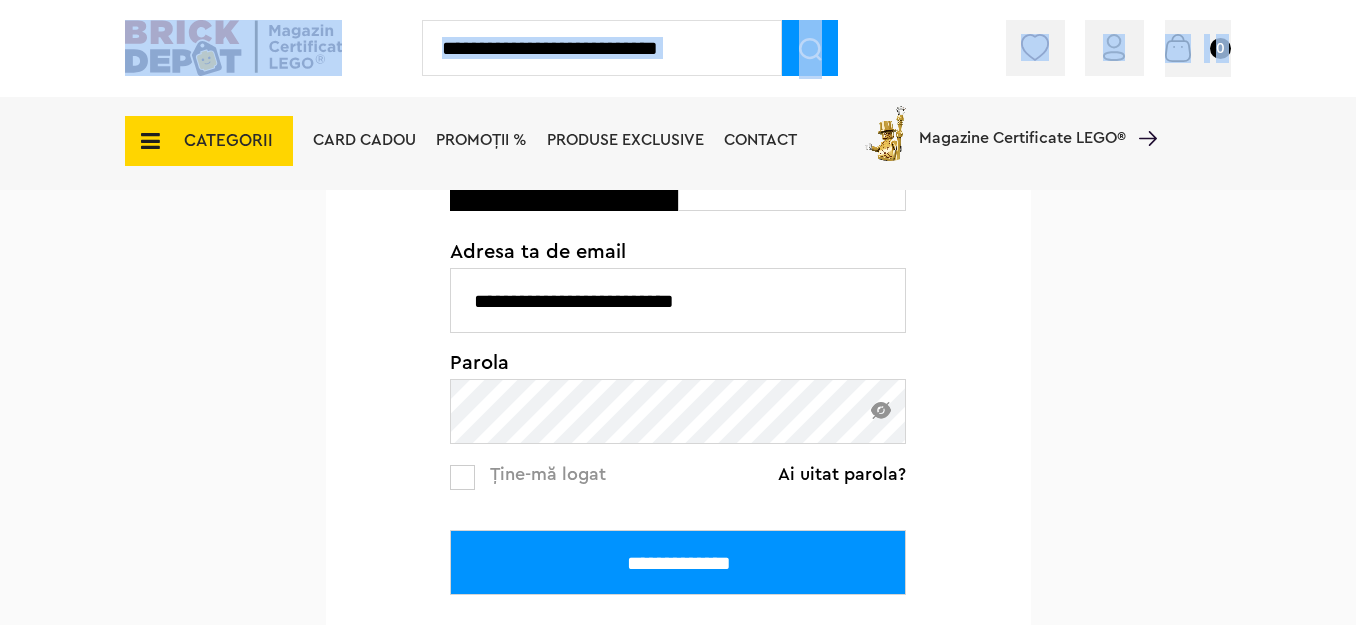 scroll, scrollTop: 289, scrollLeft: 0, axis: vertical 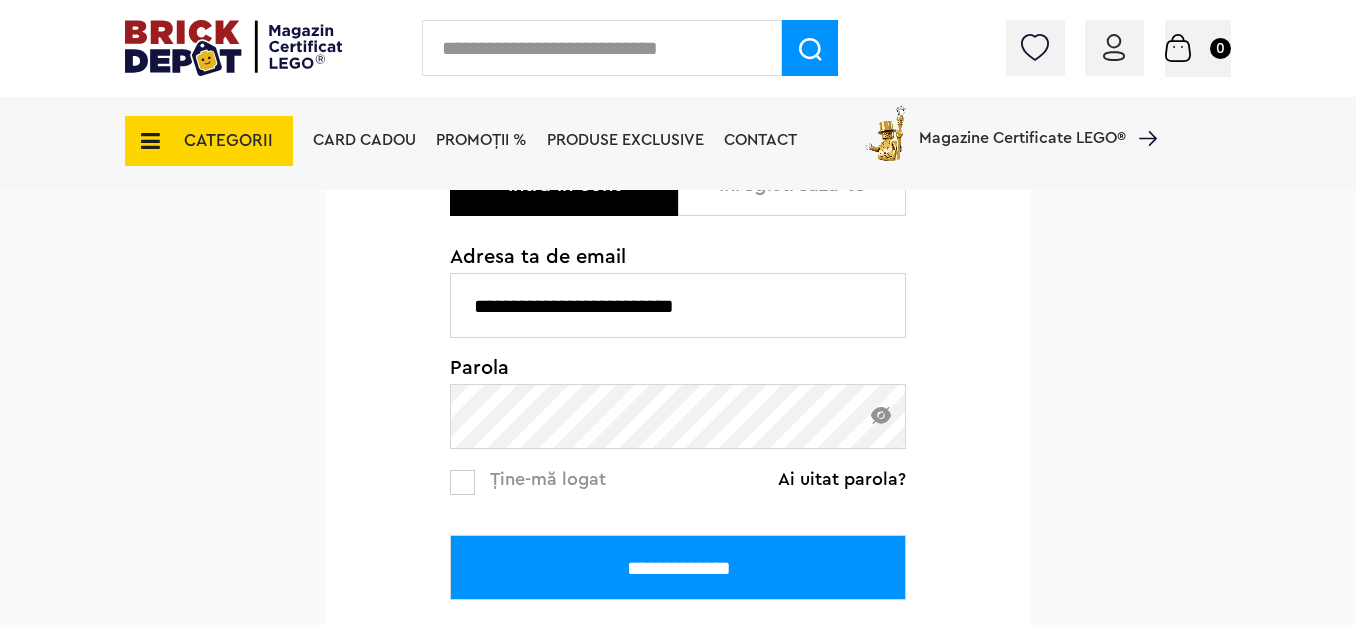 click on "**********" at bounding box center (678, 435) 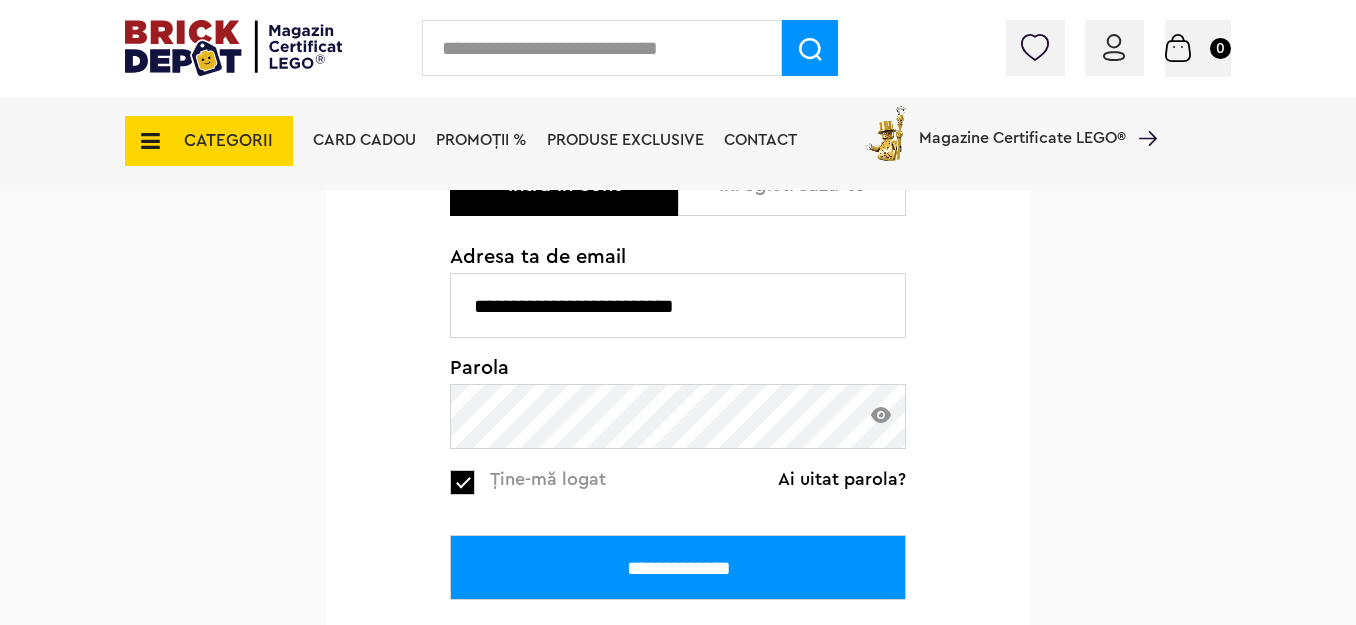 click on "**********" at bounding box center [678, 567] 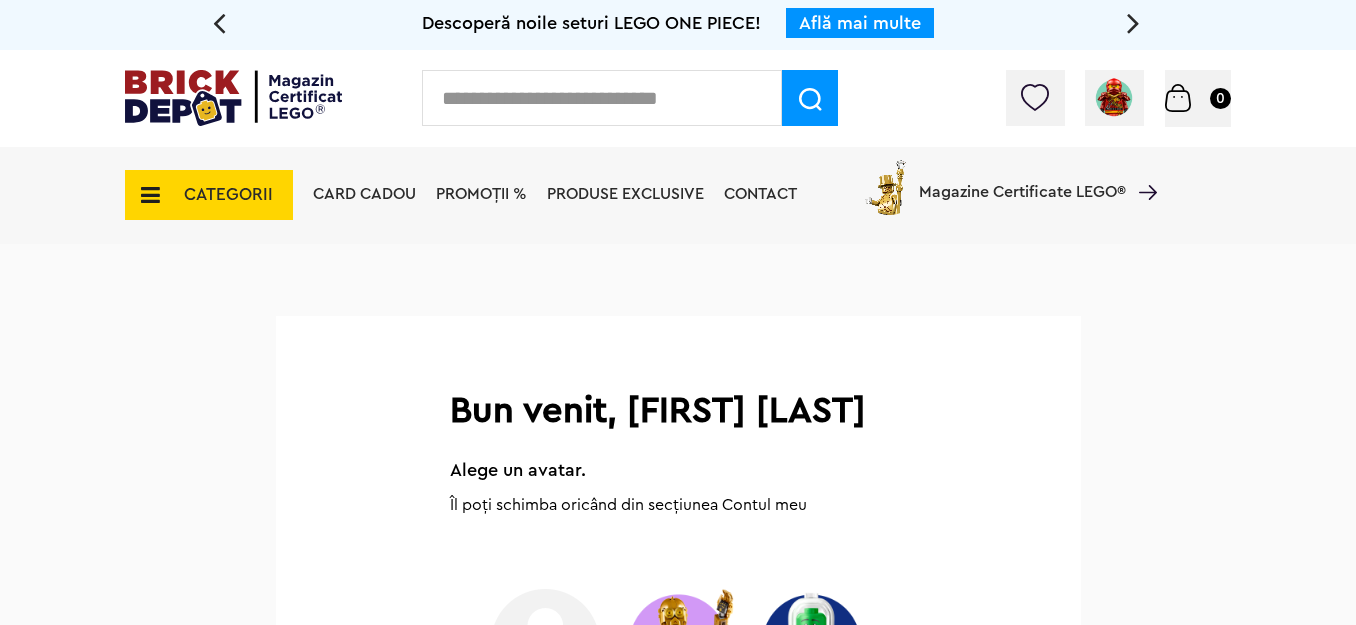 scroll, scrollTop: 0, scrollLeft: 0, axis: both 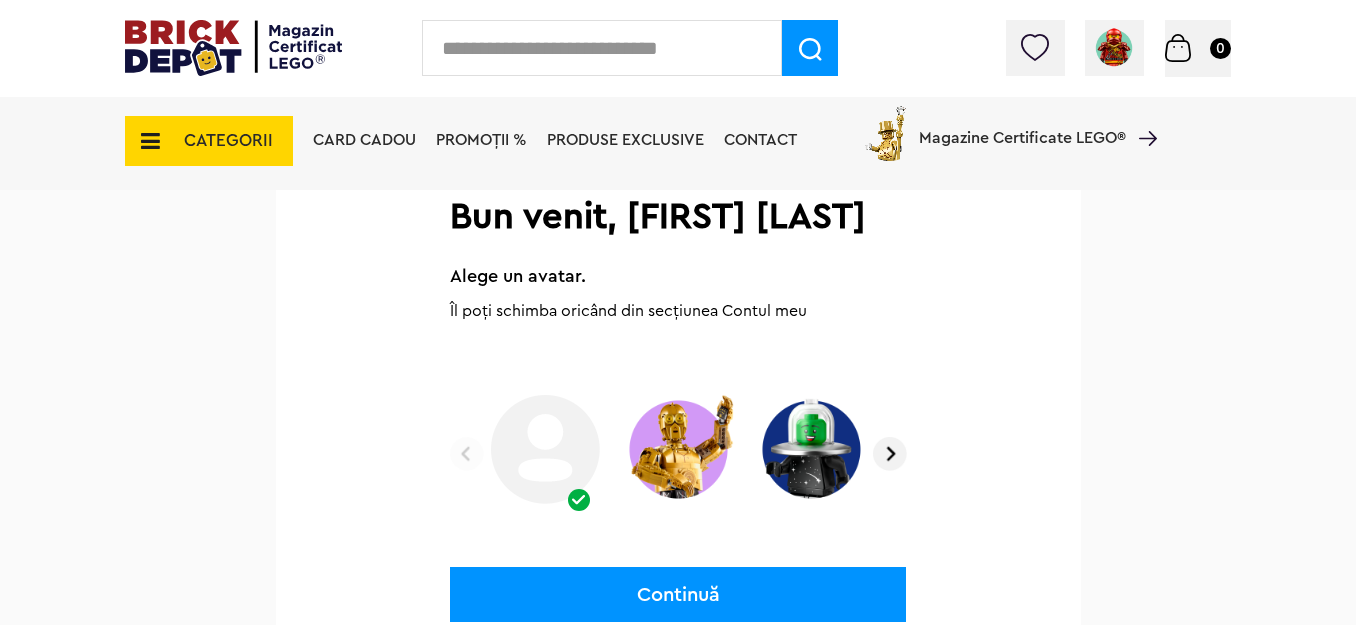 click at bounding box center (890, 454) 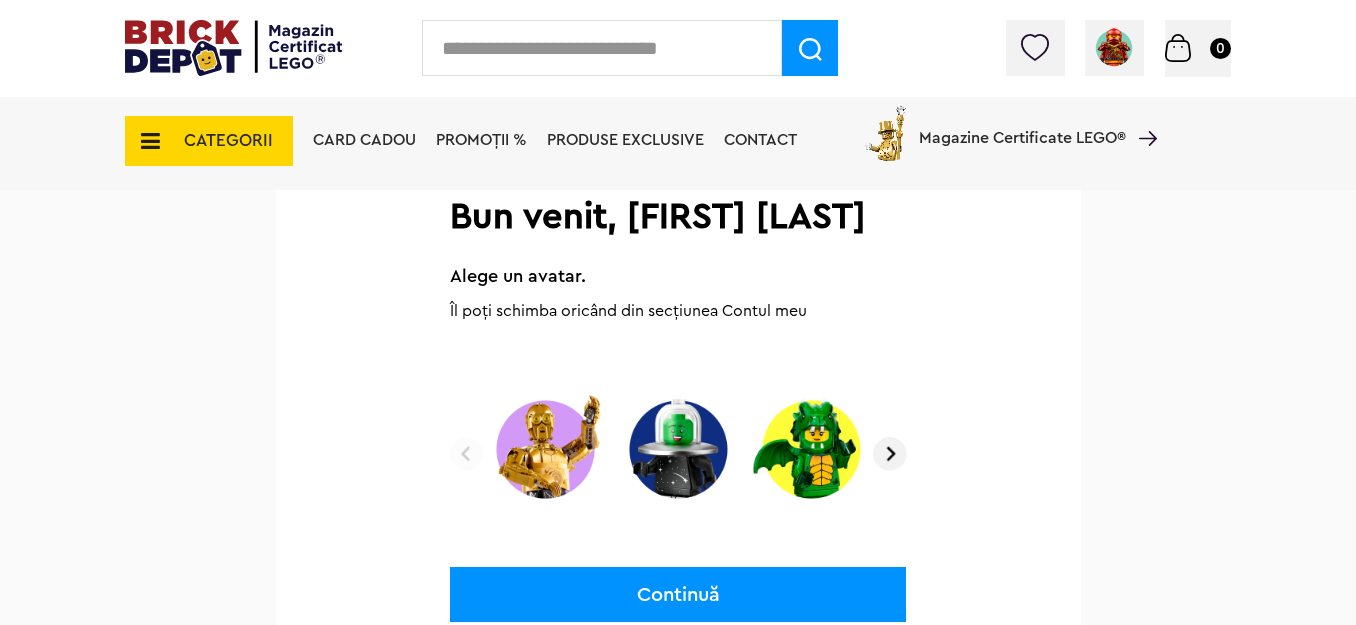 click at bounding box center (890, 454) 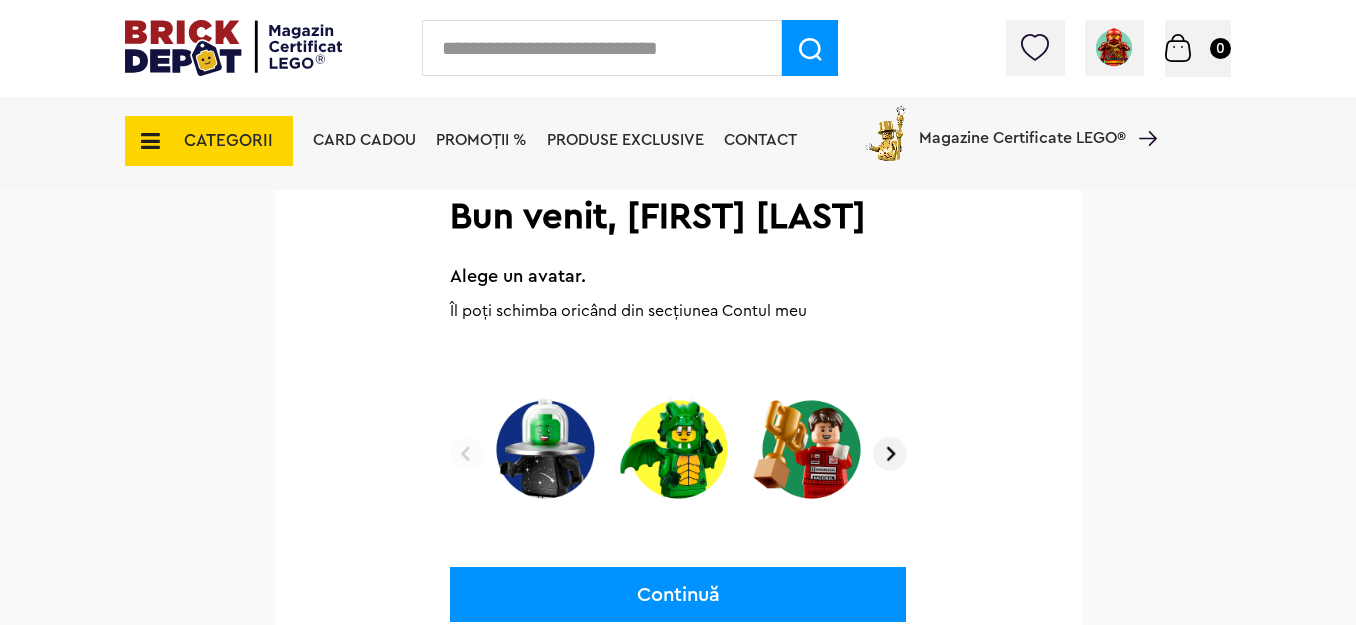 click at bounding box center (890, 454) 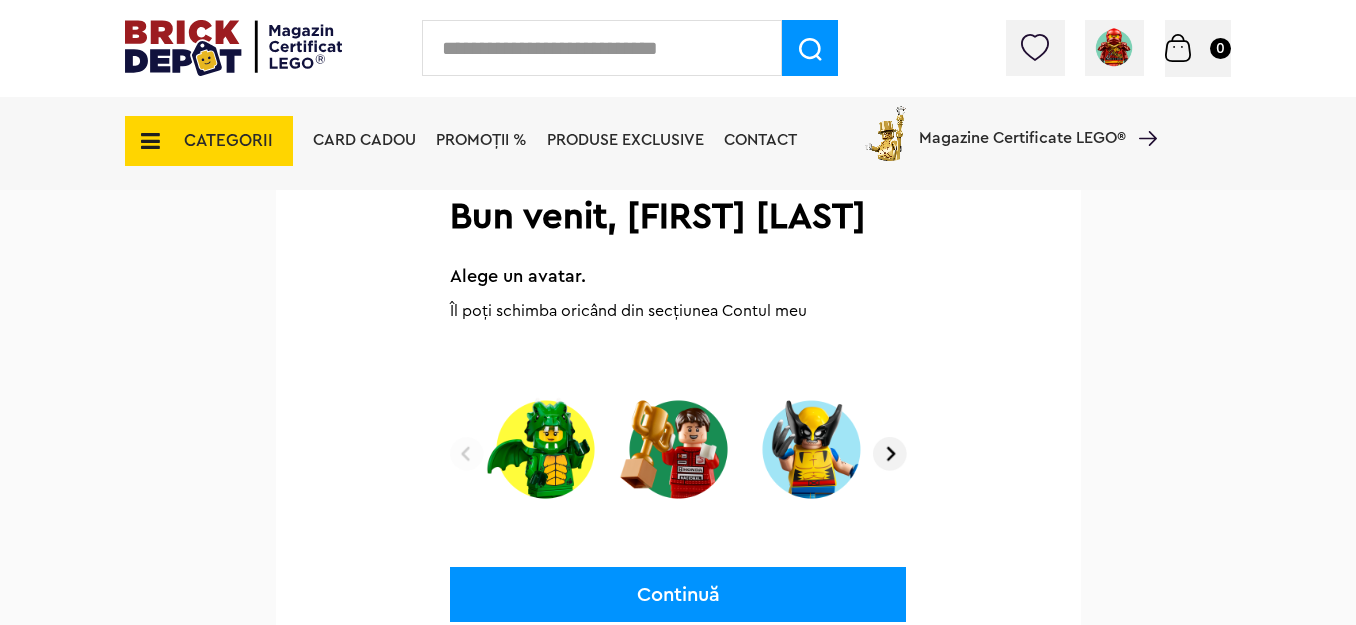 click at bounding box center (890, 454) 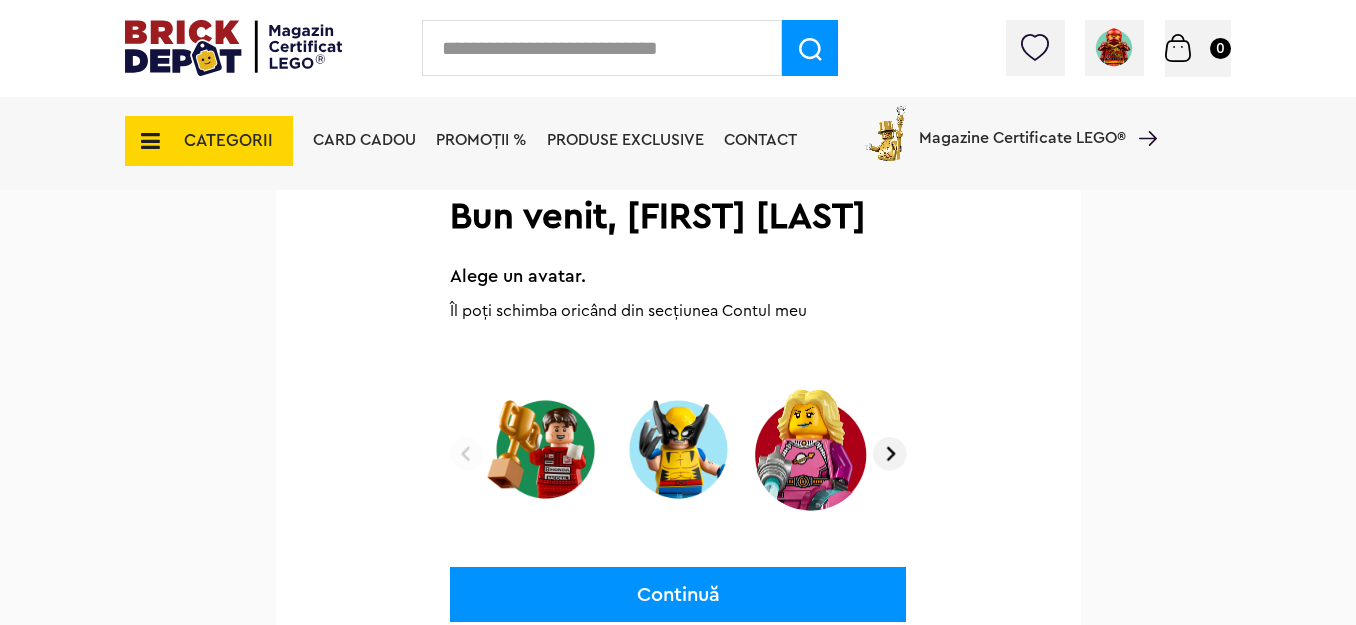 click at bounding box center (890, 454) 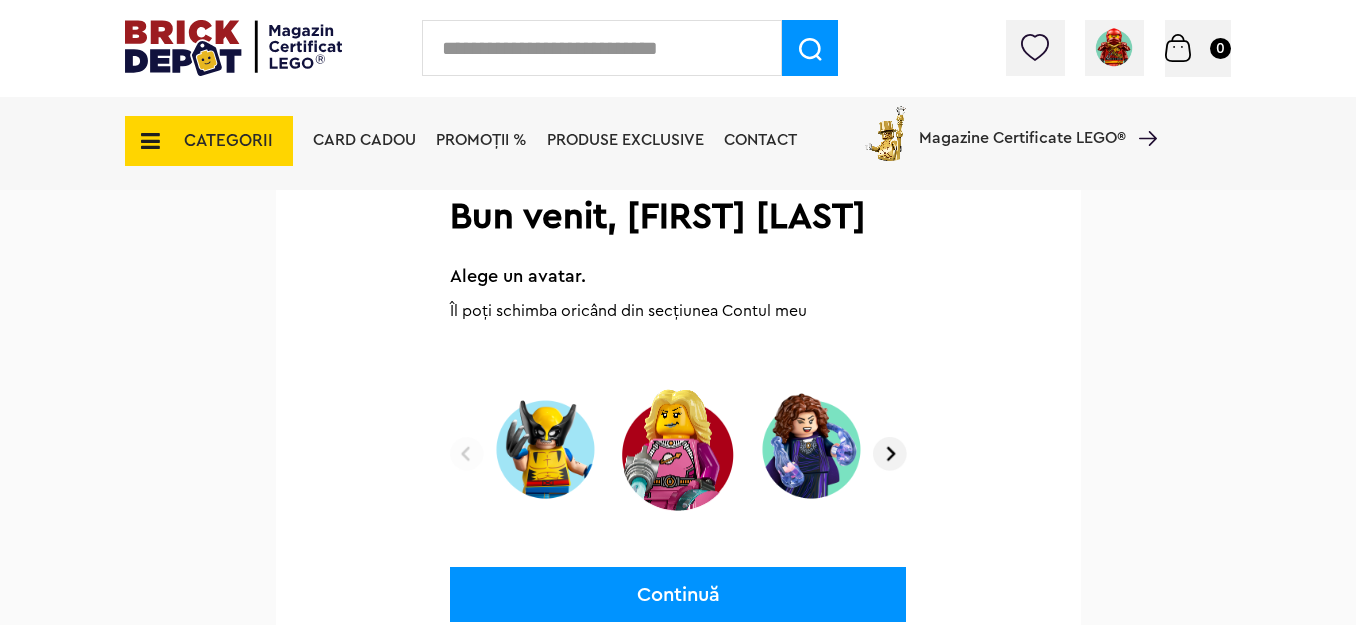 click at bounding box center [890, 454] 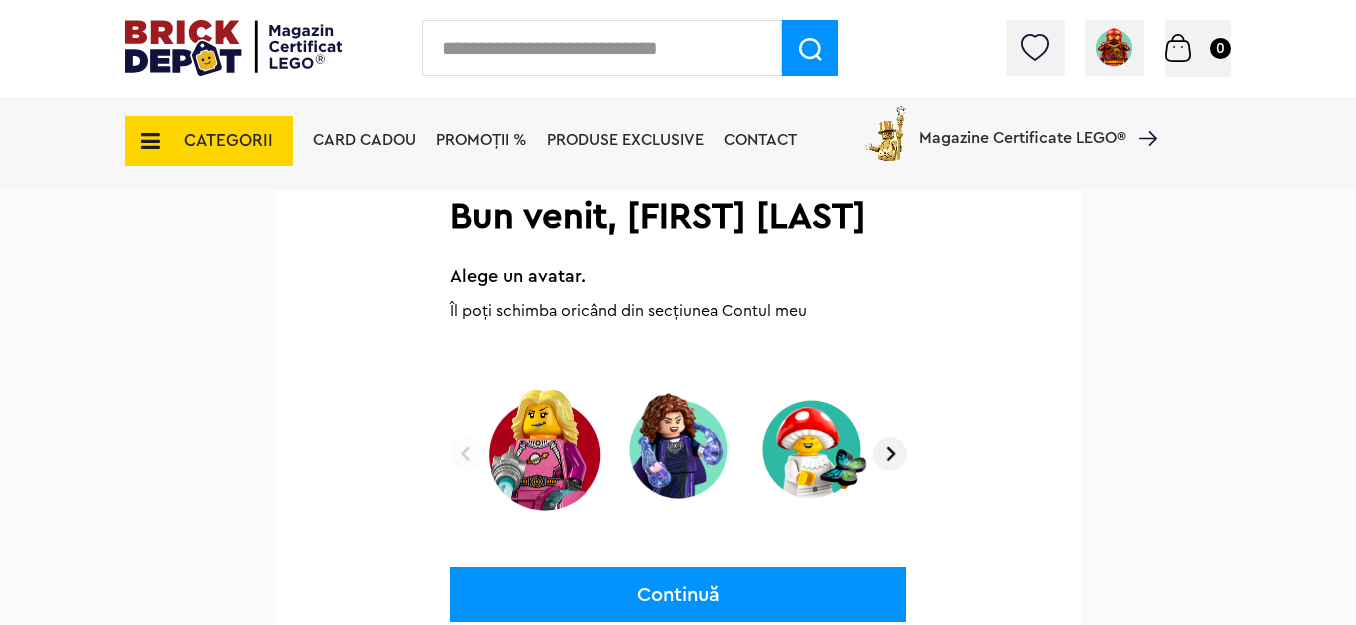 click at bounding box center (890, 454) 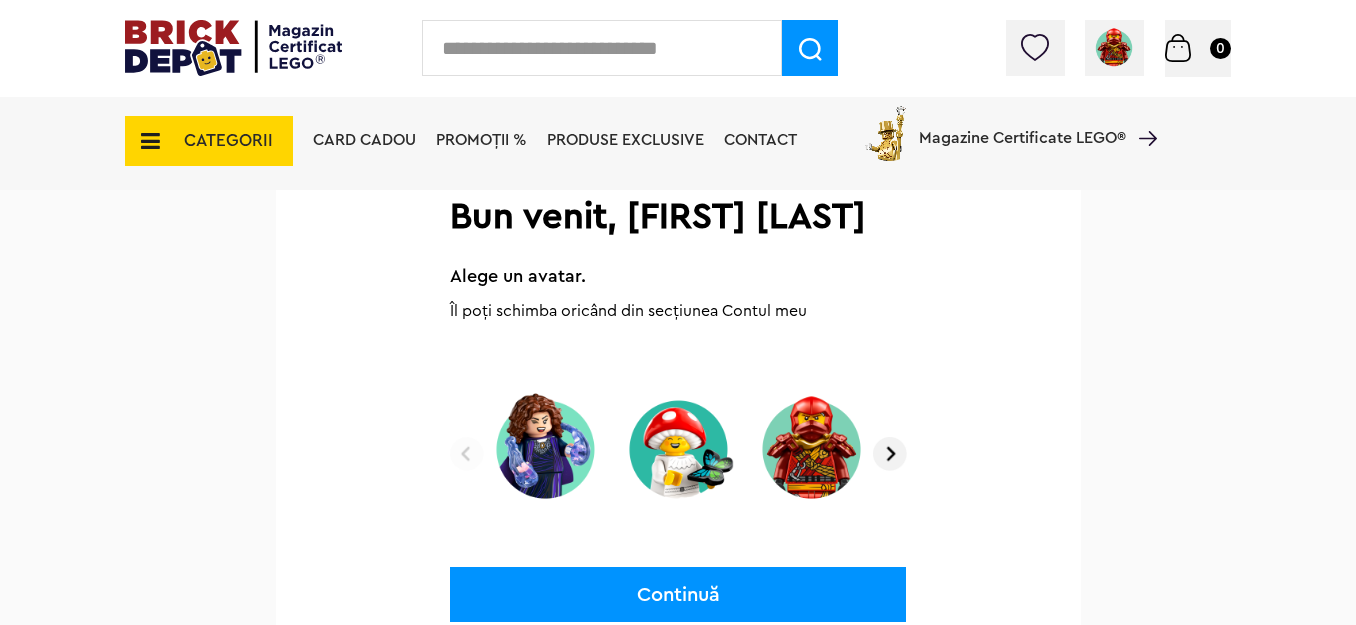 click at bounding box center [890, 454] 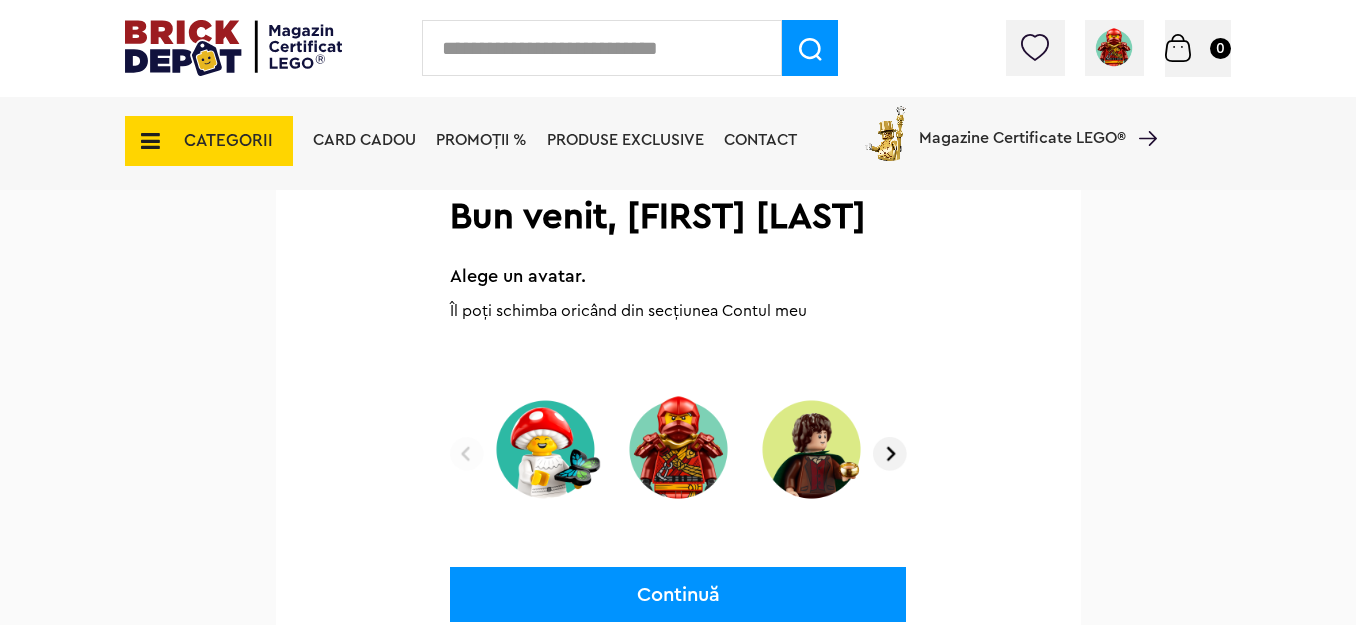click at bounding box center (678, 449) 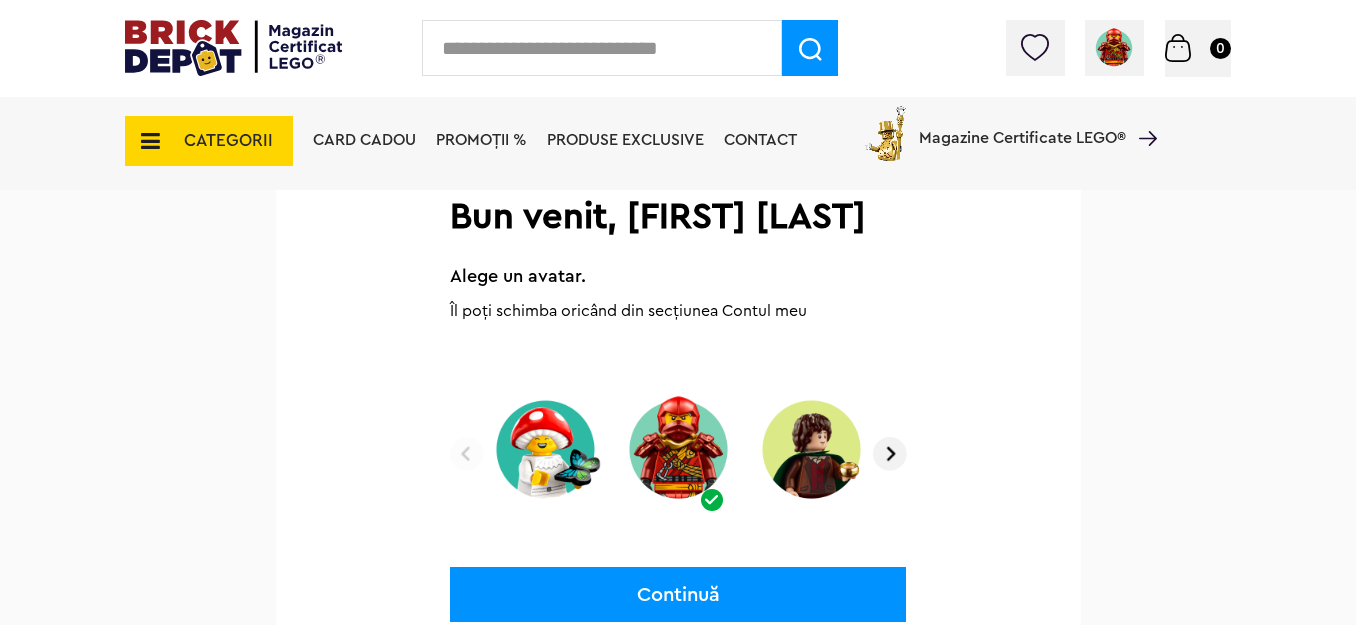 click at bounding box center (890, 454) 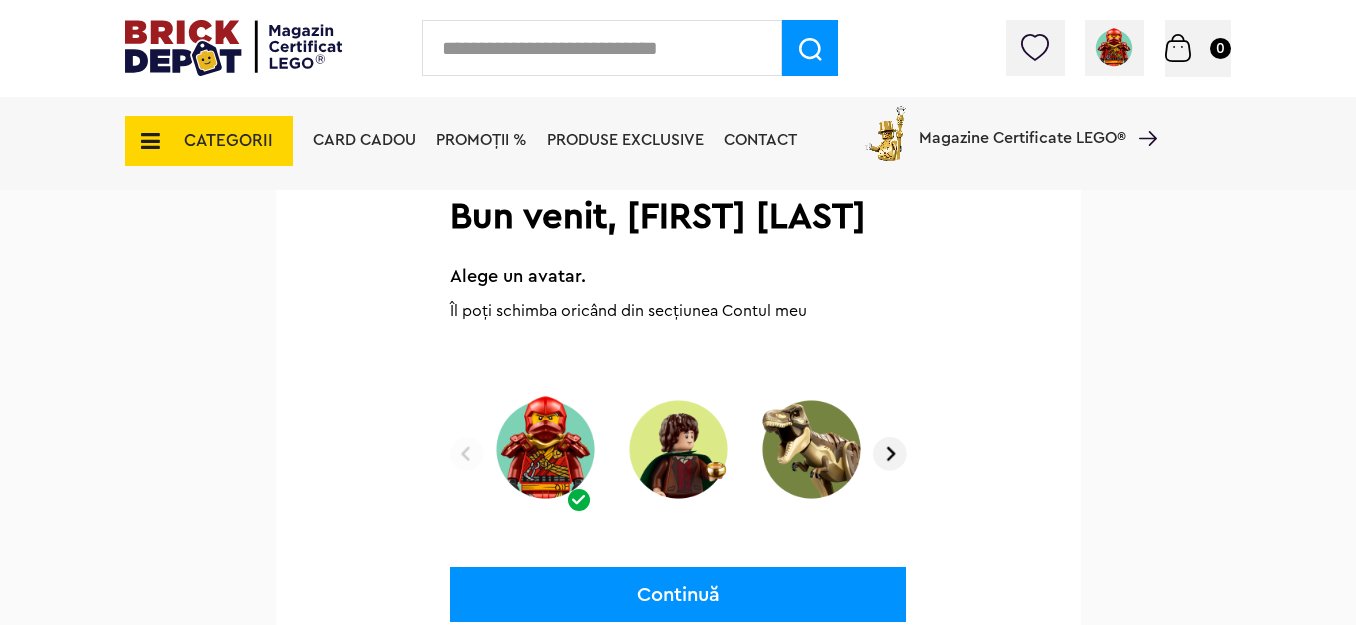 click at bounding box center [890, 454] 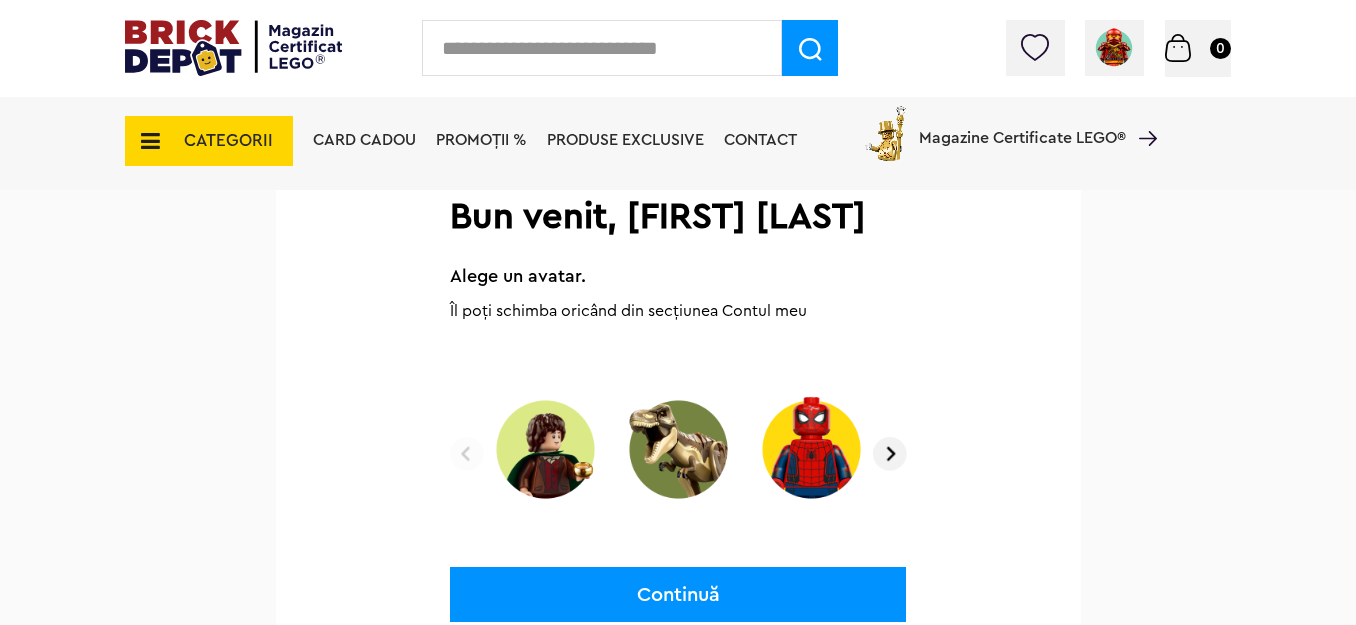 click at bounding box center (890, 454) 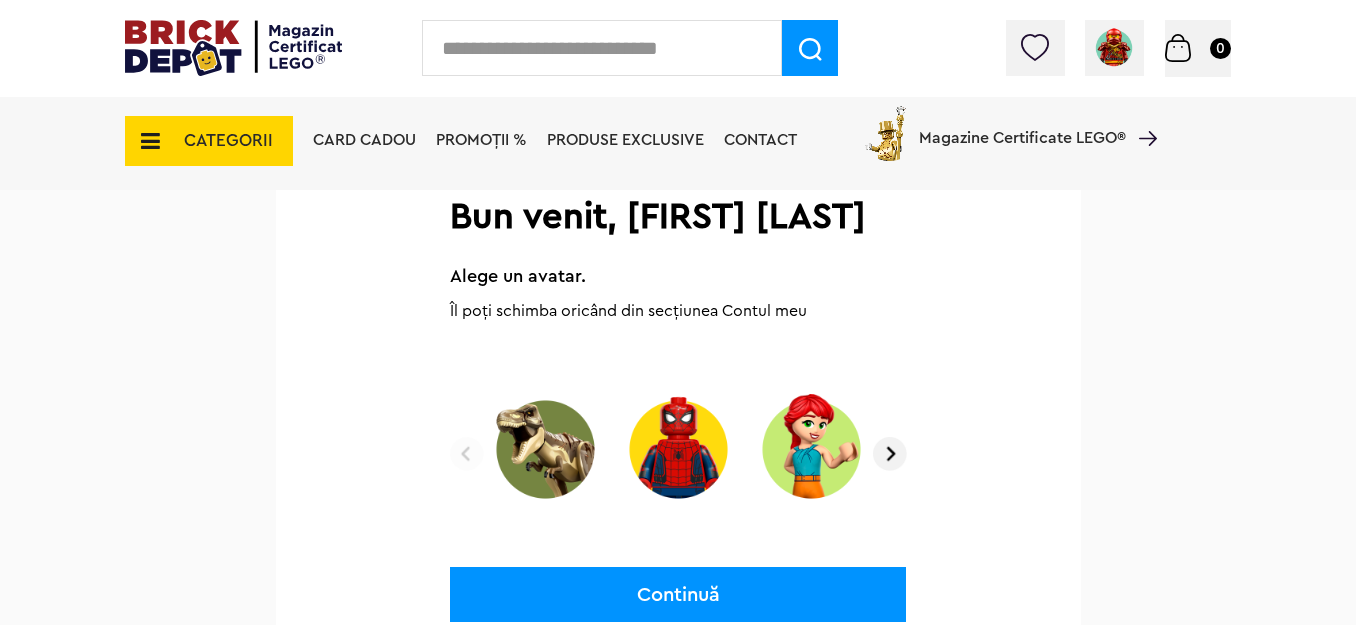 click at bounding box center (890, 454) 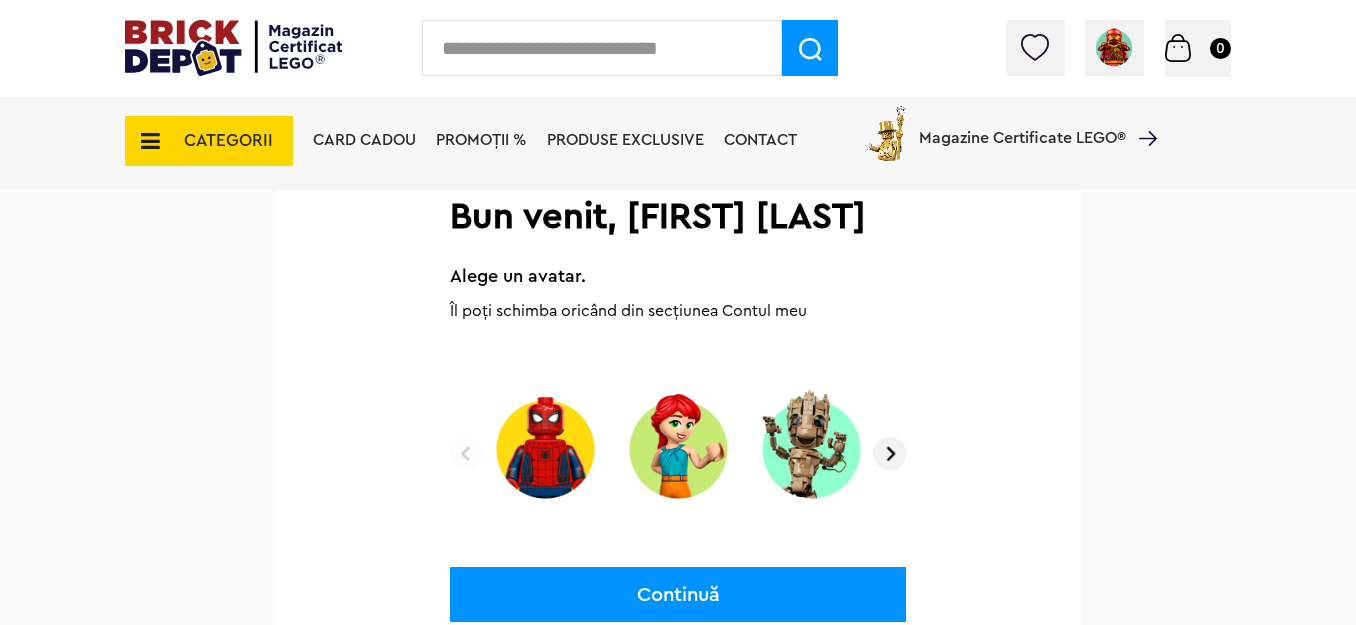 click at bounding box center [890, 454] 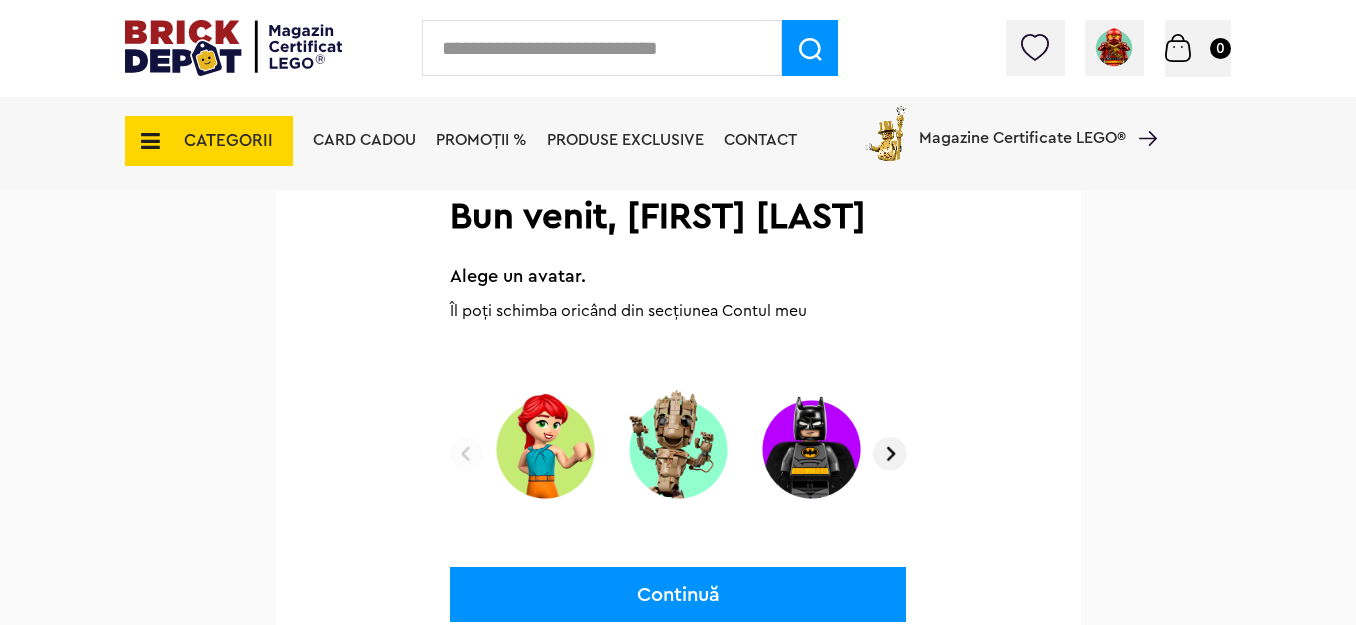 click at bounding box center [890, 454] 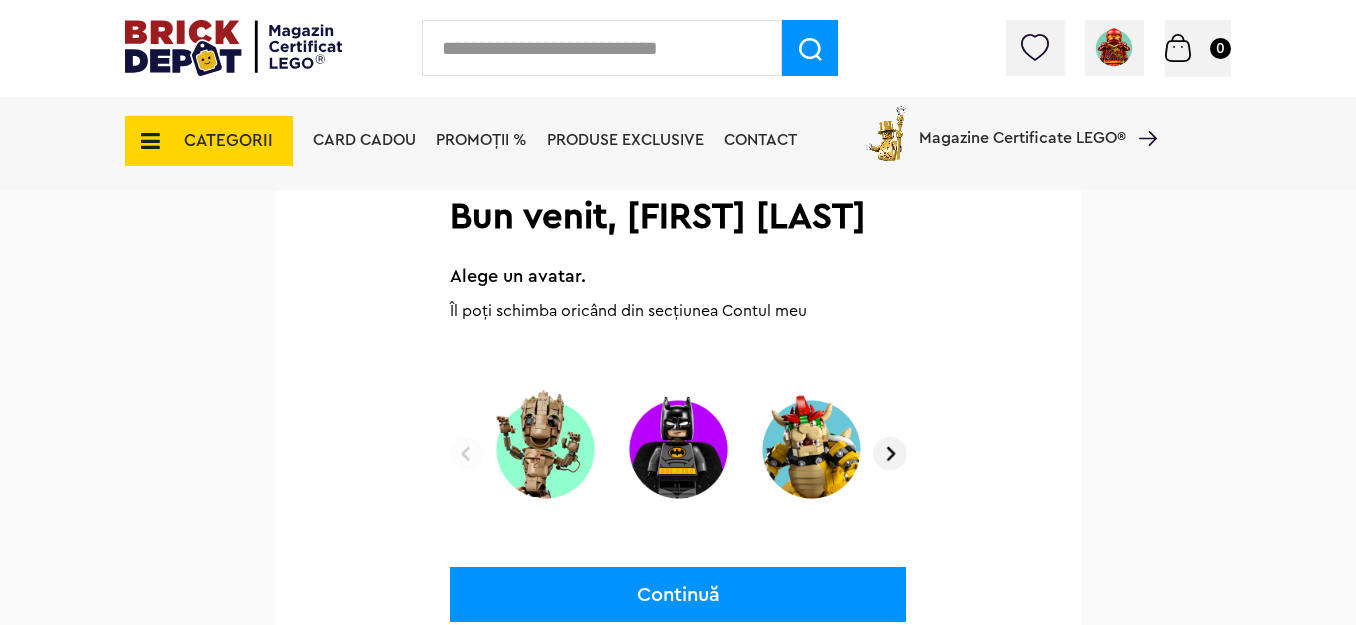 click at bounding box center (890, 454) 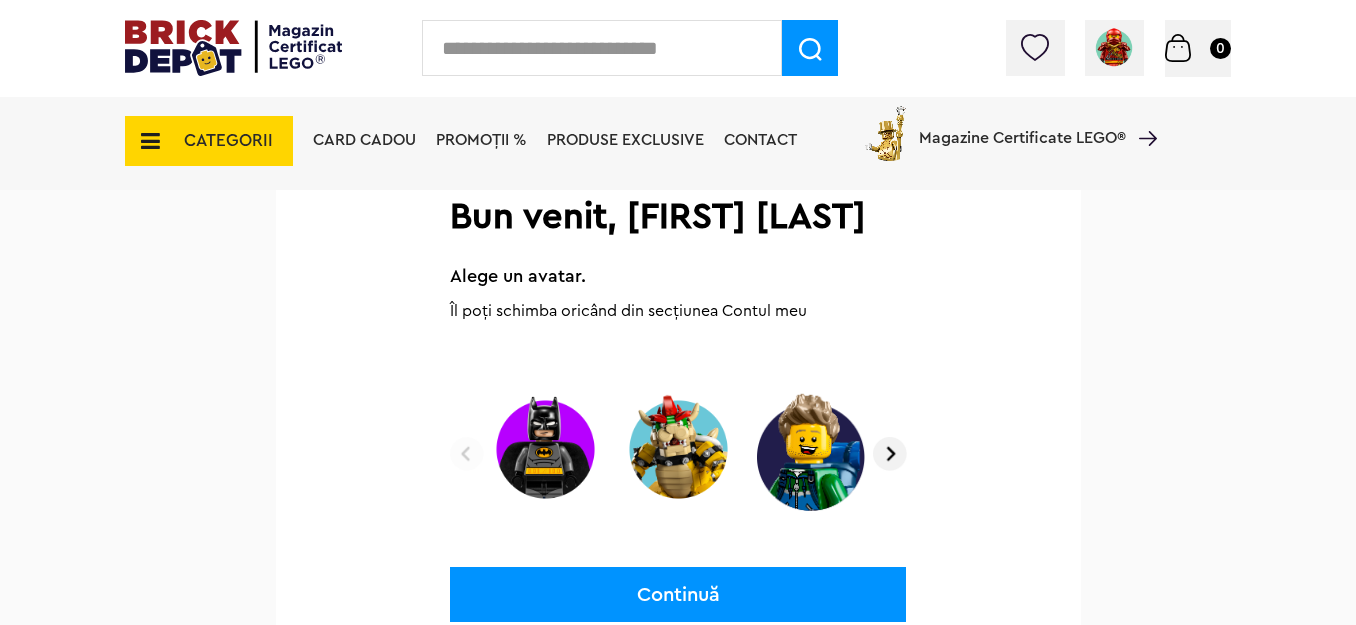click at bounding box center (890, 454) 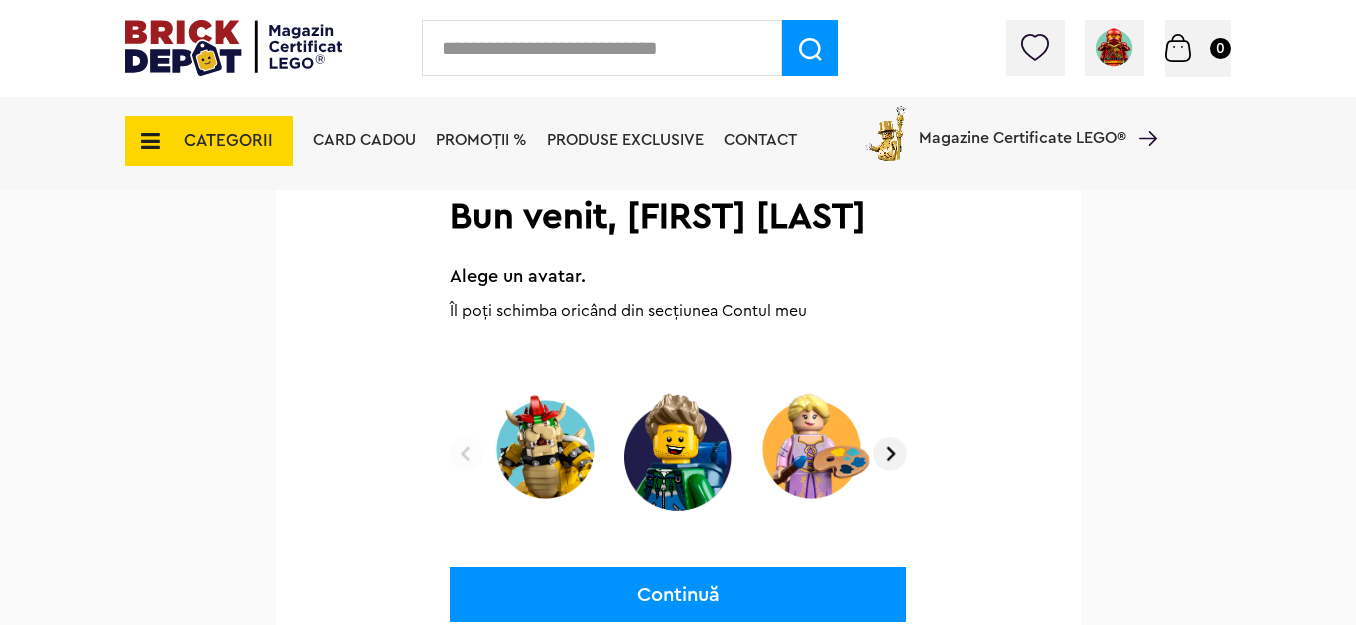 click at bounding box center (890, 454) 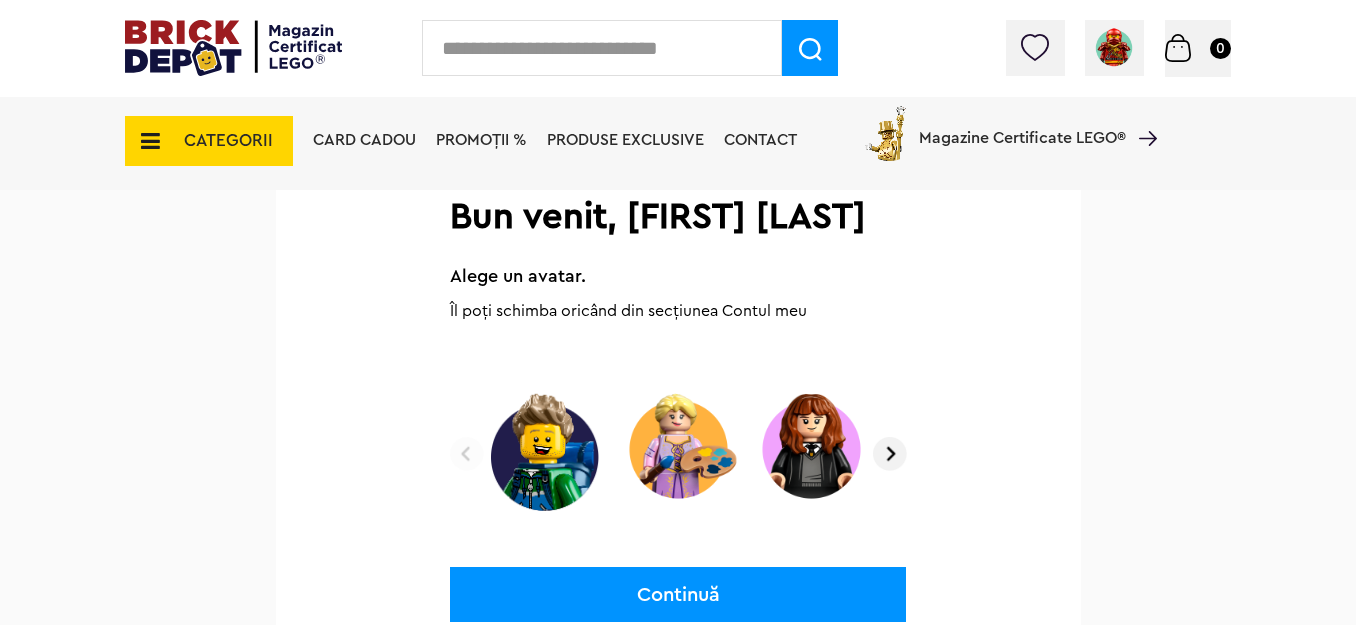 click at bounding box center [890, 454] 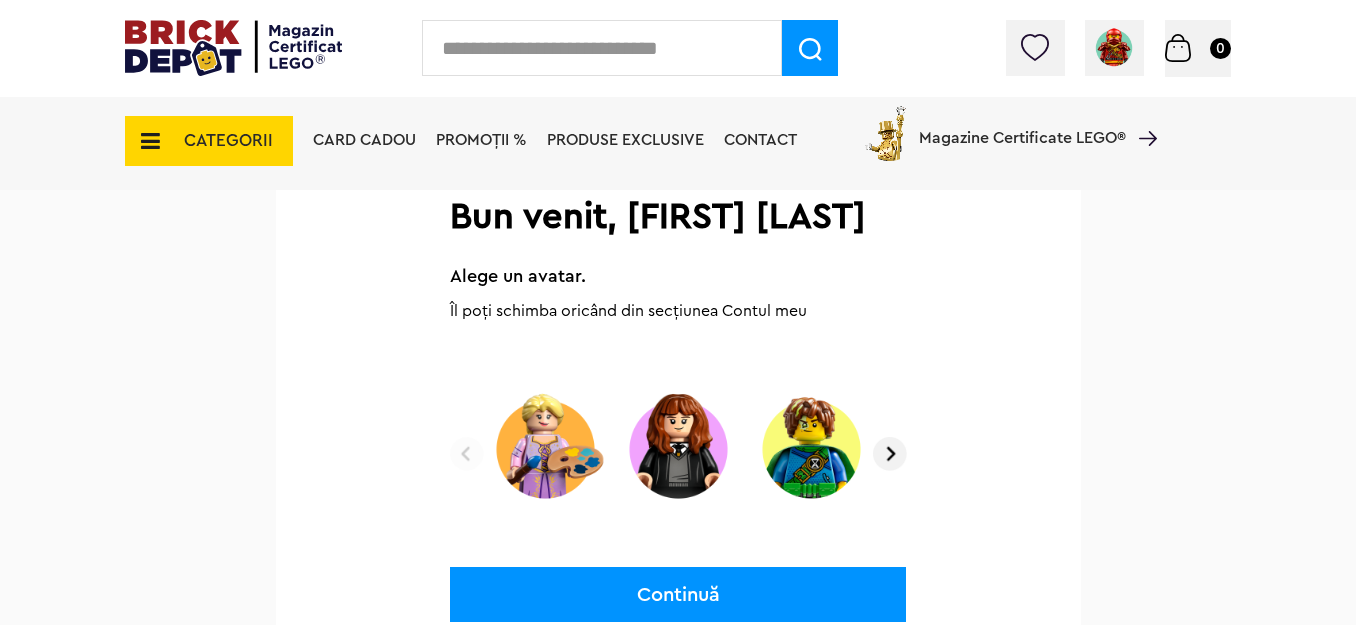 click at bounding box center [890, 454] 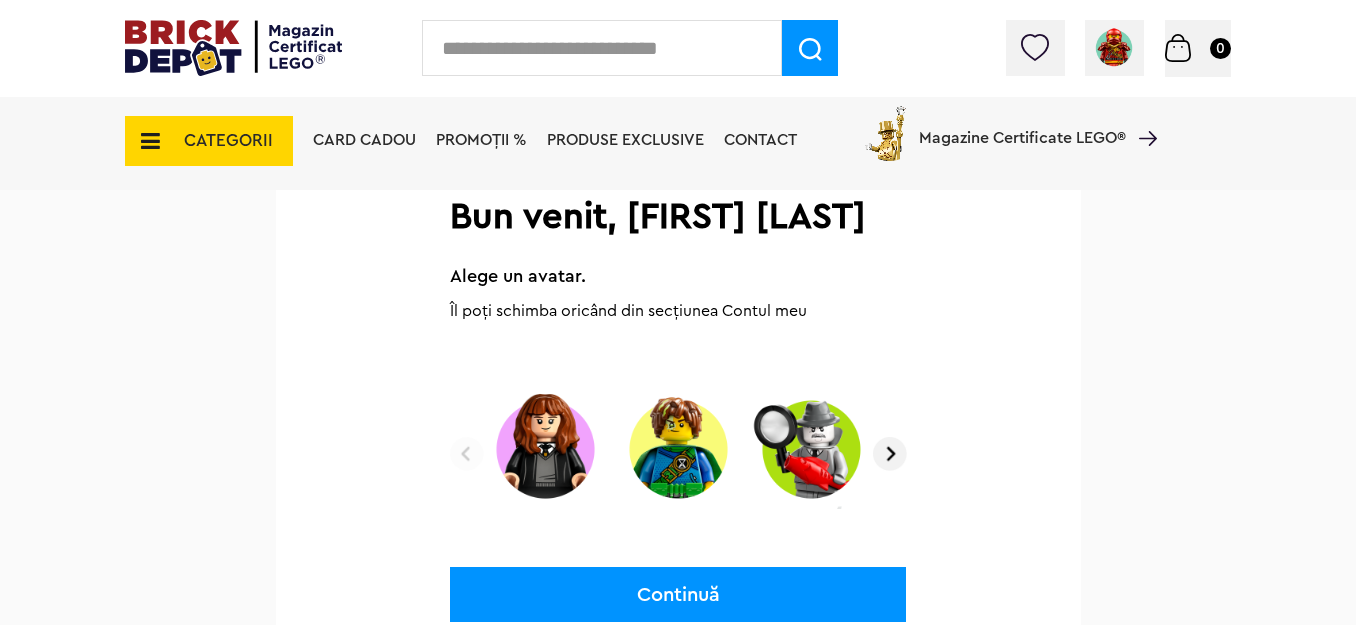 click at bounding box center [890, 454] 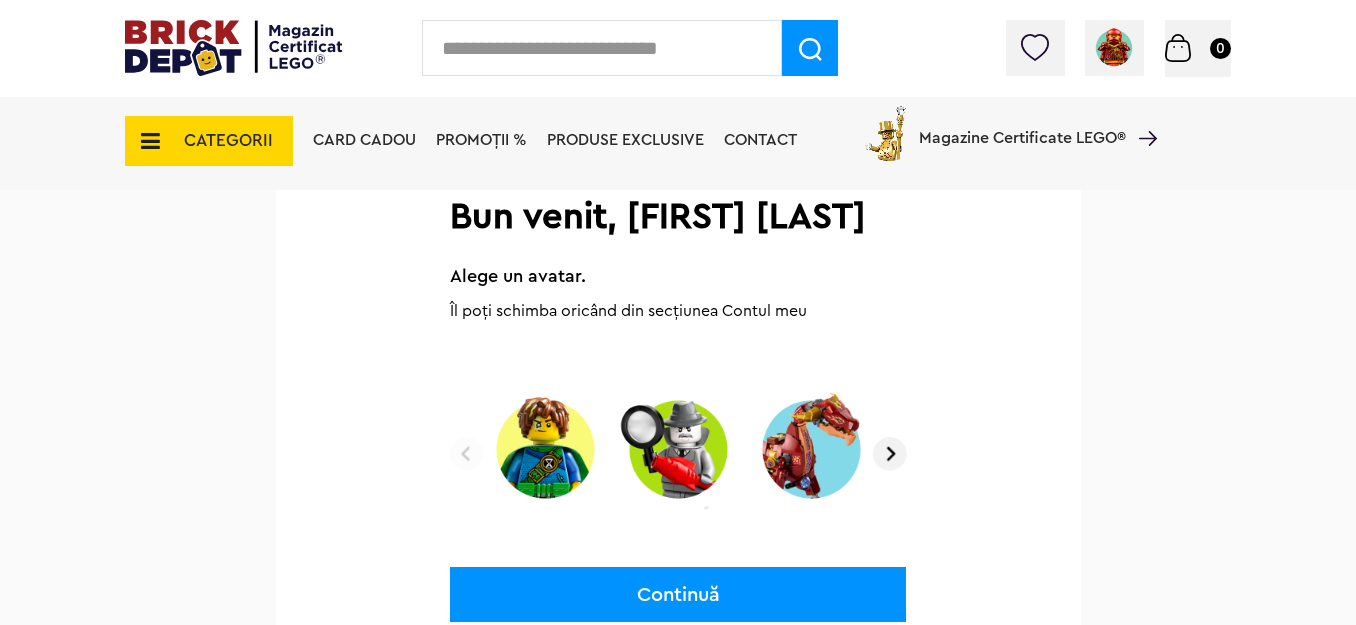 click at bounding box center [890, 454] 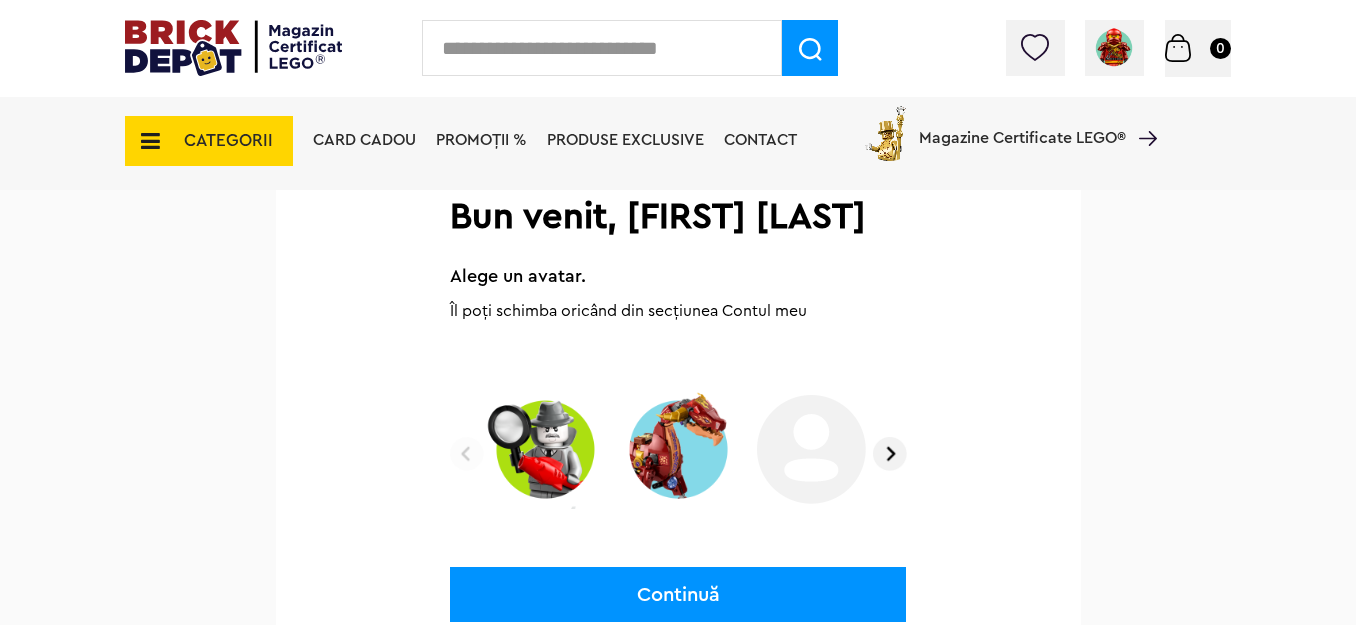 click on "Continuă" at bounding box center [678, 566] 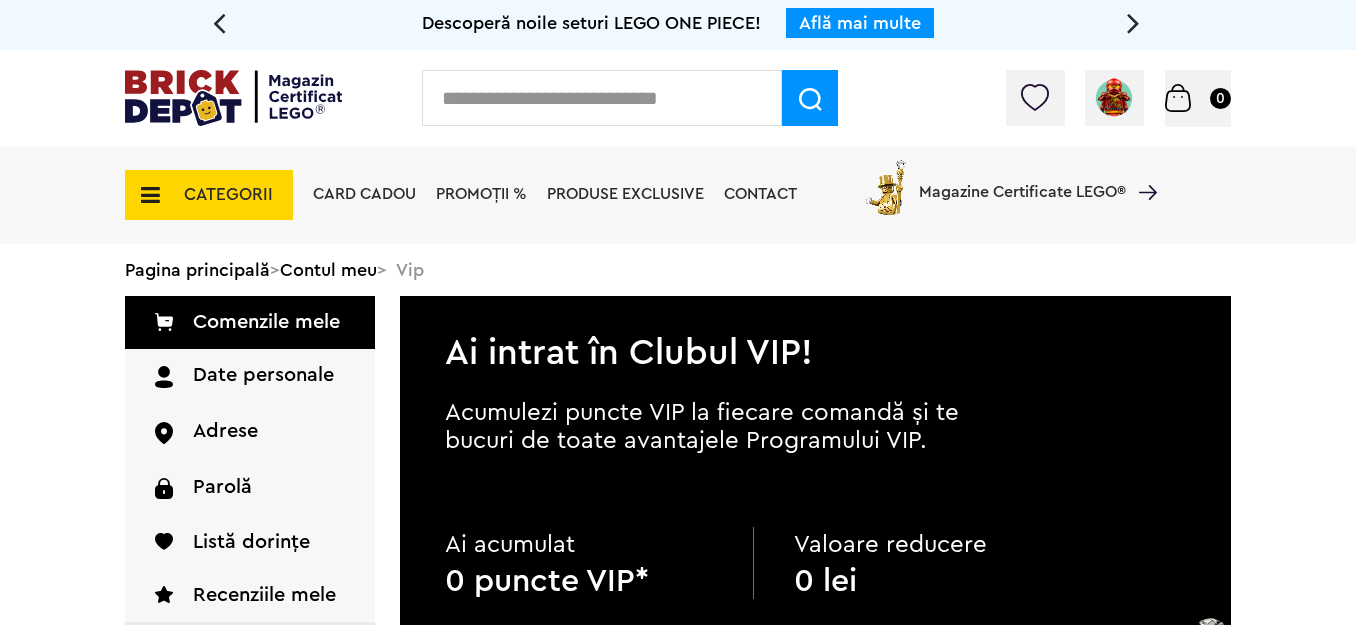 scroll, scrollTop: 0, scrollLeft: 0, axis: both 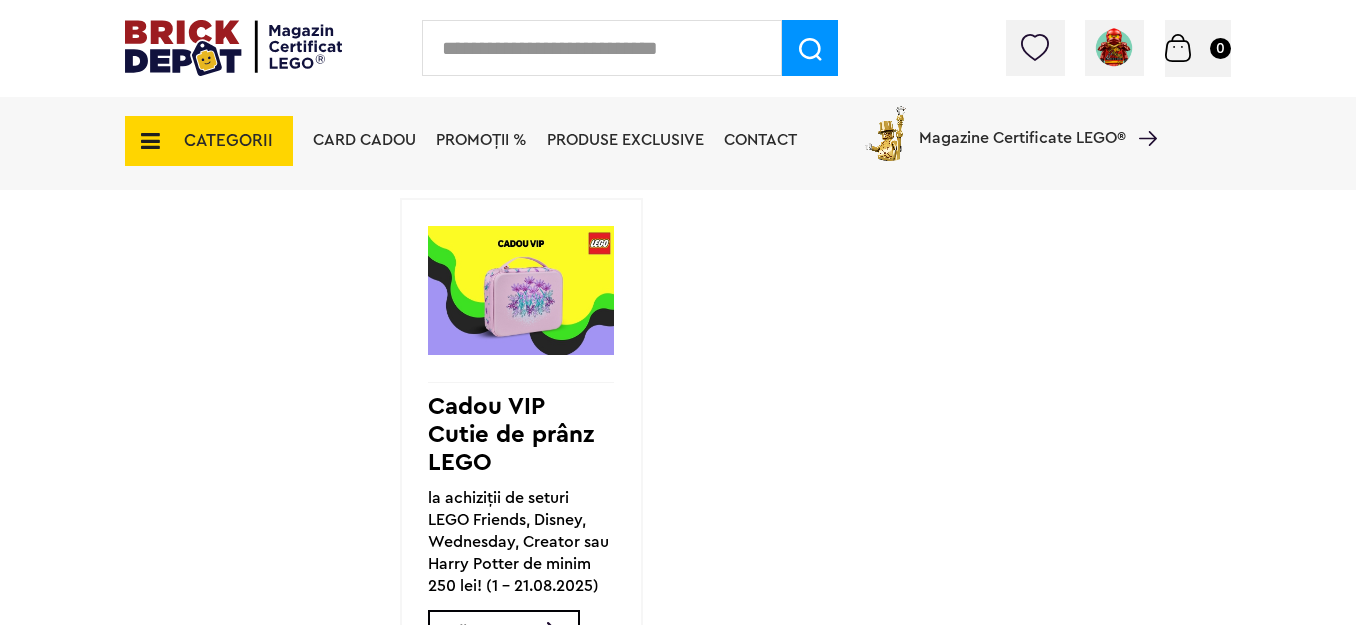 click at bounding box center [521, 290] 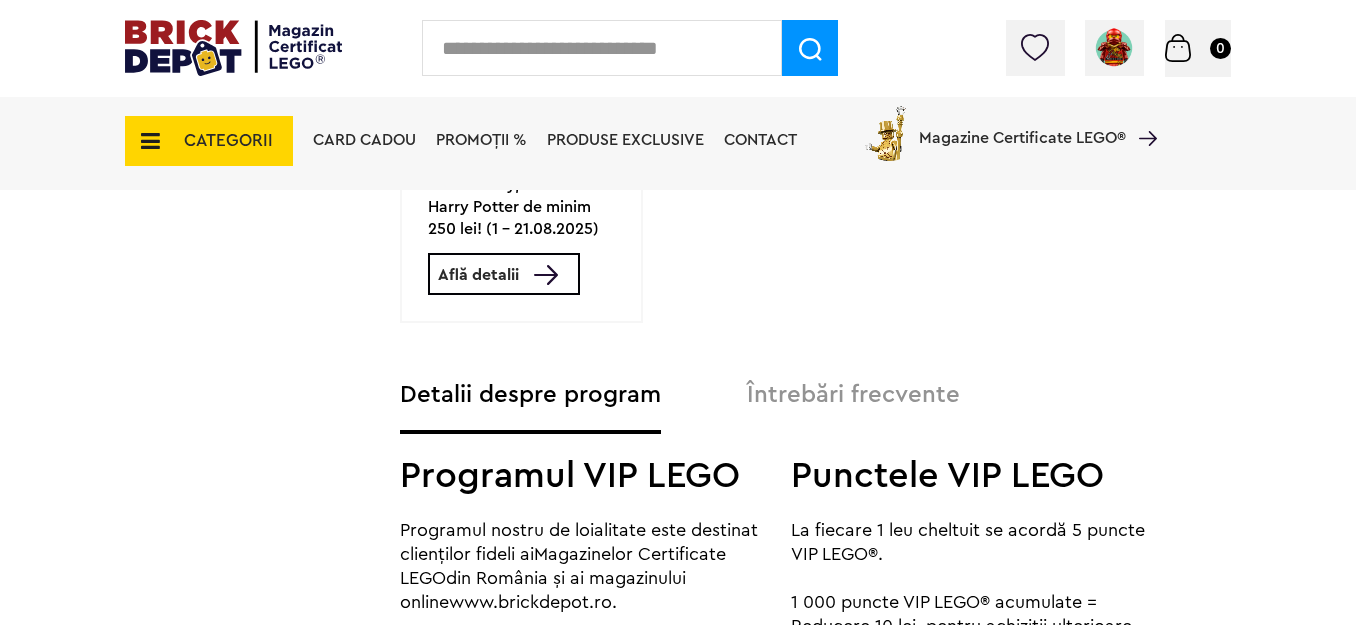 scroll, scrollTop: 1760, scrollLeft: 0, axis: vertical 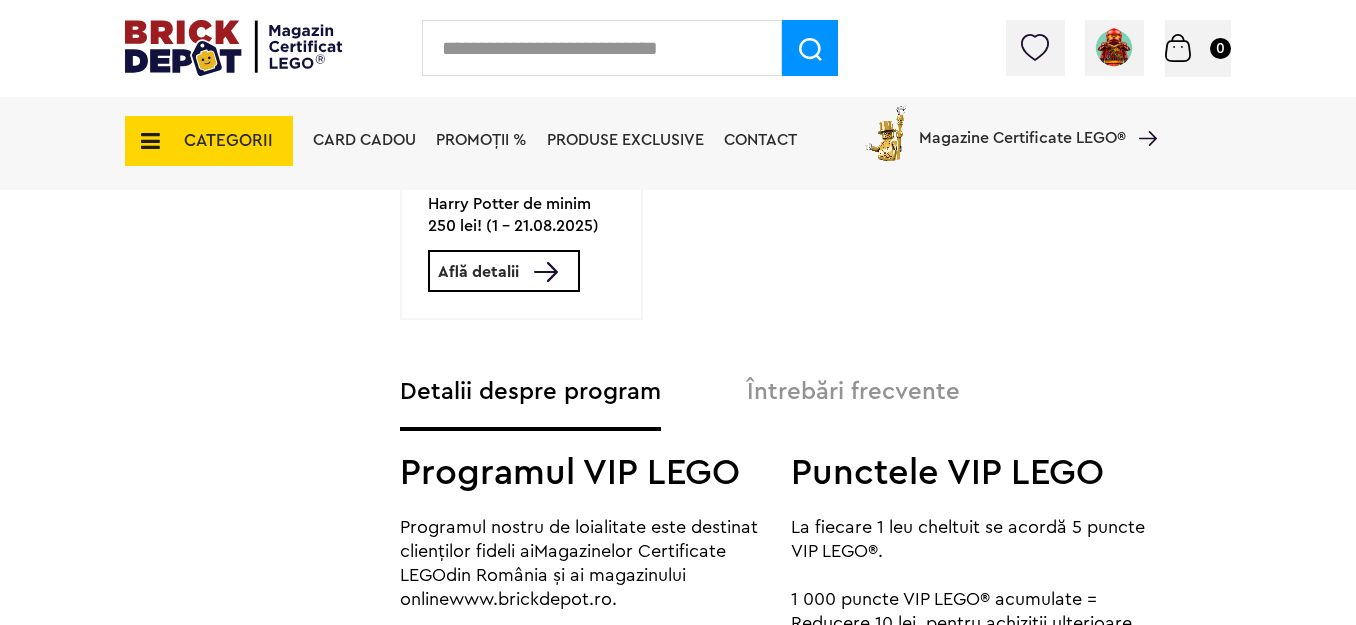click on "Află detalii" at bounding box center (478, 272) 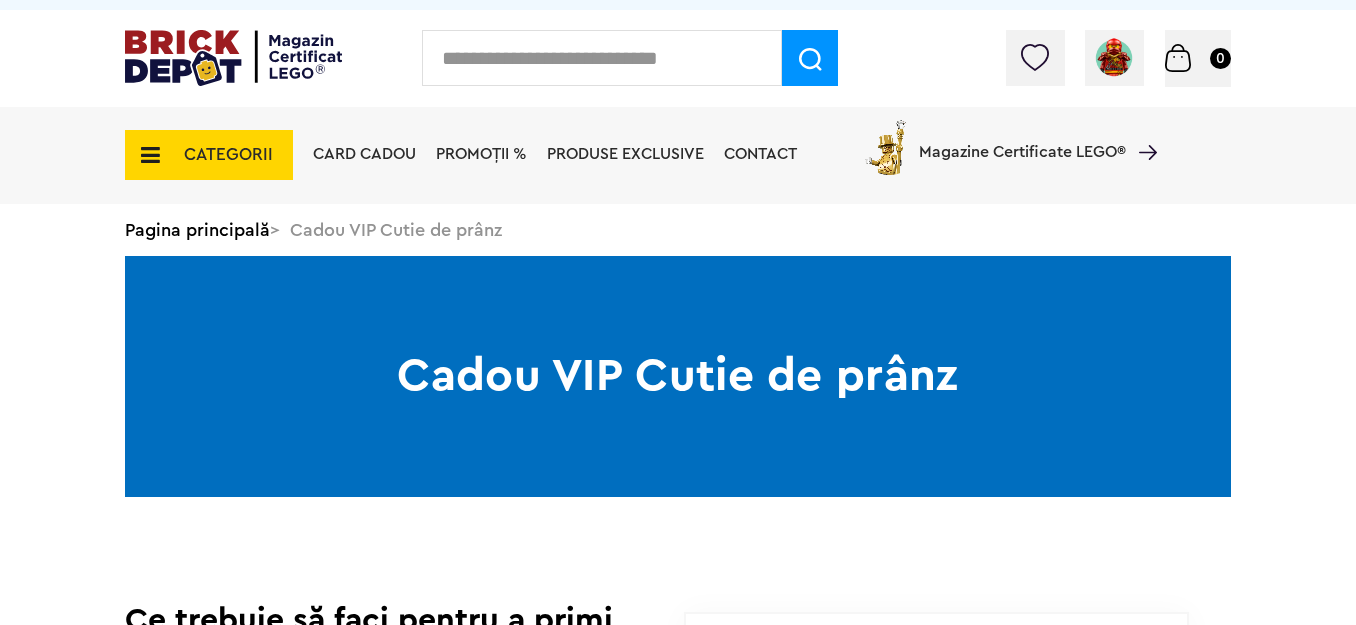 scroll, scrollTop: 41, scrollLeft: 0, axis: vertical 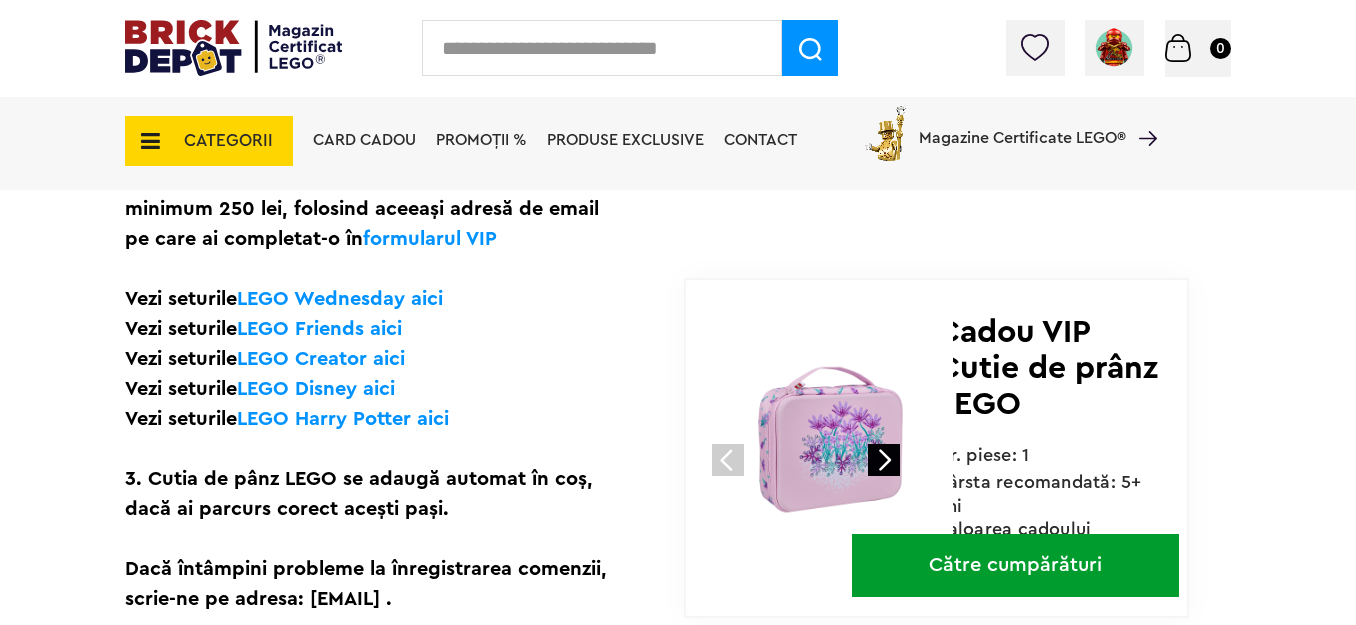 click on "LEGO Creator aici" at bounding box center [321, 359] 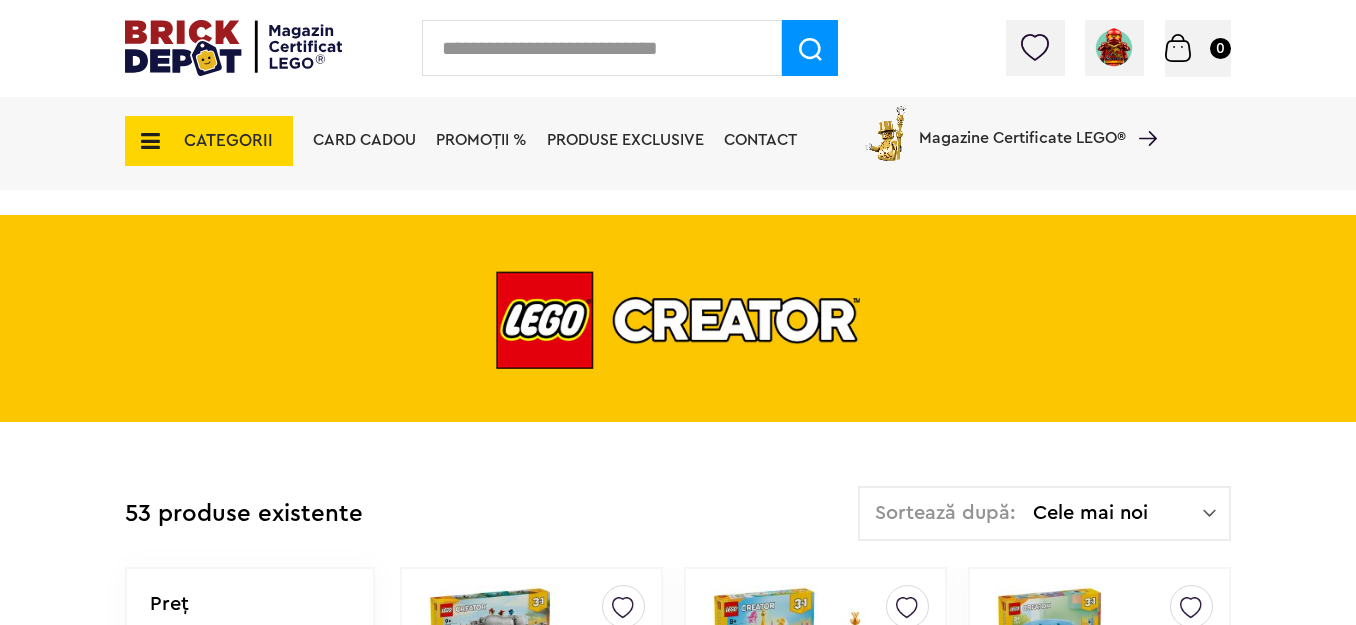 scroll, scrollTop: 179, scrollLeft: 0, axis: vertical 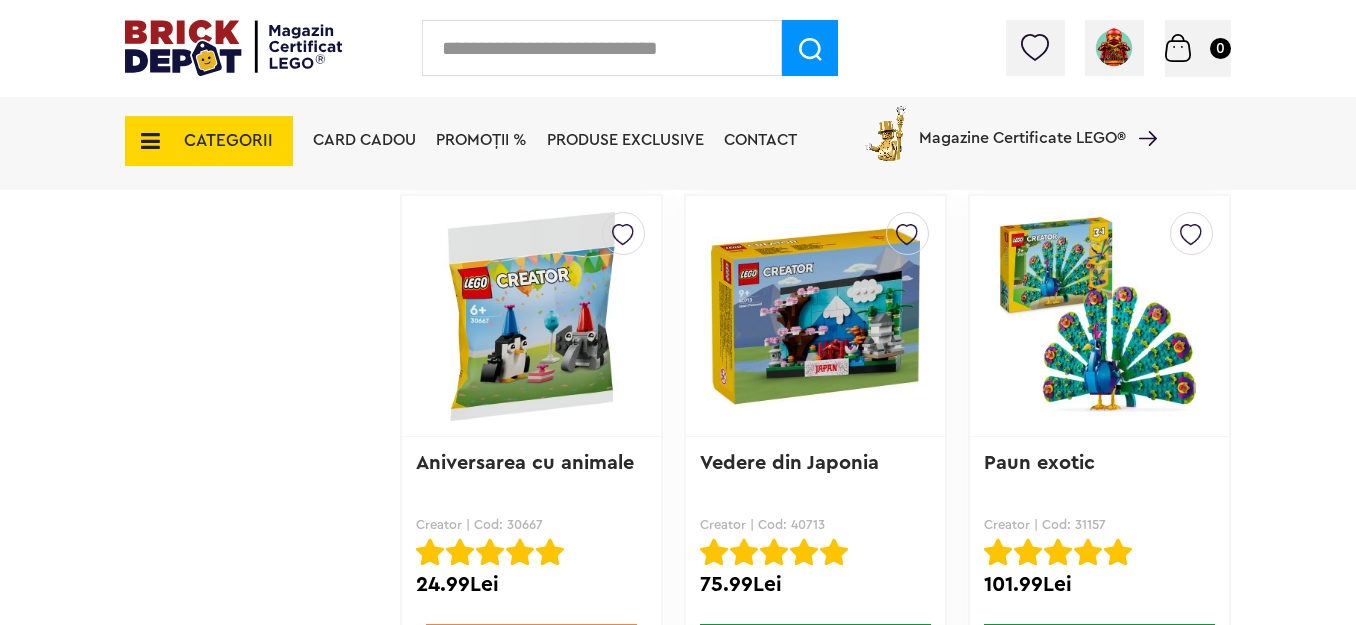 click on "Contul meu
Contul meu
Comenzile mele
Date personale
Adrese
Parolă
Listă dorințe
Recenziile mele
VIP
Delogare
Coș   0" at bounding box center [678, 48] 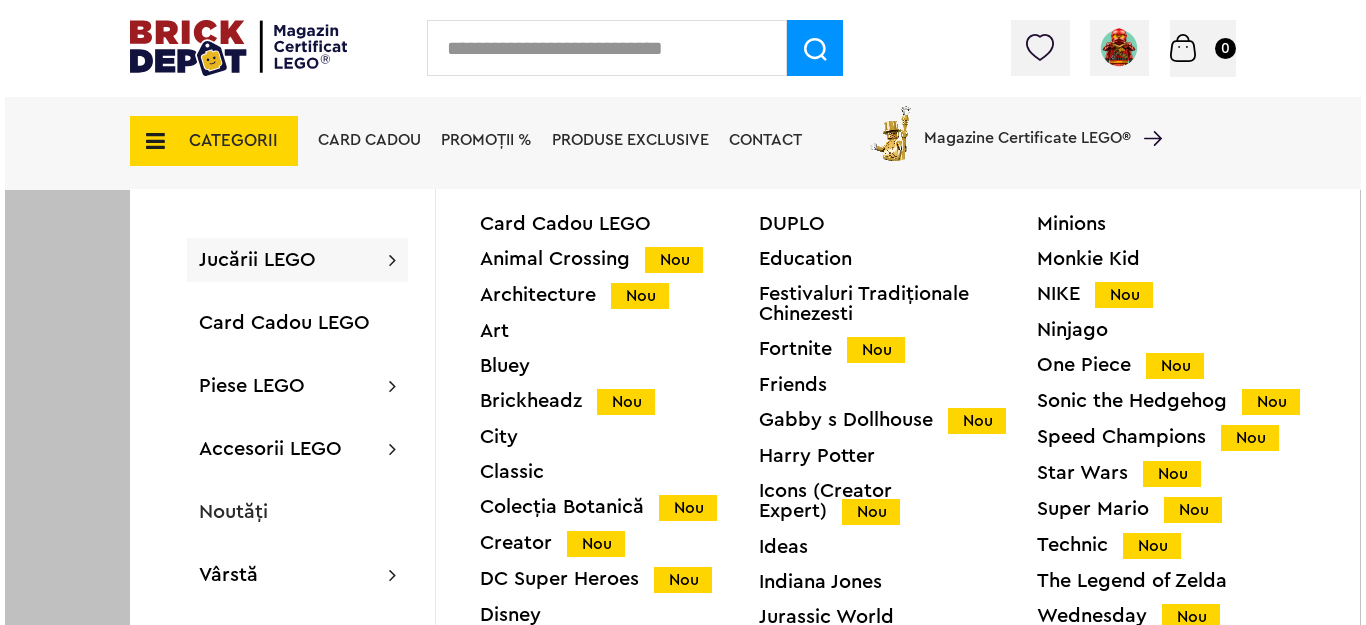 scroll, scrollTop: 4612, scrollLeft: 0, axis: vertical 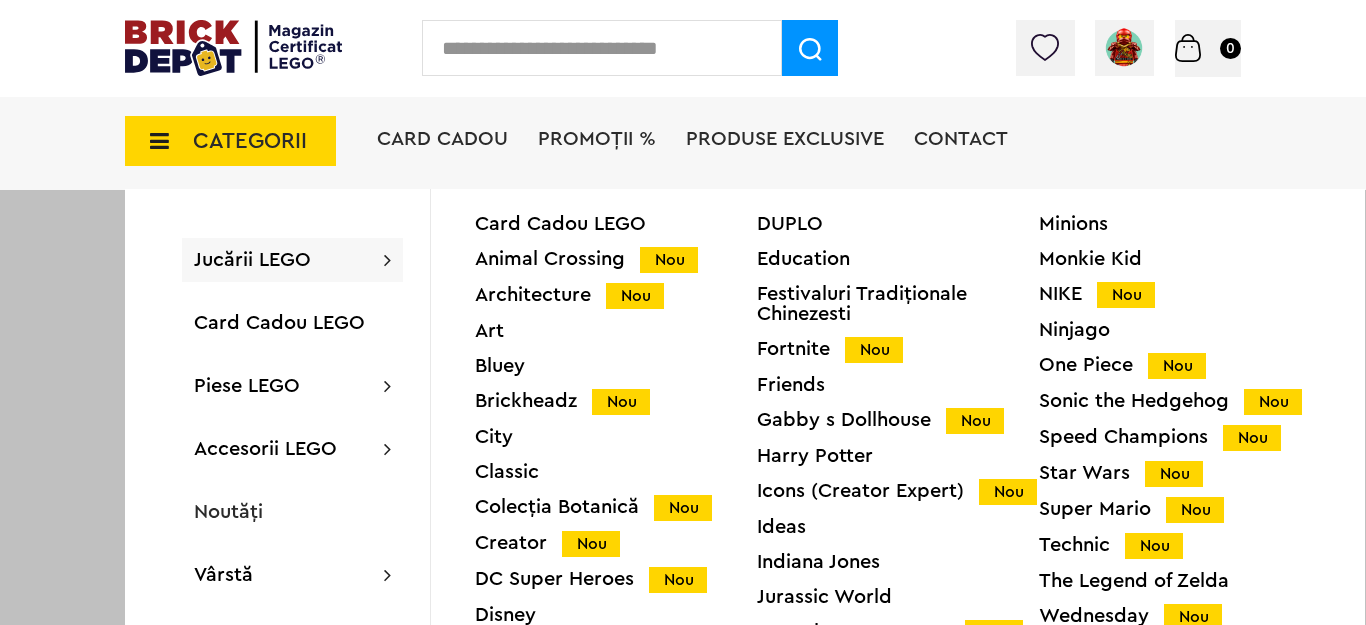 click on "Festivaluri Tradiţionale Chinezesti" at bounding box center (898, 304) 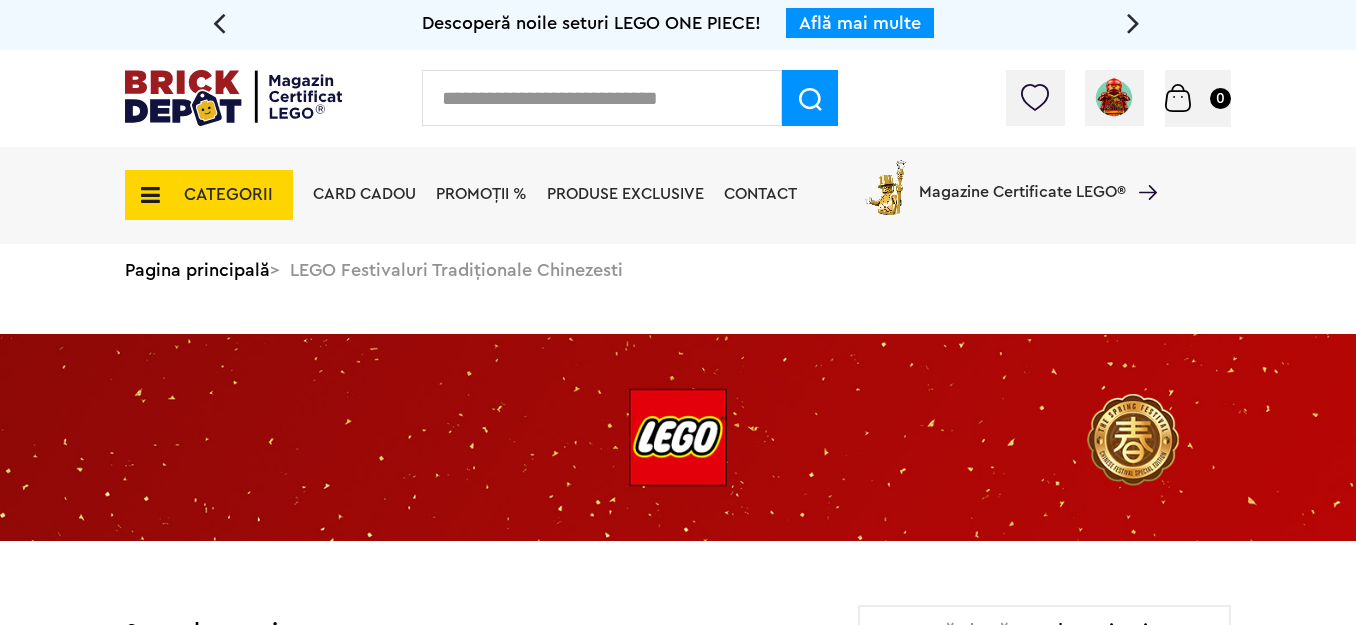 scroll, scrollTop: 40, scrollLeft: 0, axis: vertical 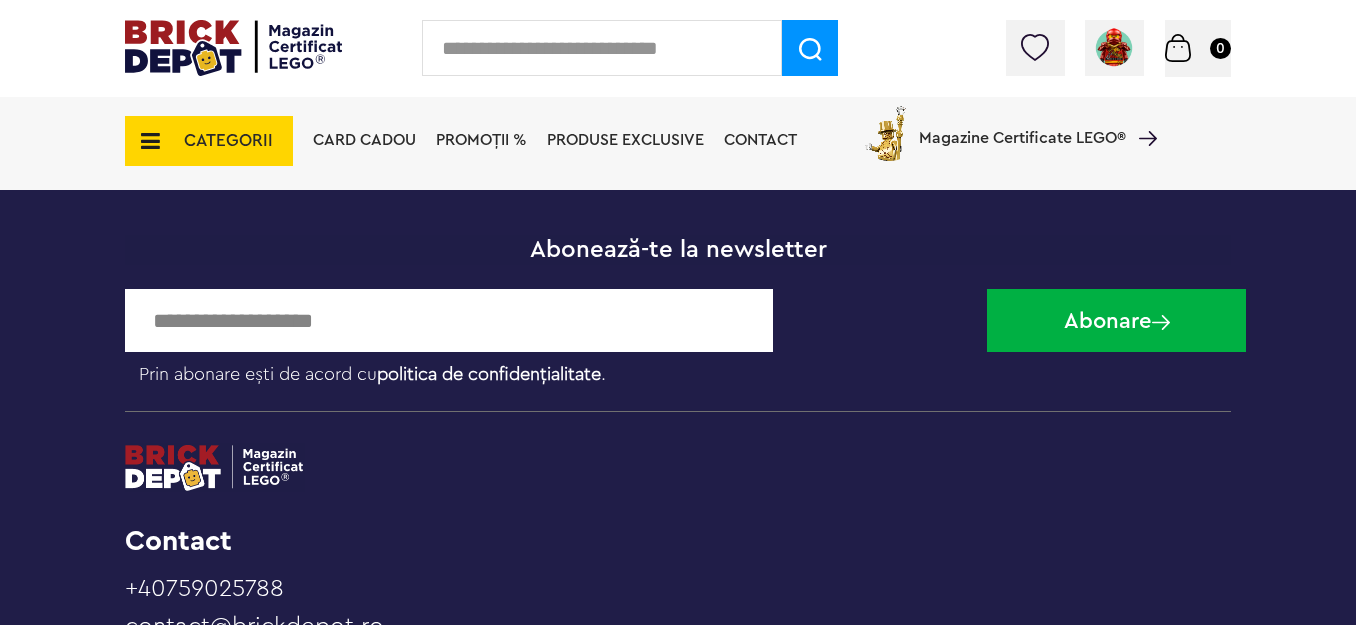 click at bounding box center [449, 320] 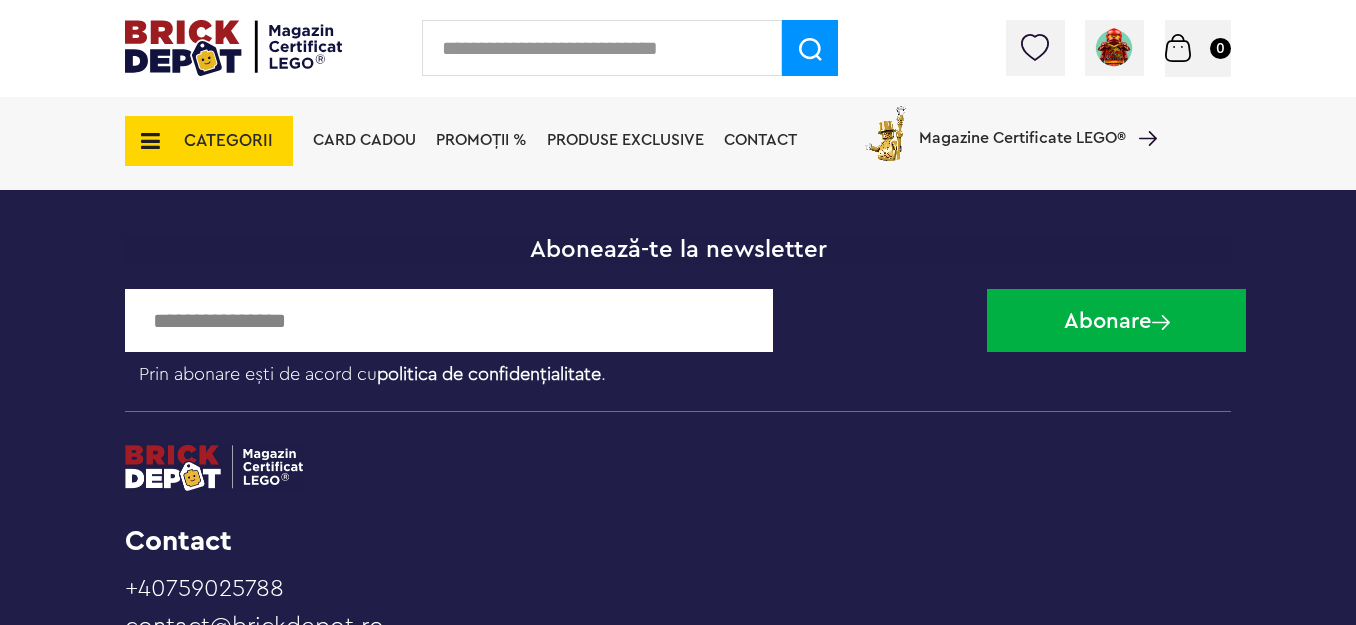 click on "Prin abonare ești de acord cu   politica de confidențialitate ." at bounding box center [548, 369] 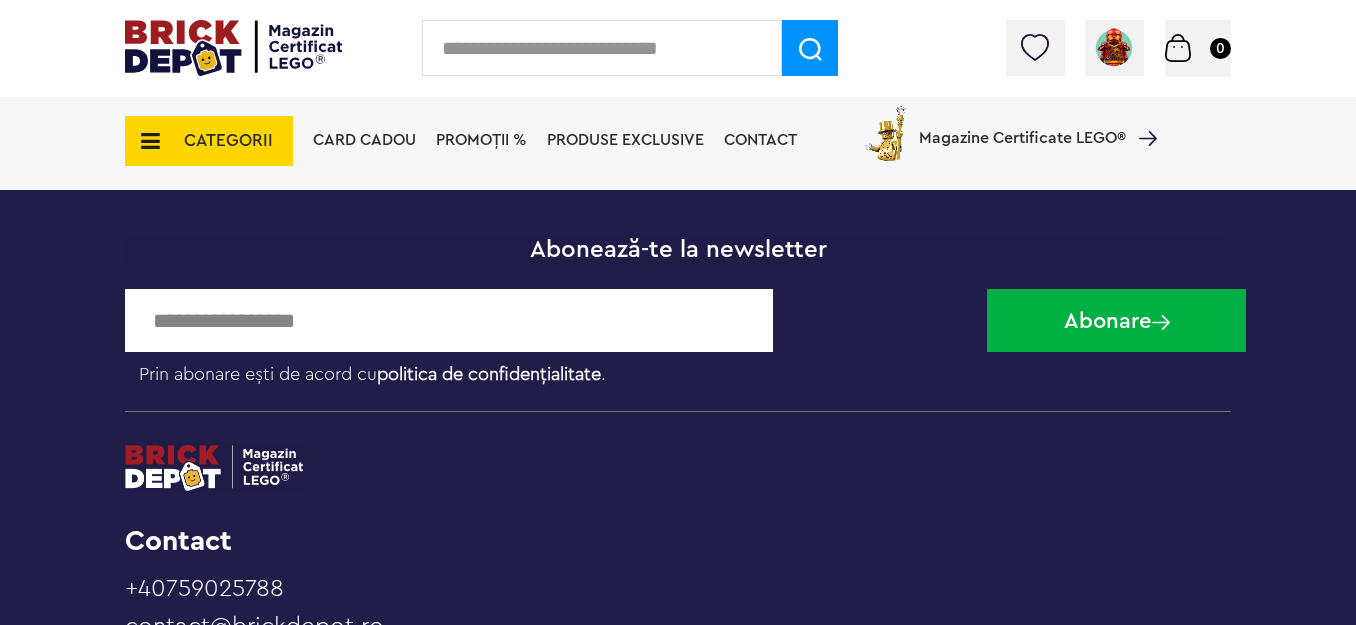 click on "**********" at bounding box center (449, 320) 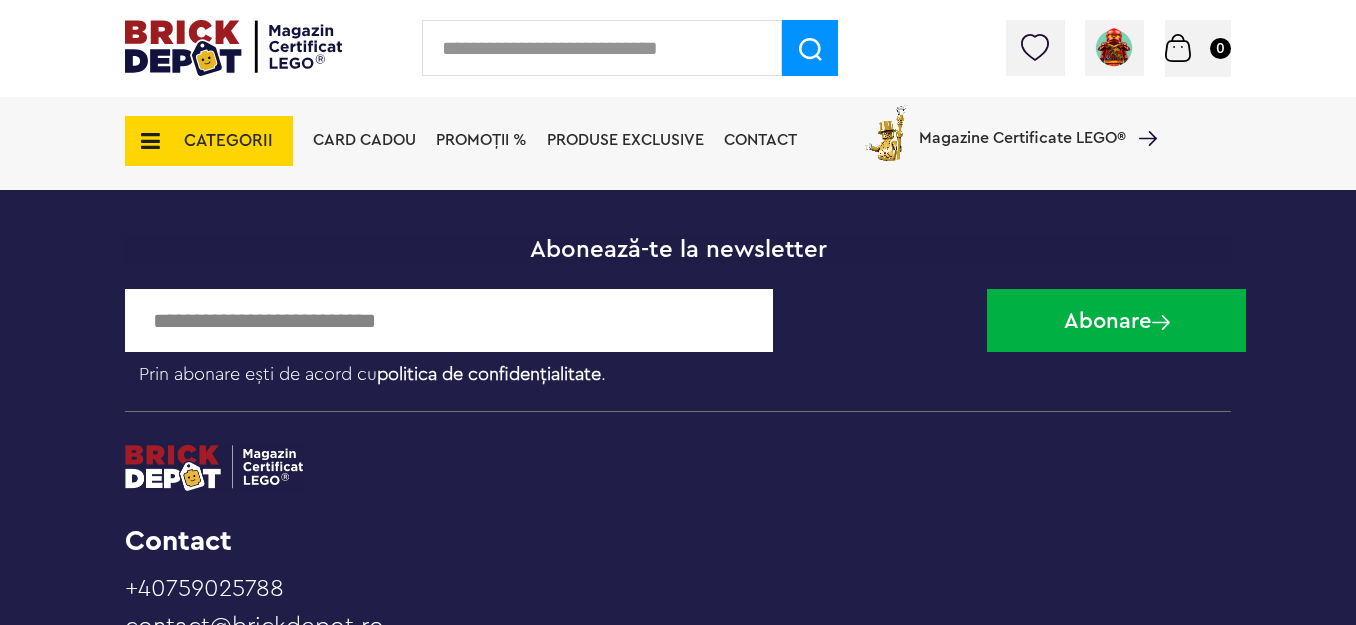type on "**********" 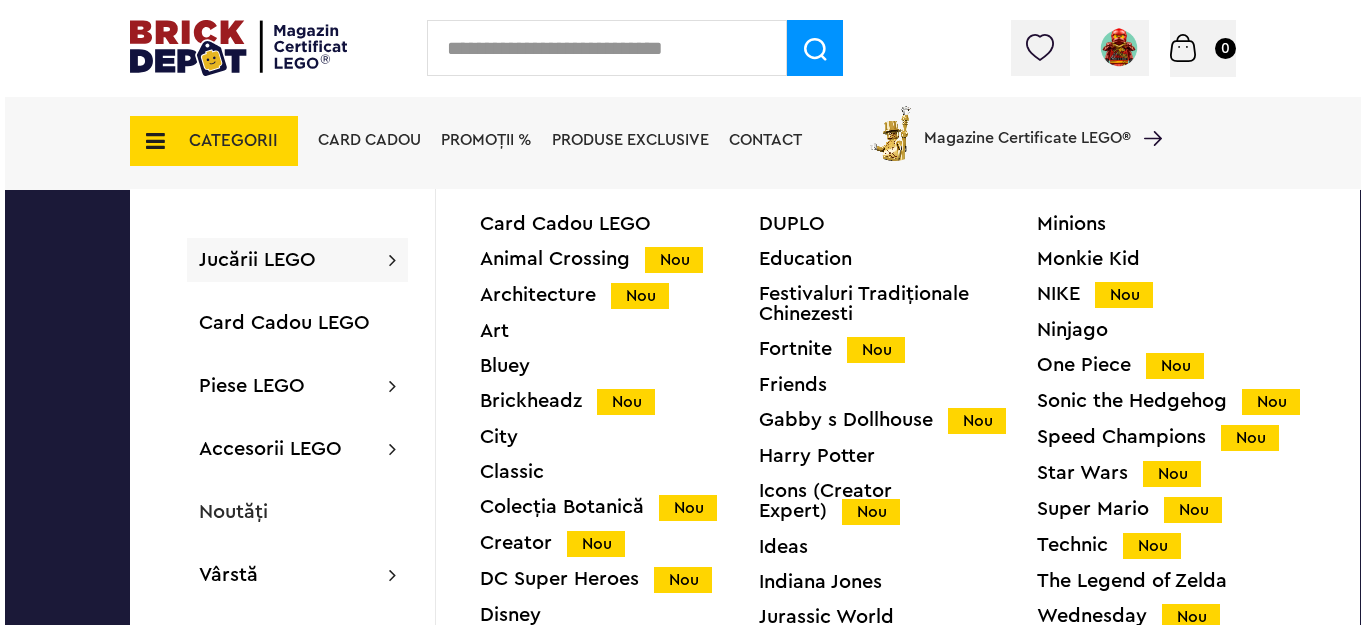 scroll, scrollTop: 1562, scrollLeft: 0, axis: vertical 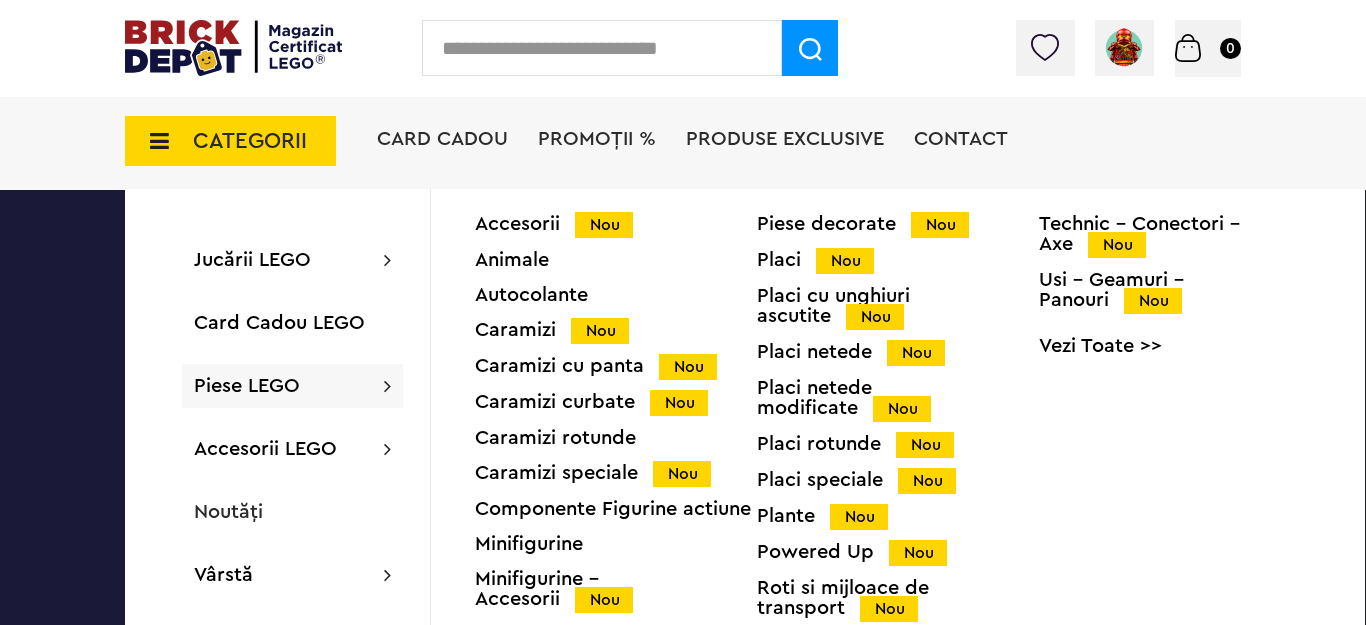 click on "Piese LEGO" at bounding box center (247, 386) 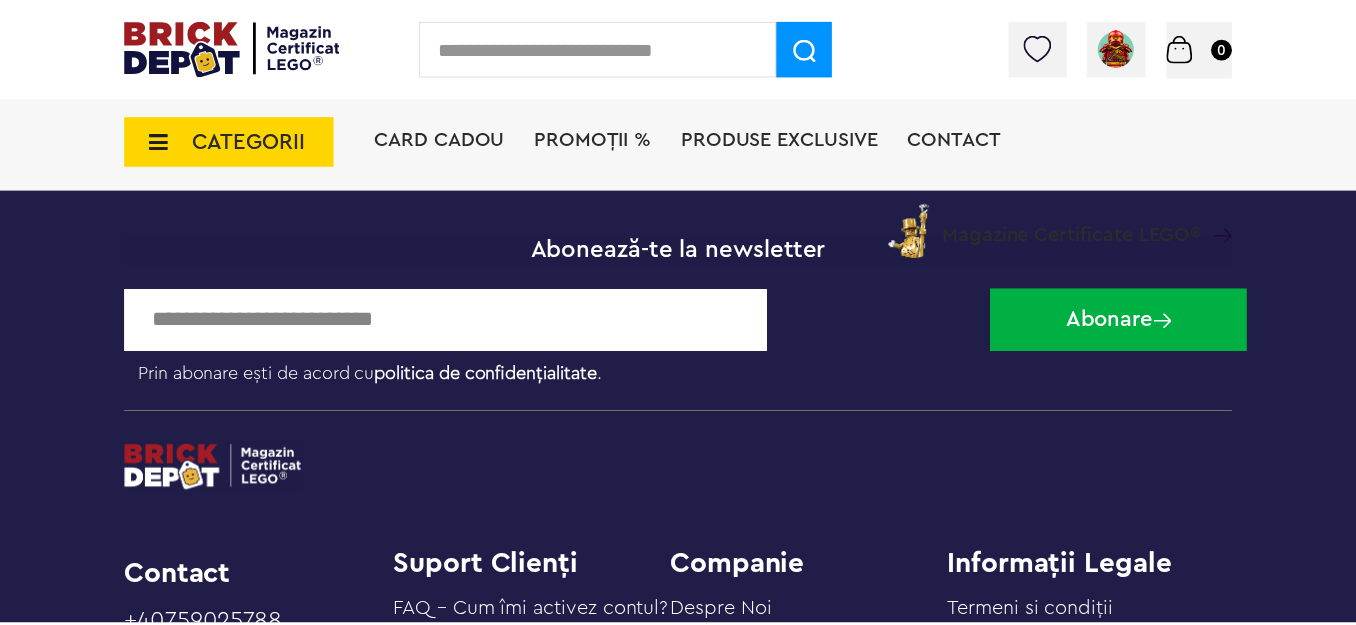 scroll, scrollTop: 1560, scrollLeft: 0, axis: vertical 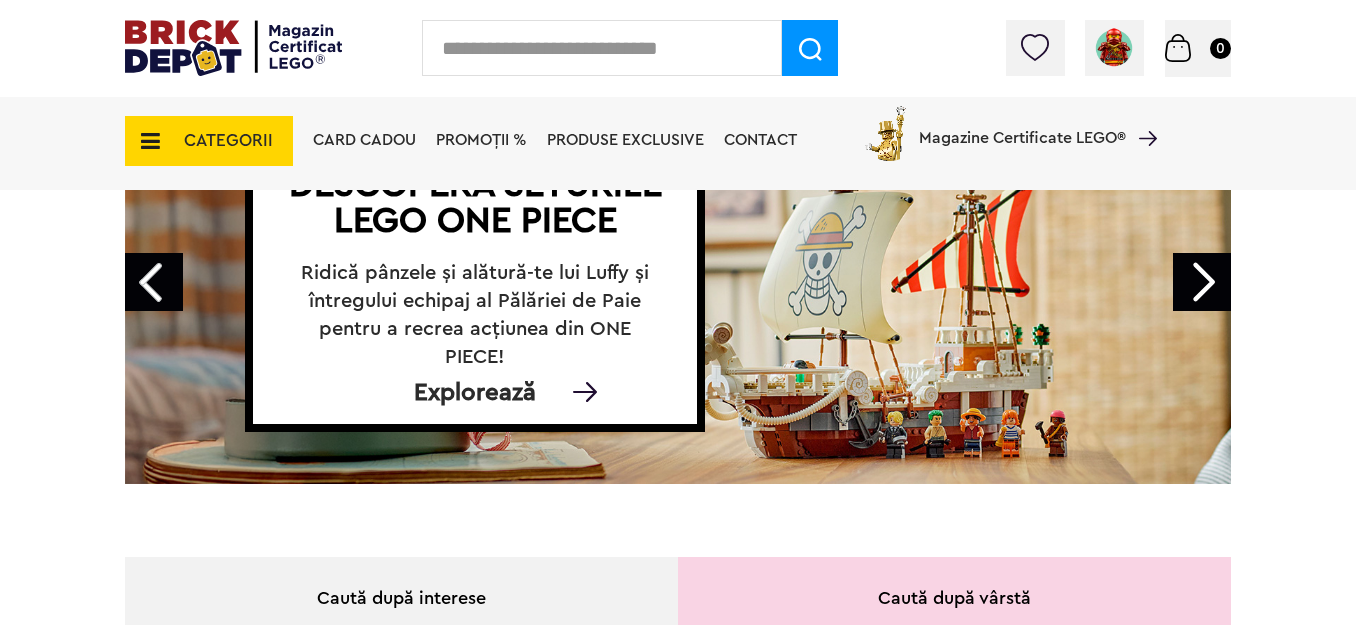 click on "Descoperă seturile LEGO ONE PIECE Ridică pânzele și alătură-te lui Luffy și întregului echipaj al Pălăriei de Paie pentru a recrea acțiunea din ONE PIECE! Explorează" at bounding box center [678, 274] 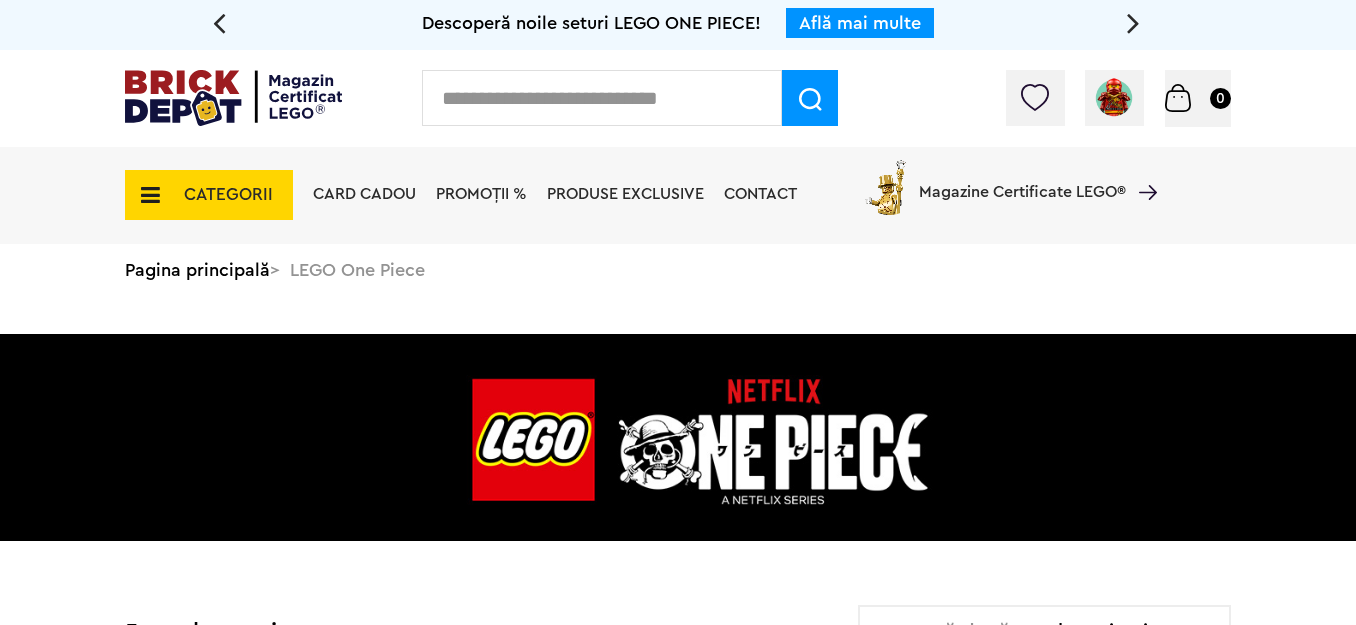scroll, scrollTop: 40, scrollLeft: 0, axis: vertical 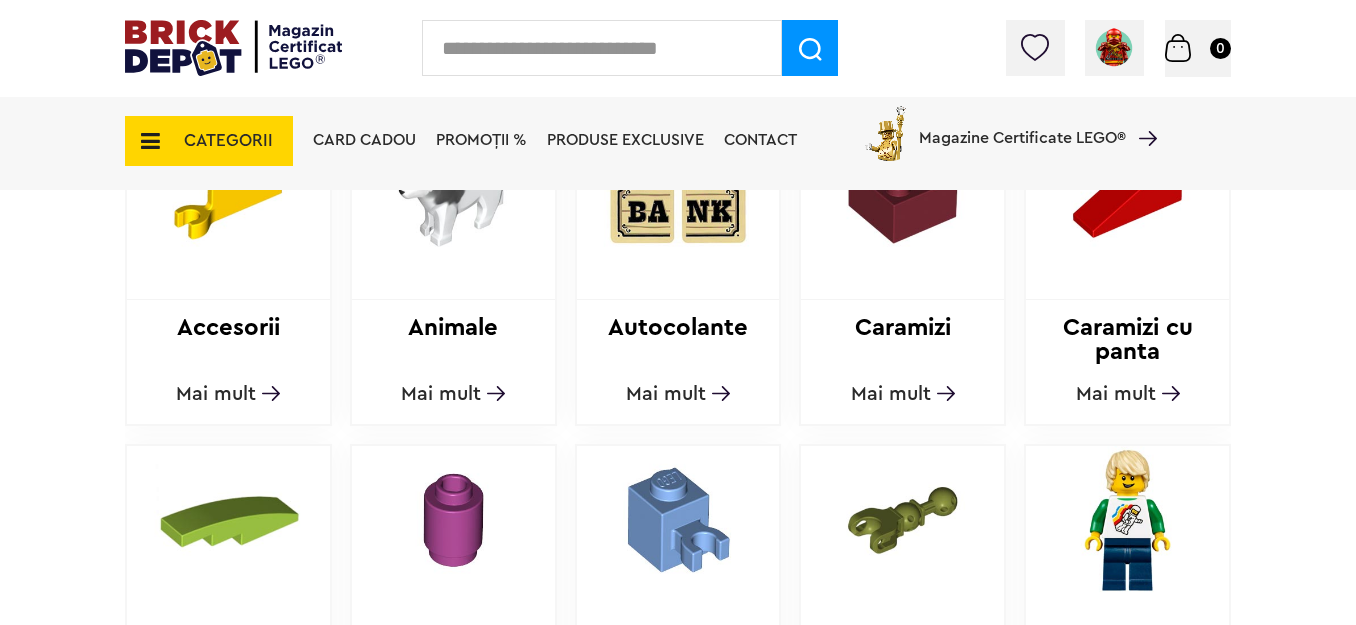 click on "Mai mult" at bounding box center (441, 394) 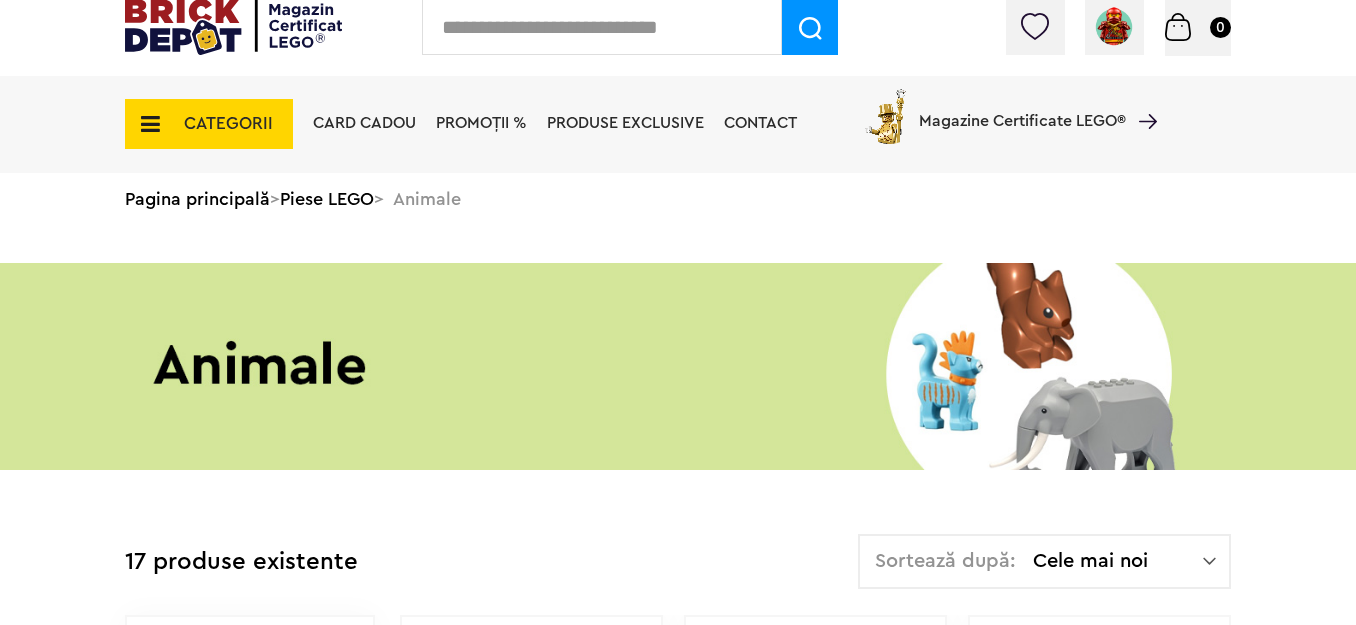 scroll, scrollTop: 0, scrollLeft: 0, axis: both 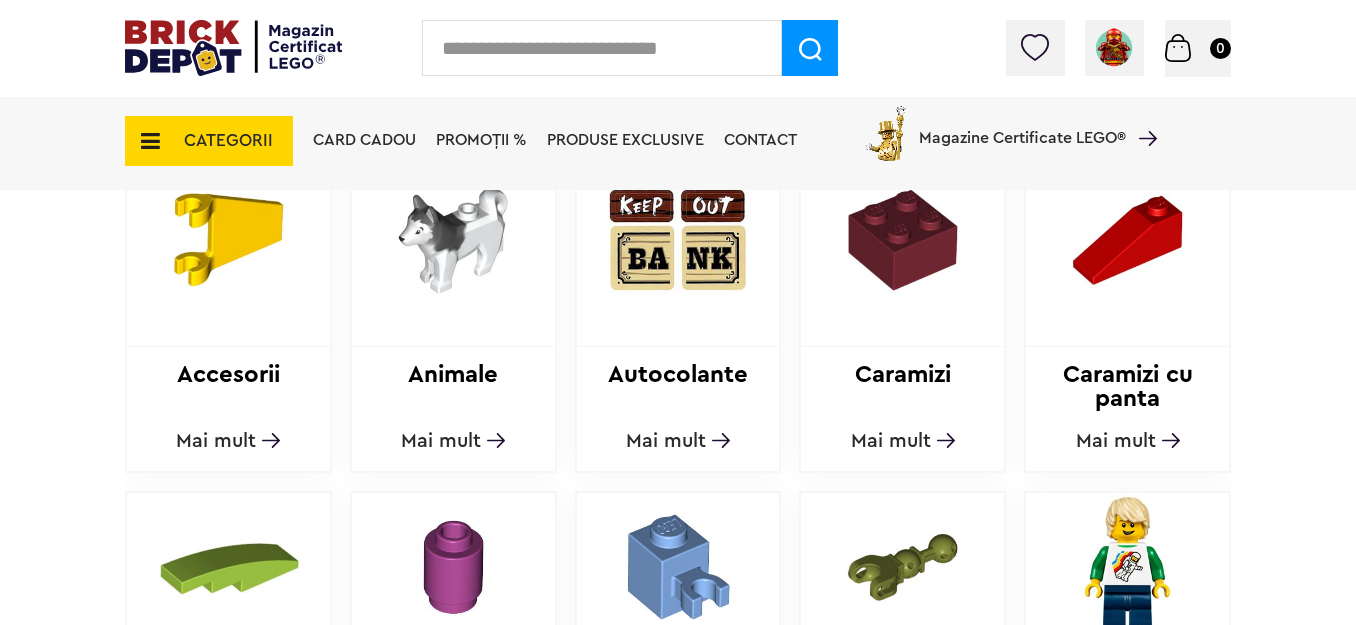 drag, startPoint x: 0, startPoint y: 0, endPoint x: 444, endPoint y: 259, distance: 514.02045 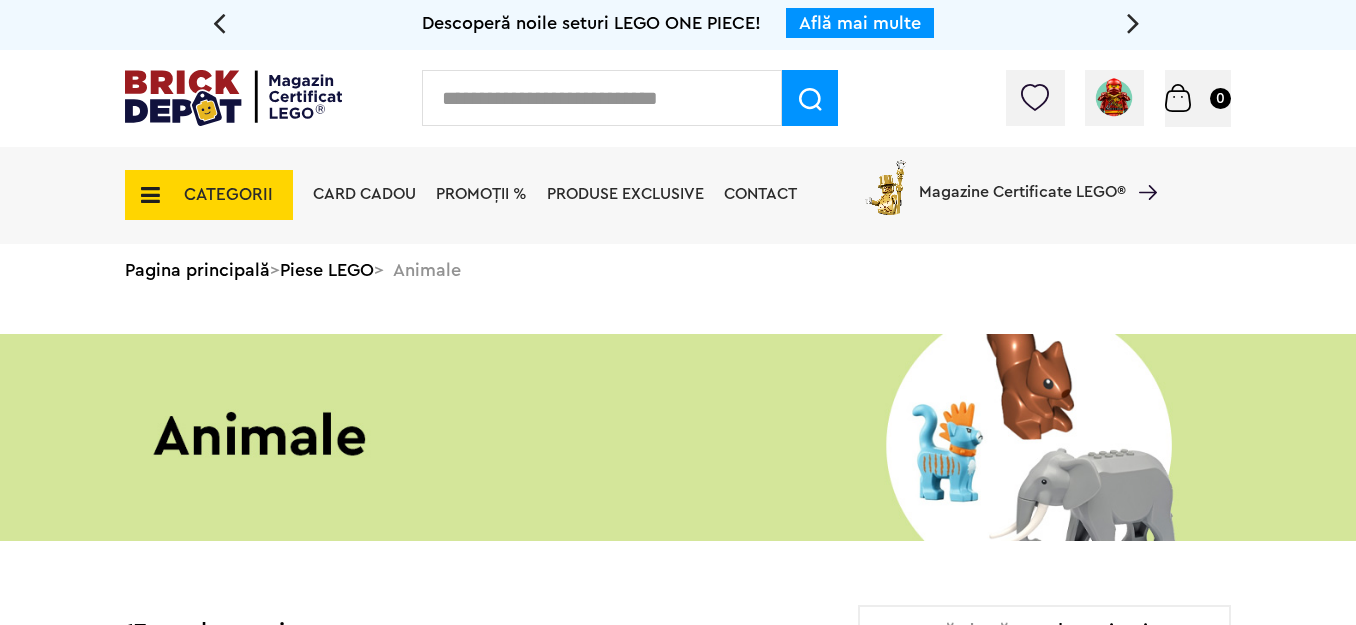 scroll, scrollTop: 0, scrollLeft: 0, axis: both 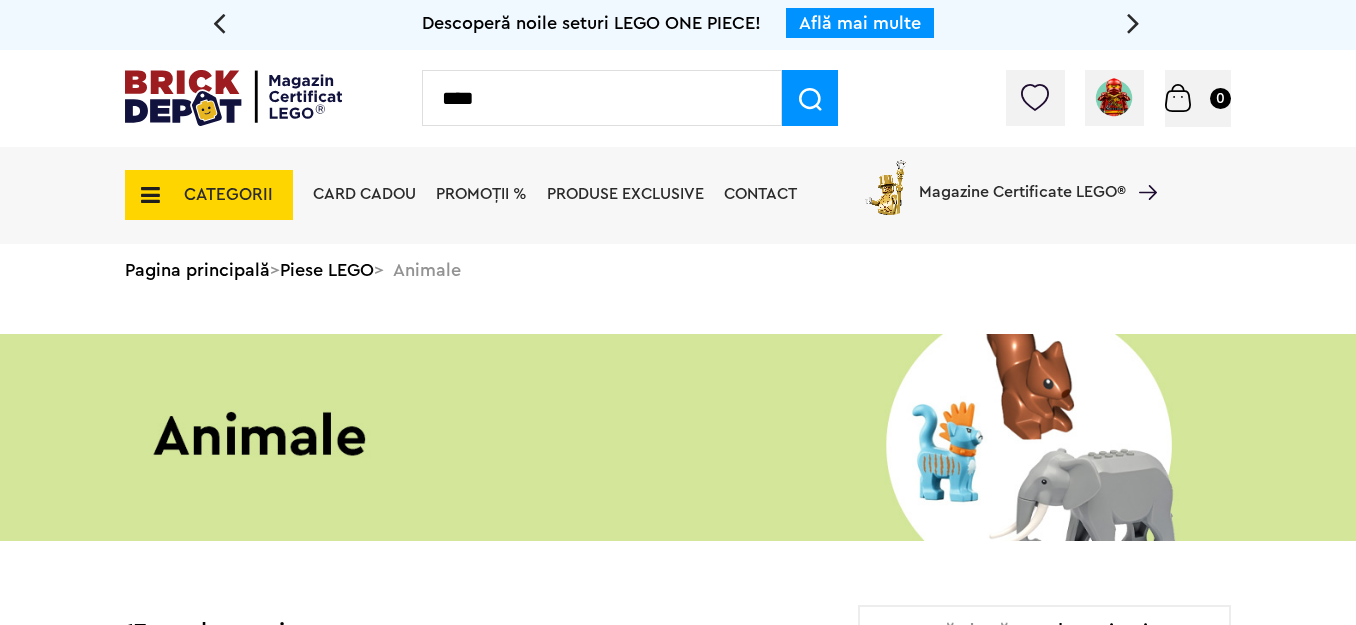 type on "****" 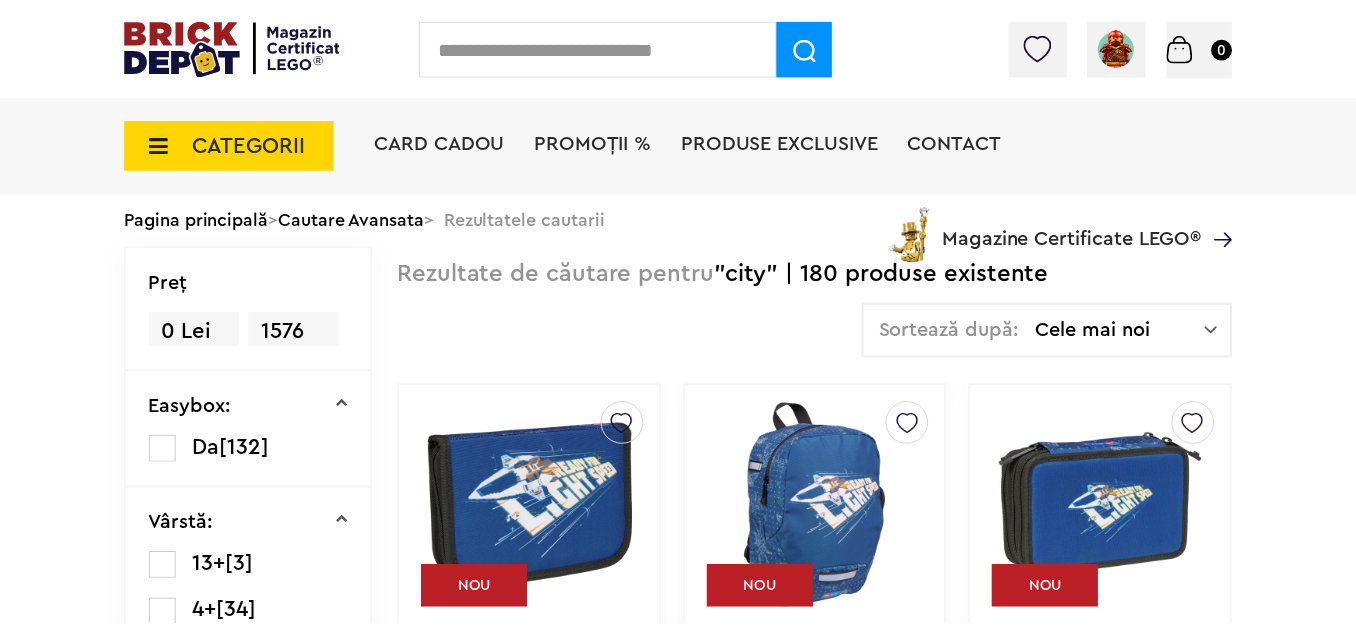 scroll, scrollTop: 0, scrollLeft: 0, axis: both 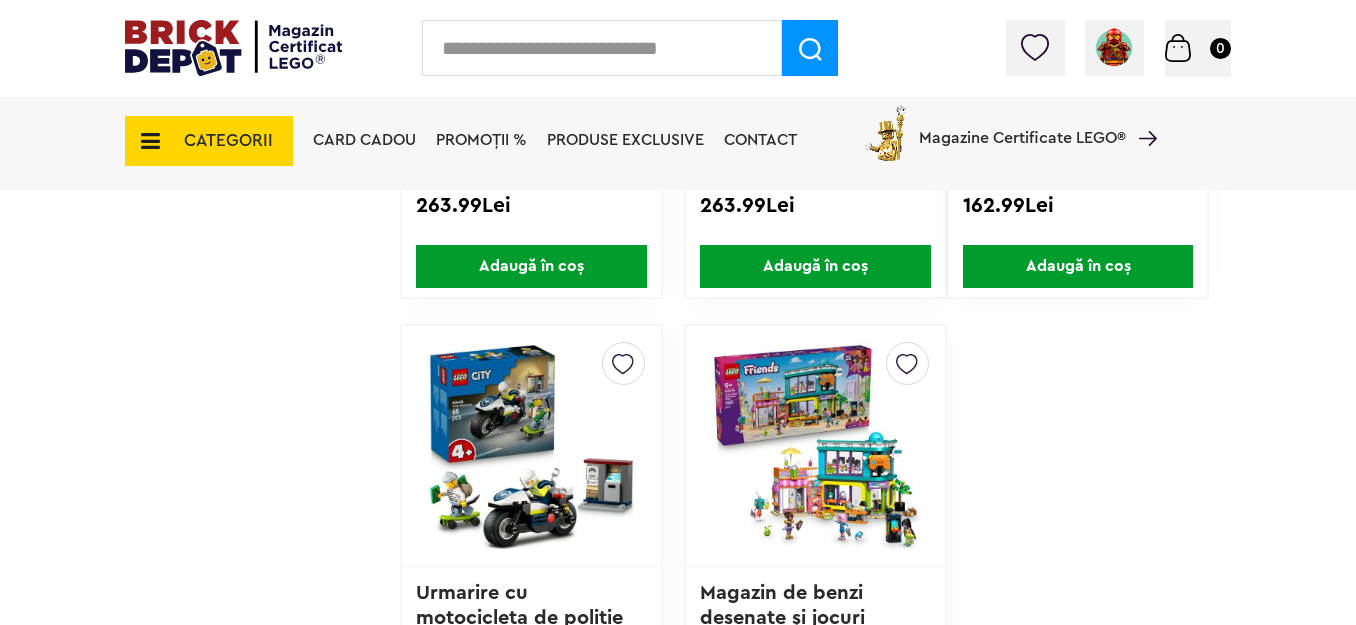 click at bounding box center [623, 359] 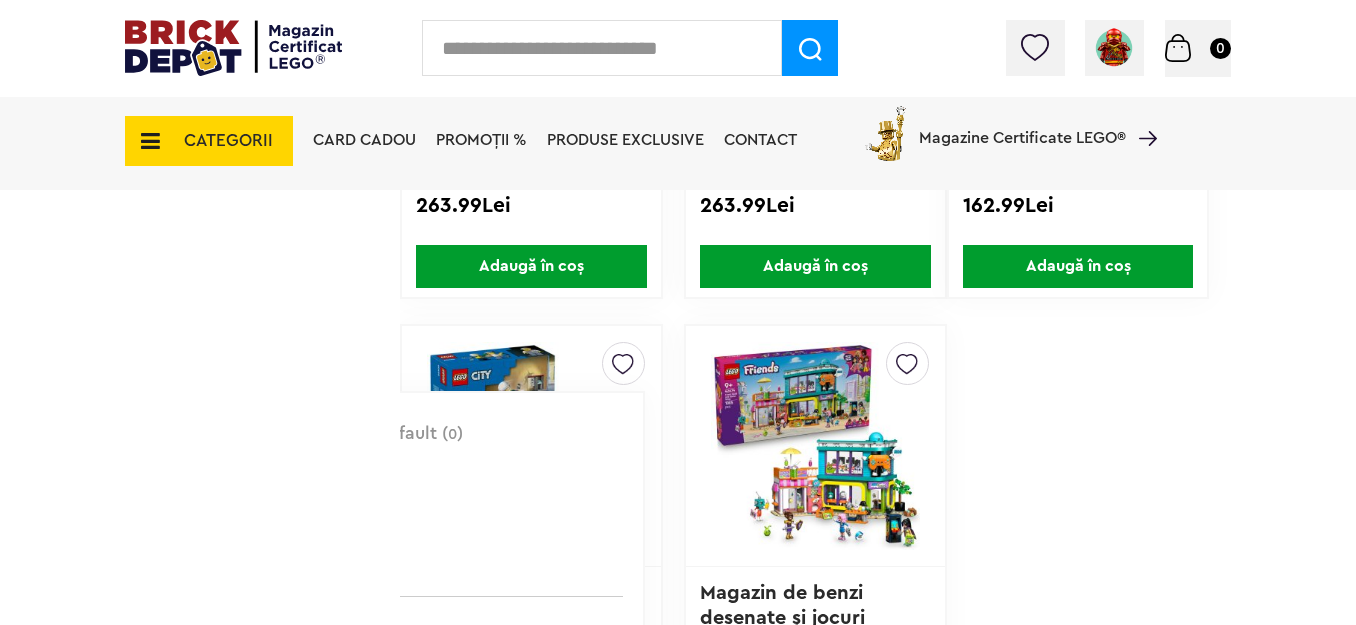 click at bounding box center [623, 359] 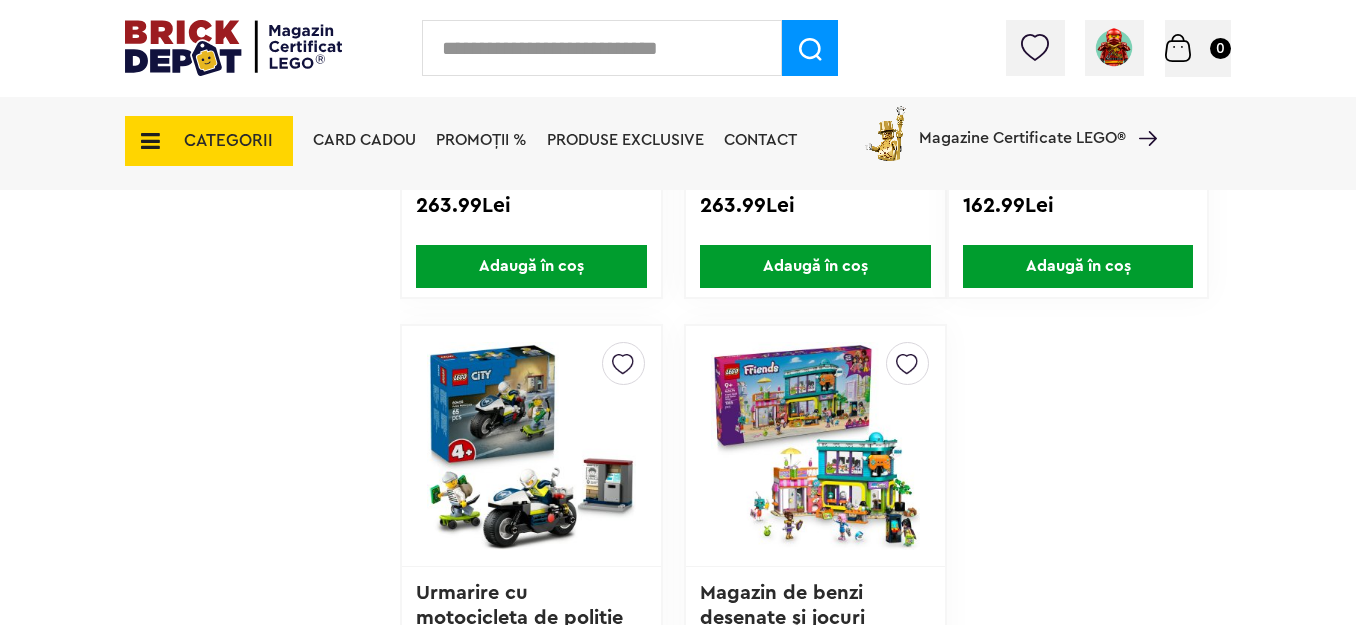 click at bounding box center [623, 359] 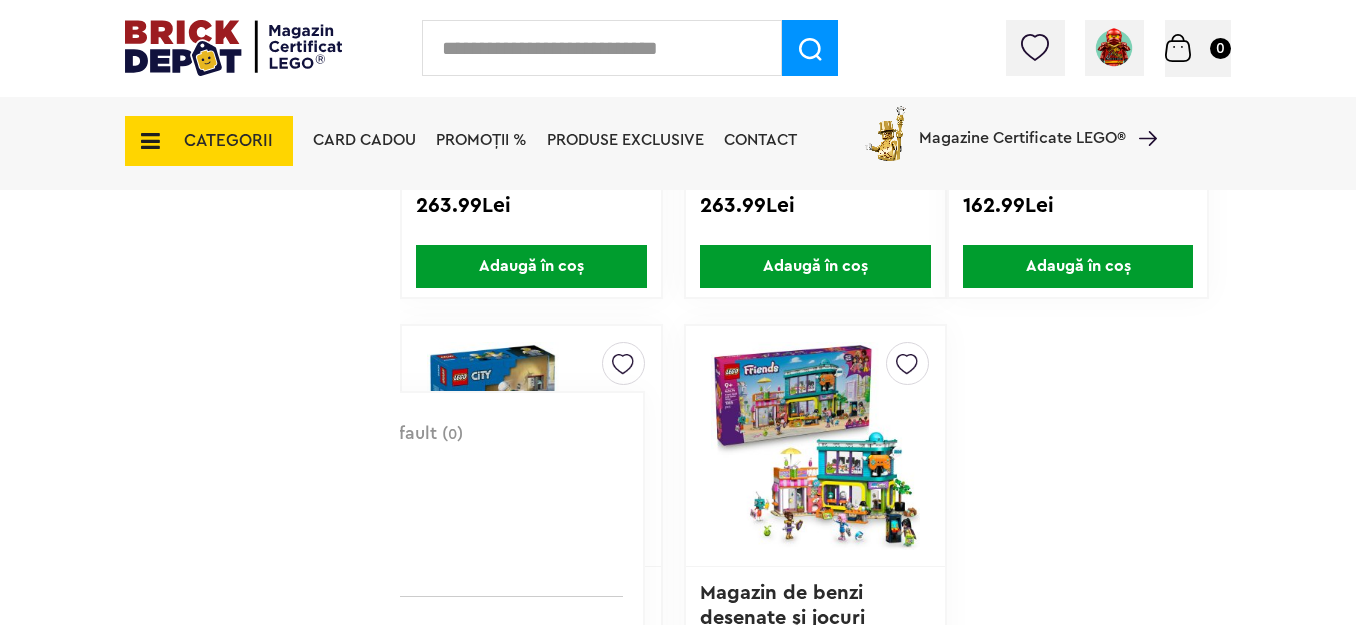 click on "0" at bounding box center (452, 434) 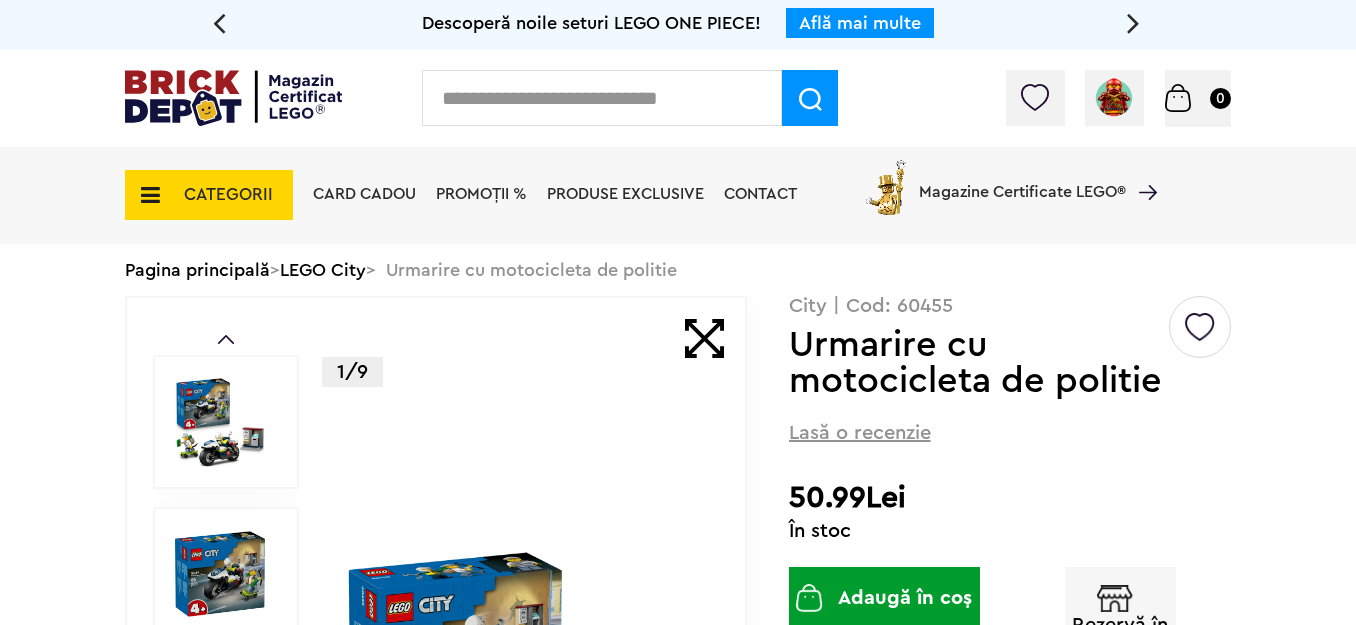 scroll, scrollTop: 0, scrollLeft: 0, axis: both 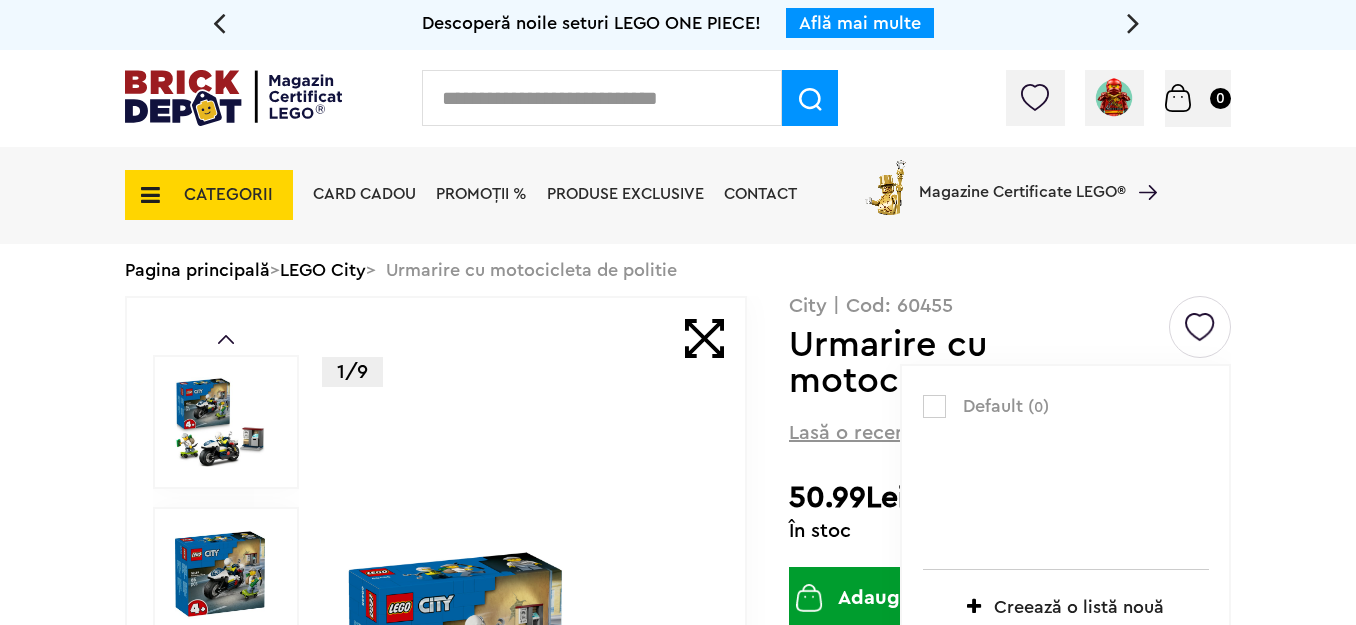 click at bounding box center (1200, 319) 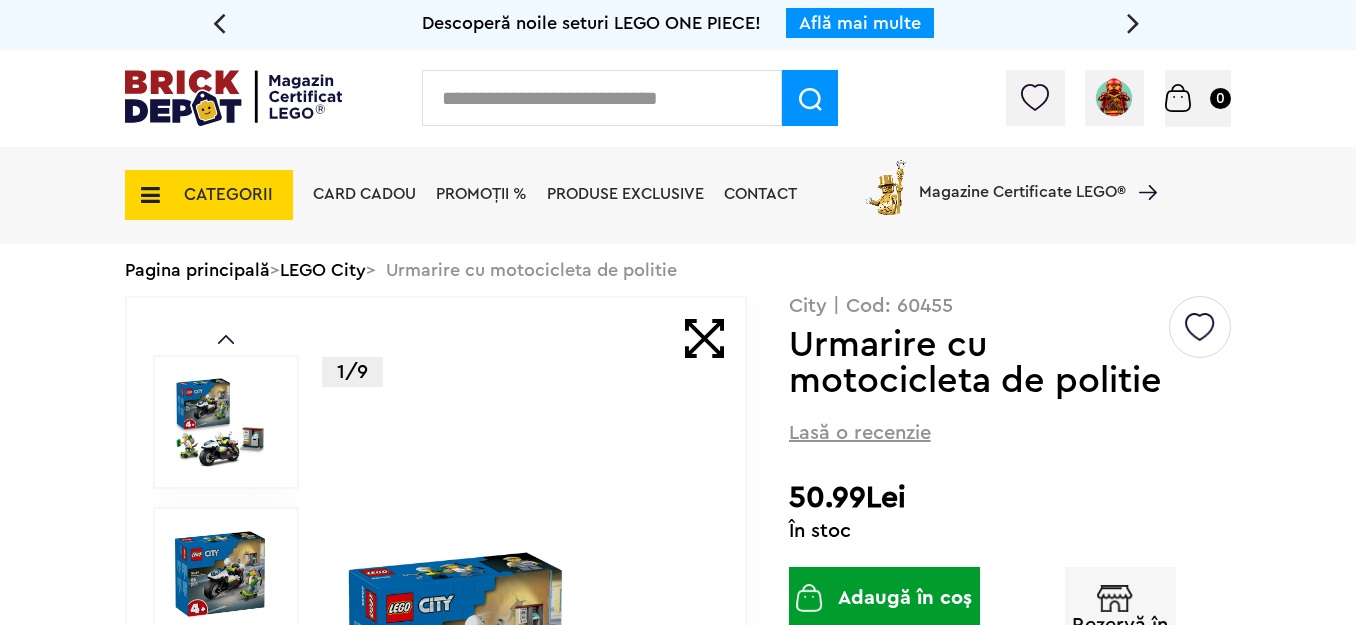 click at bounding box center [1200, 319] 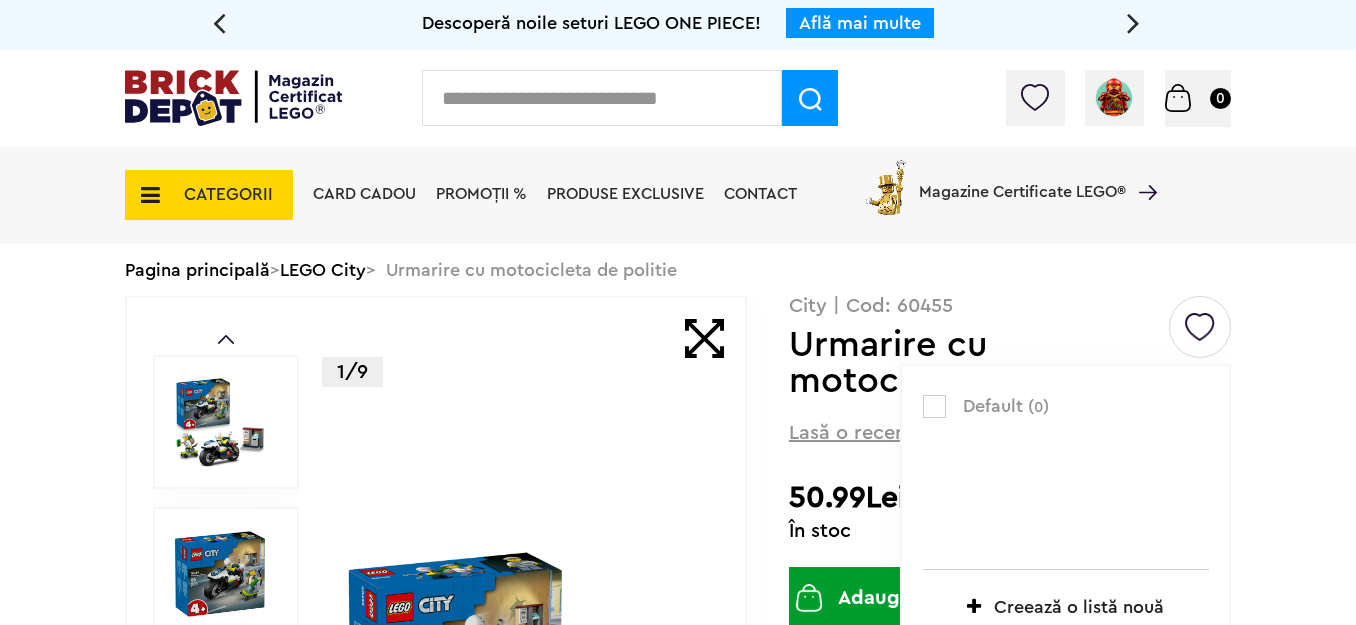 click at bounding box center [934, 406] 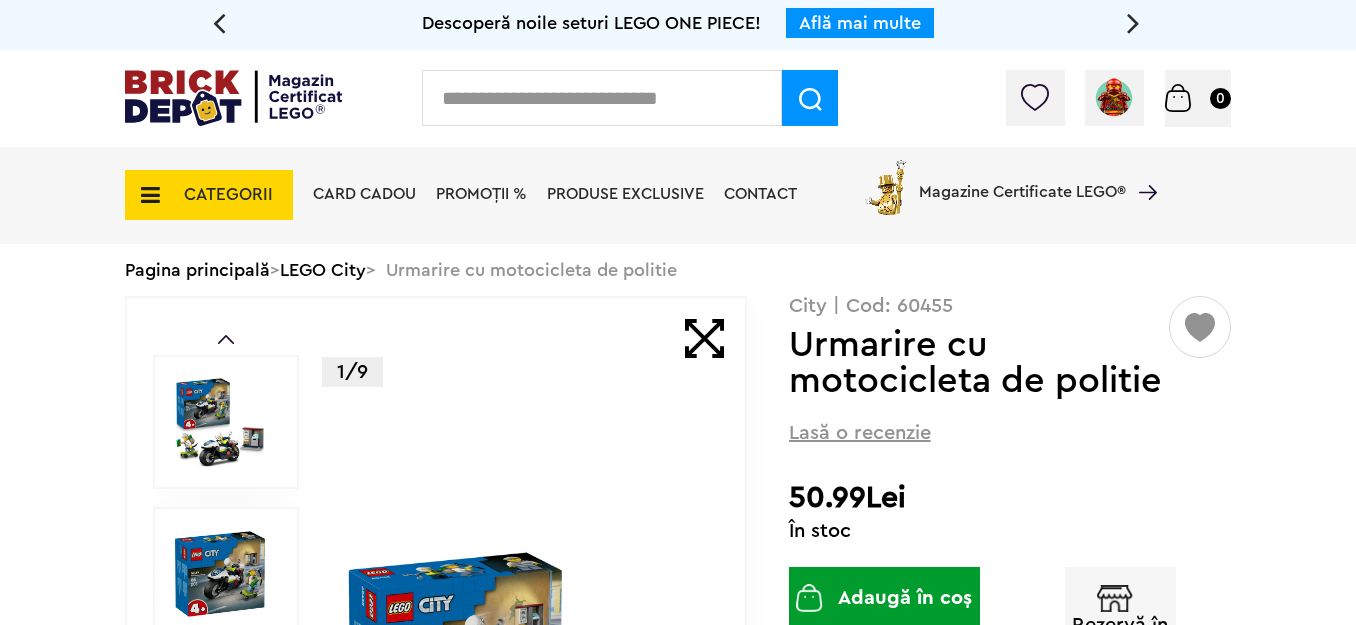 click at bounding box center [1035, 94] 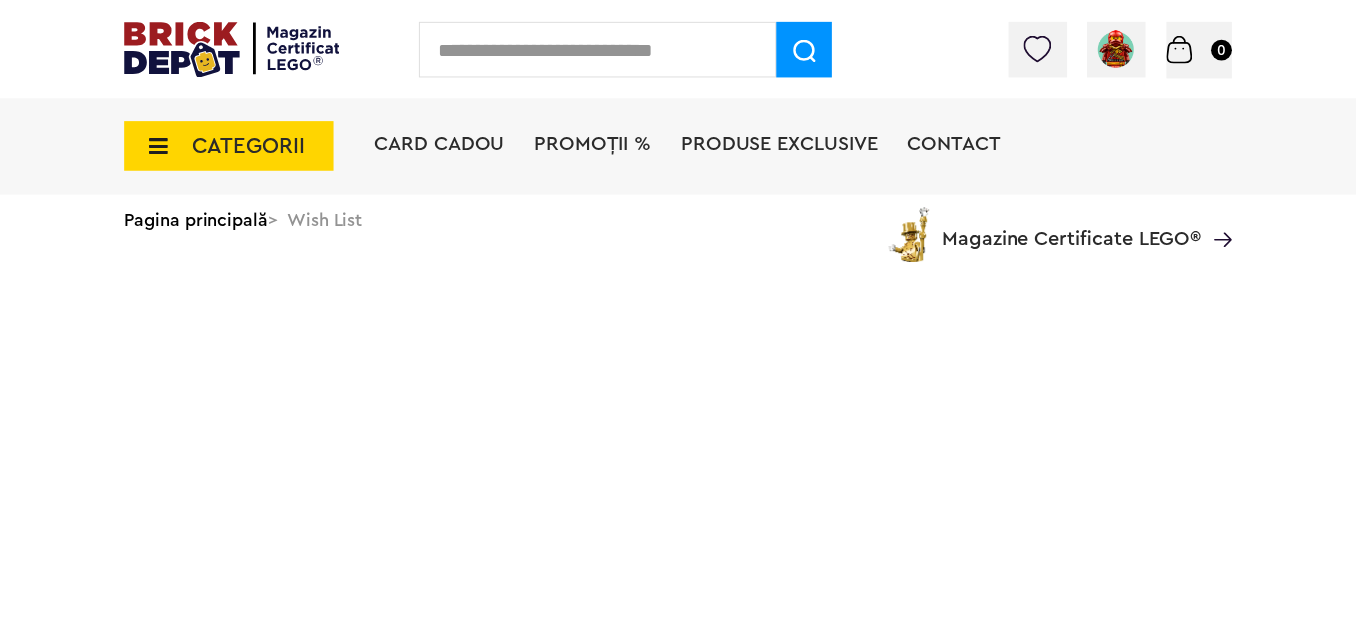 scroll, scrollTop: 0, scrollLeft: 0, axis: both 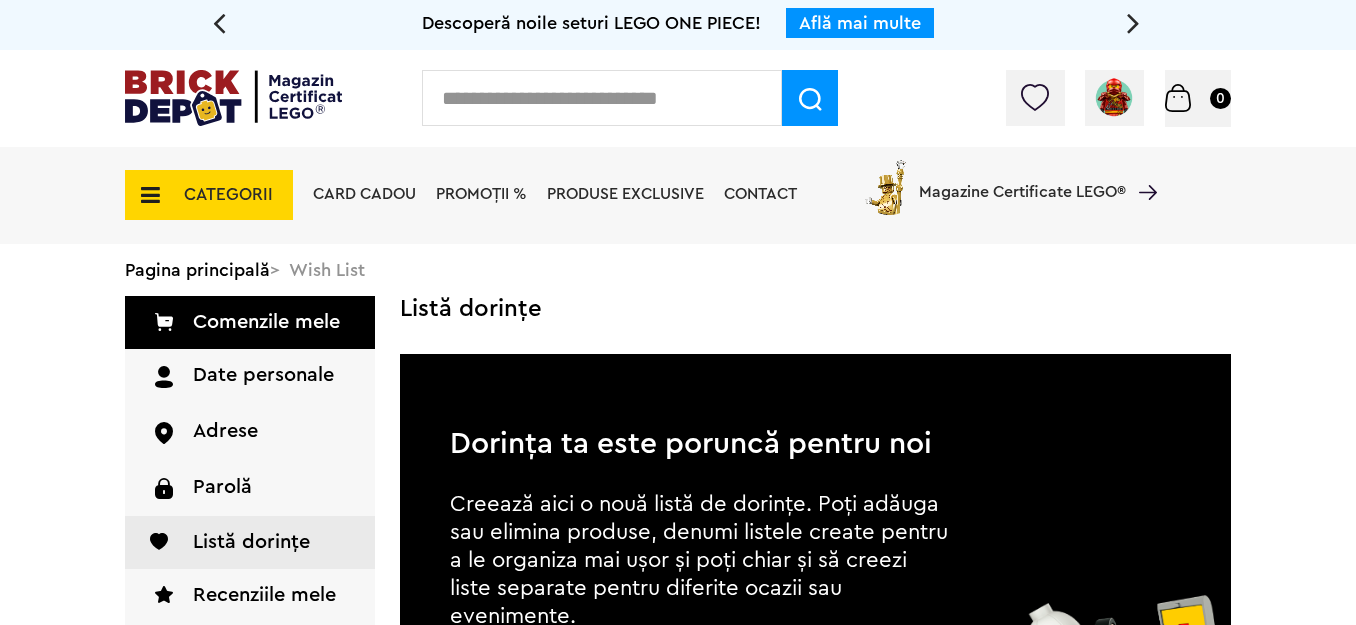 click at bounding box center [233, 98] 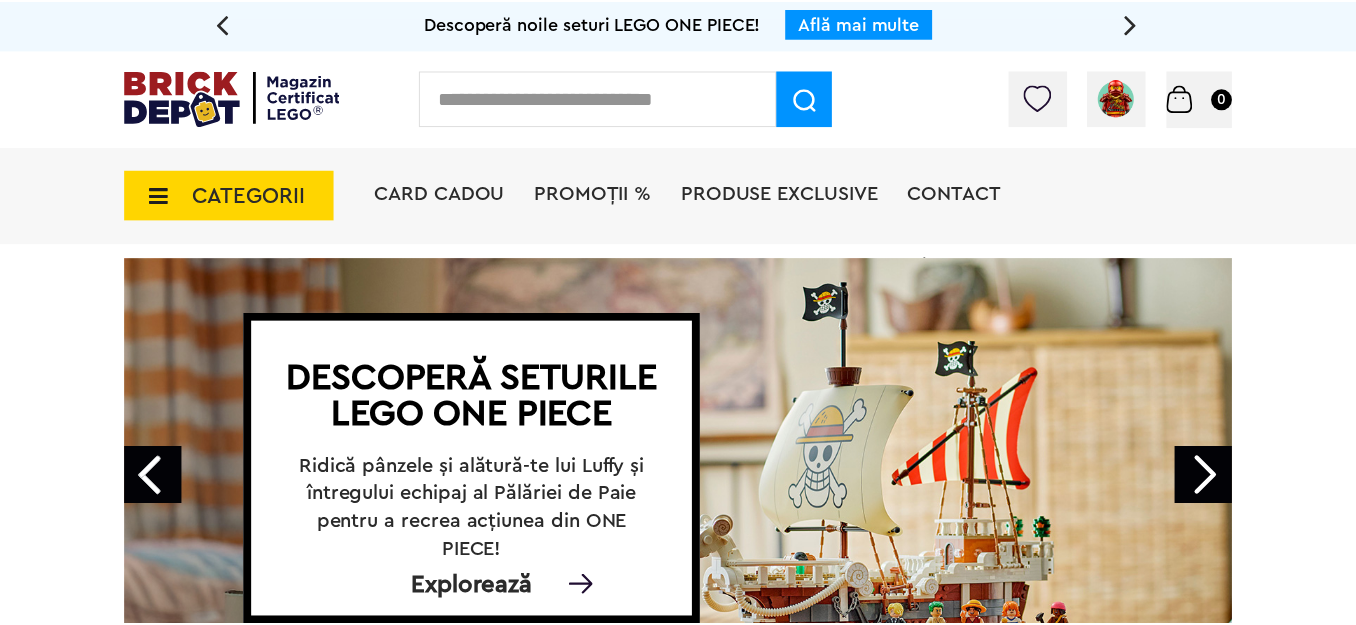 scroll, scrollTop: 40, scrollLeft: 0, axis: vertical 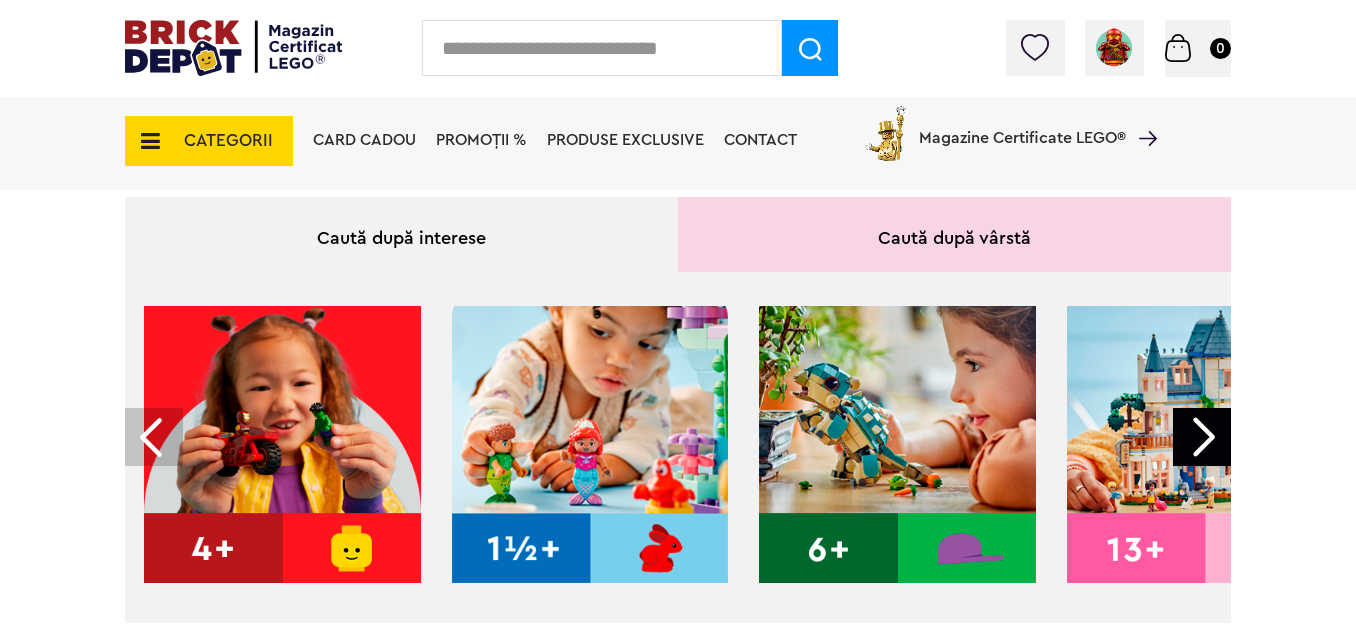 click at bounding box center (282, 444) 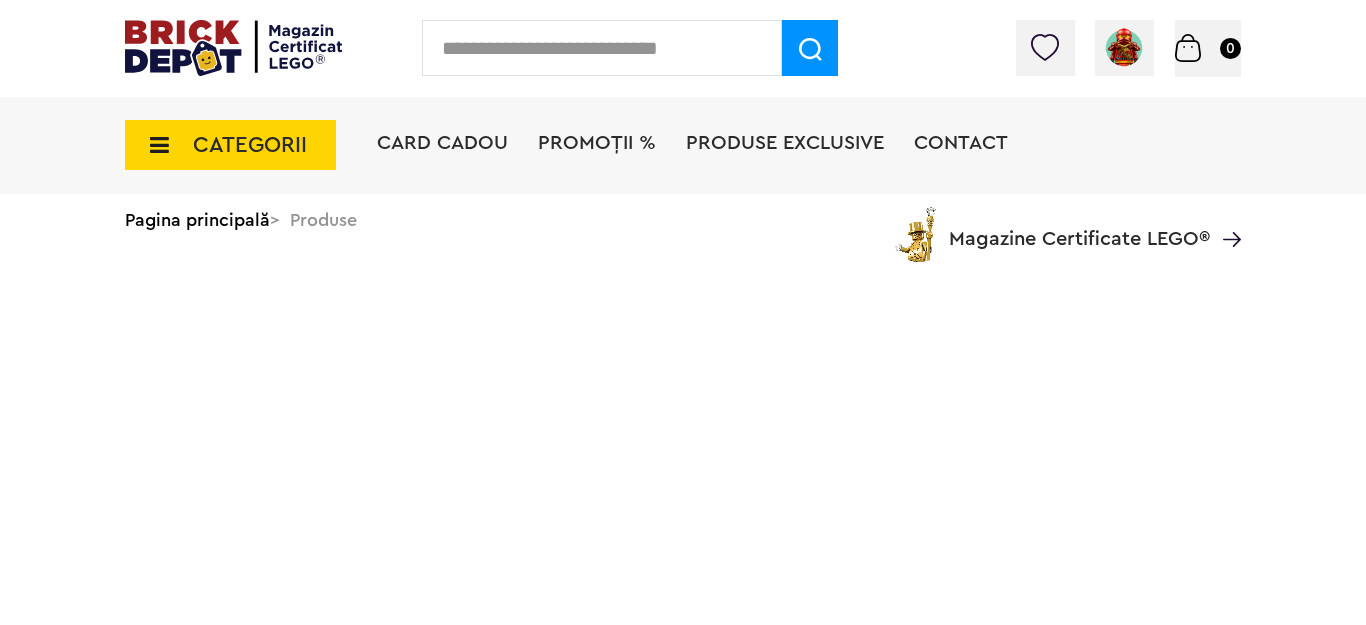 scroll, scrollTop: 0, scrollLeft: 0, axis: both 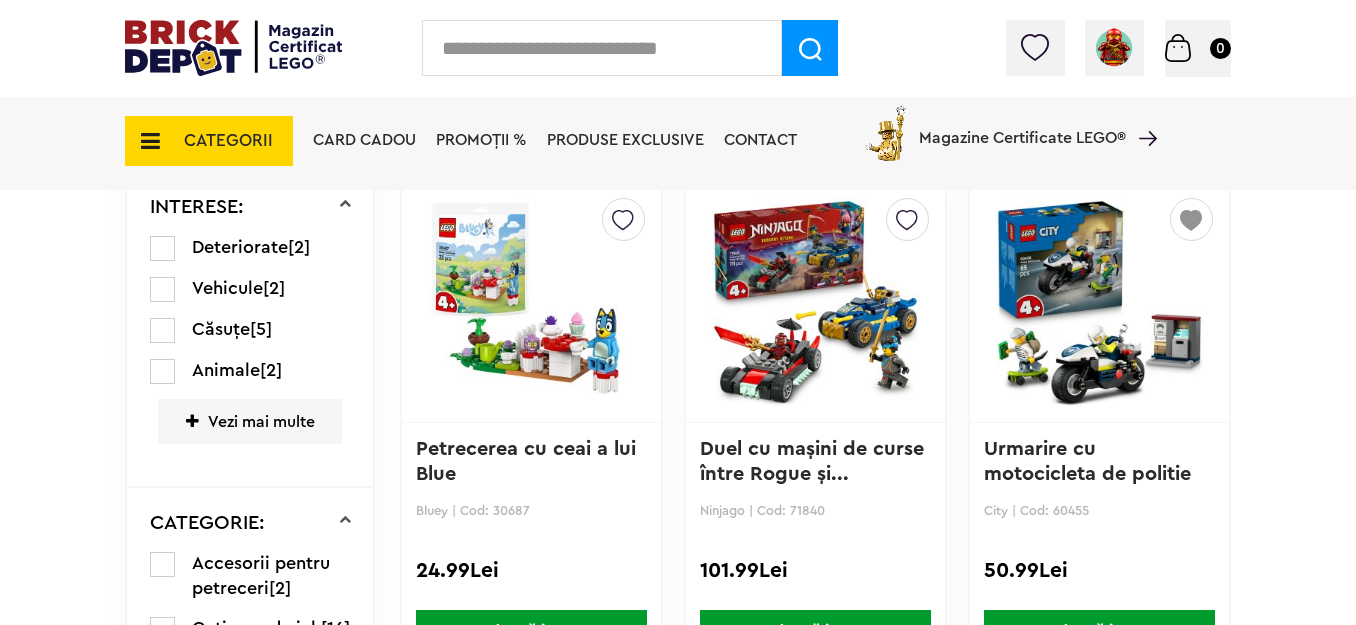 click at bounding box center (815, 302) 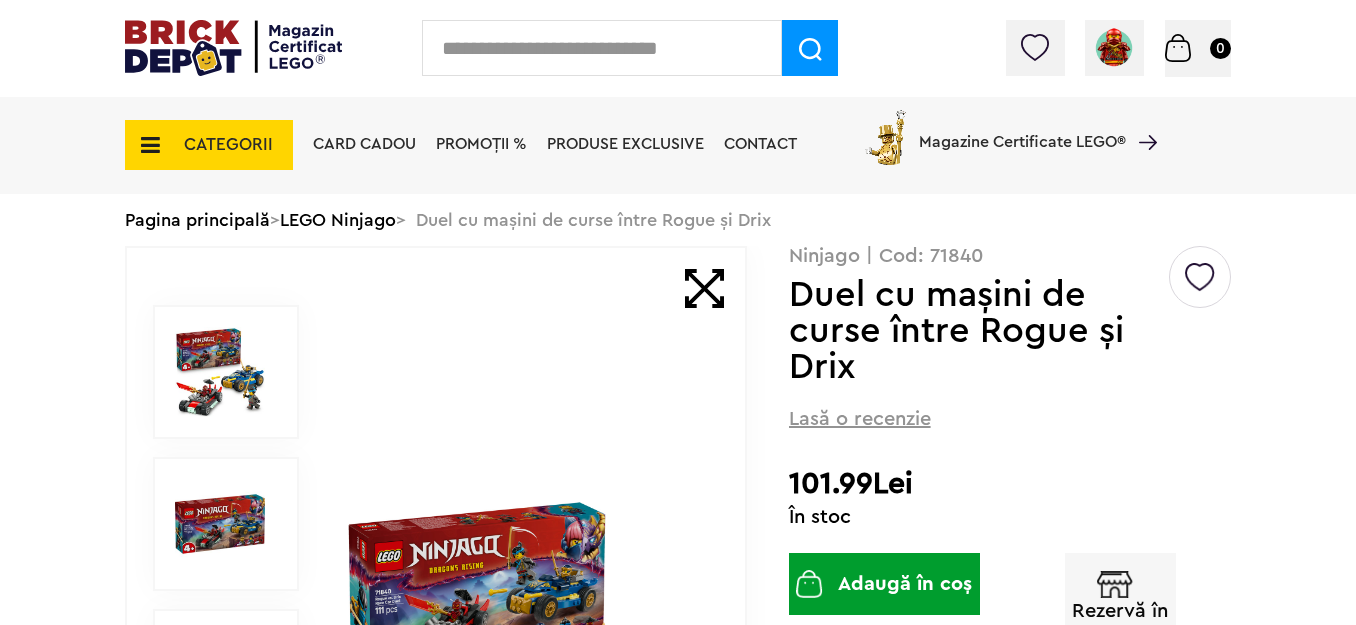 scroll, scrollTop: 0, scrollLeft: 0, axis: both 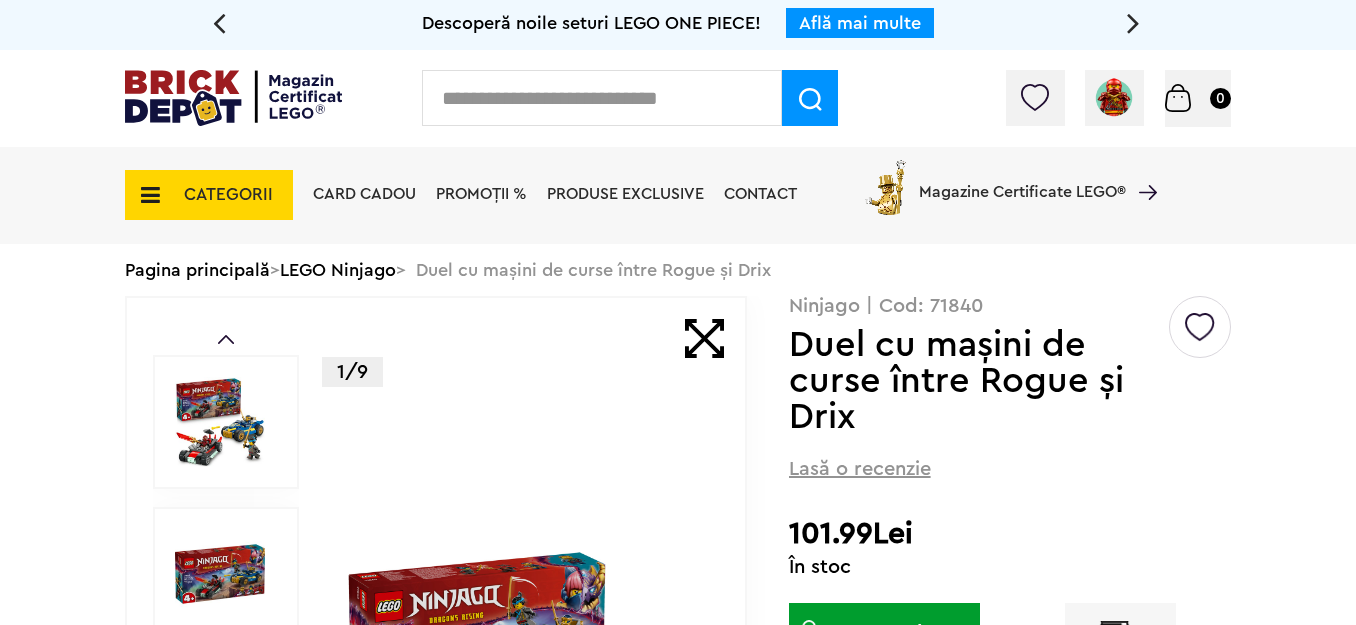 click at bounding box center [1200, 319] 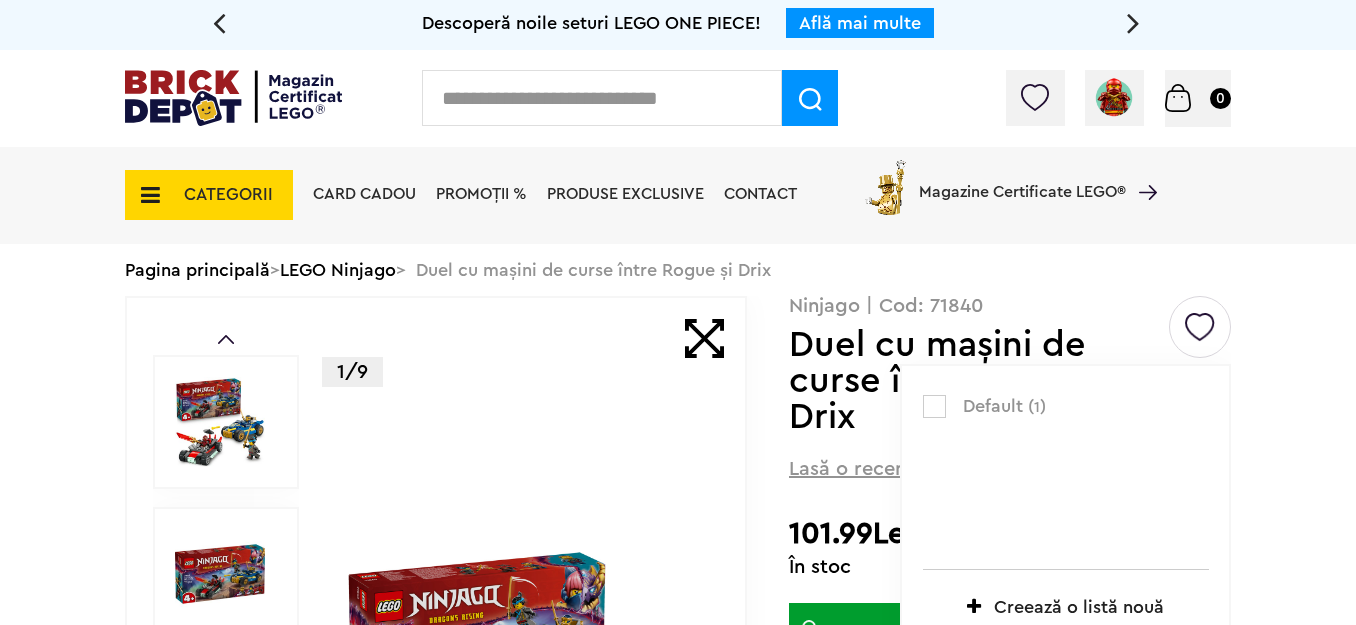 click at bounding box center [934, 406] 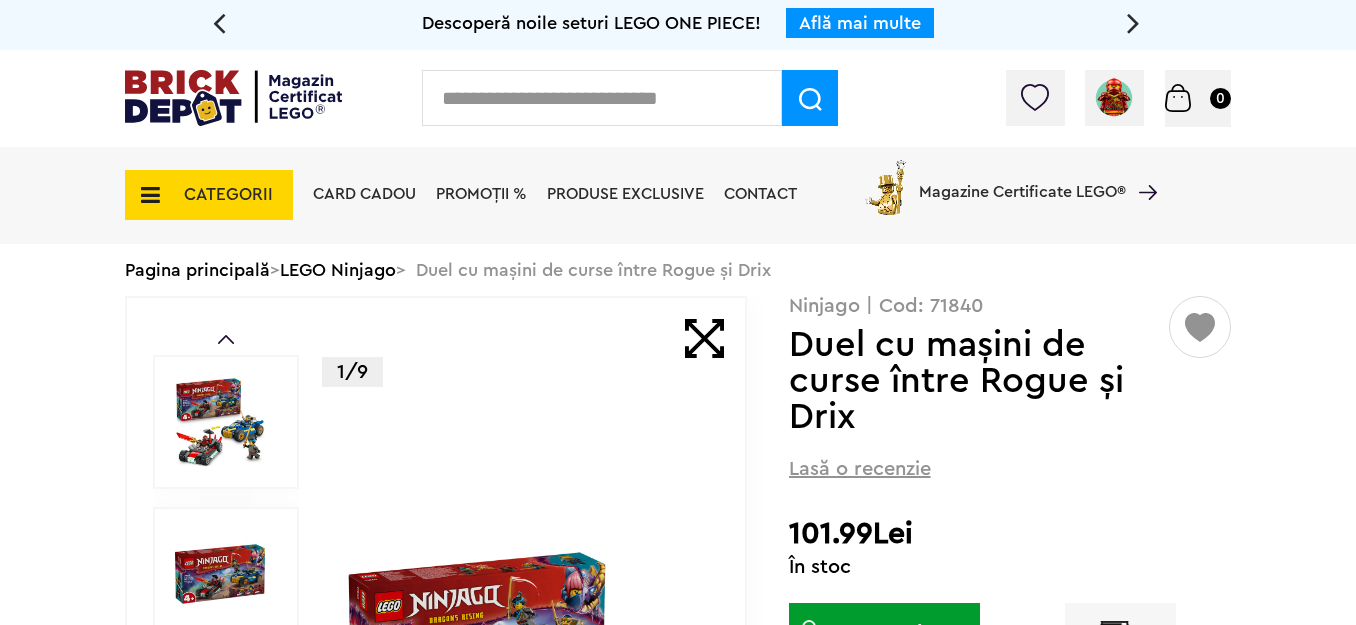 click on "PROMOȚII %" at bounding box center [481, 194] 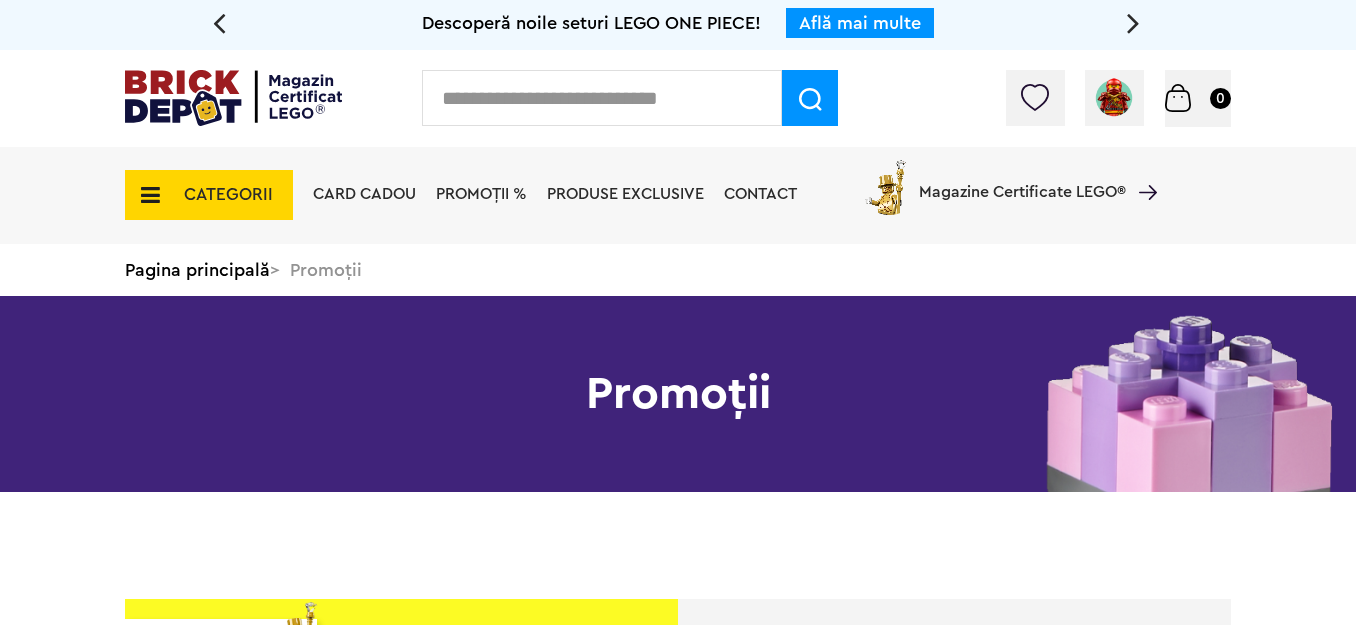 scroll, scrollTop: 0, scrollLeft: 0, axis: both 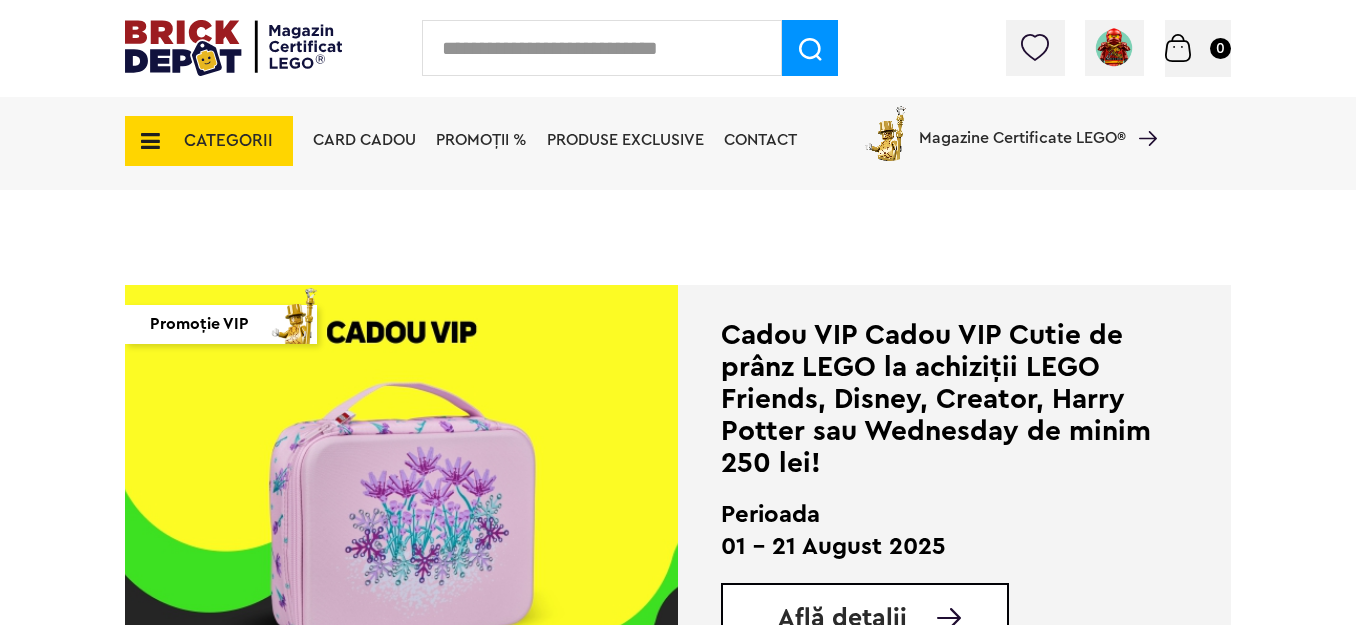 click on "Află detalii" at bounding box center (865, 619) 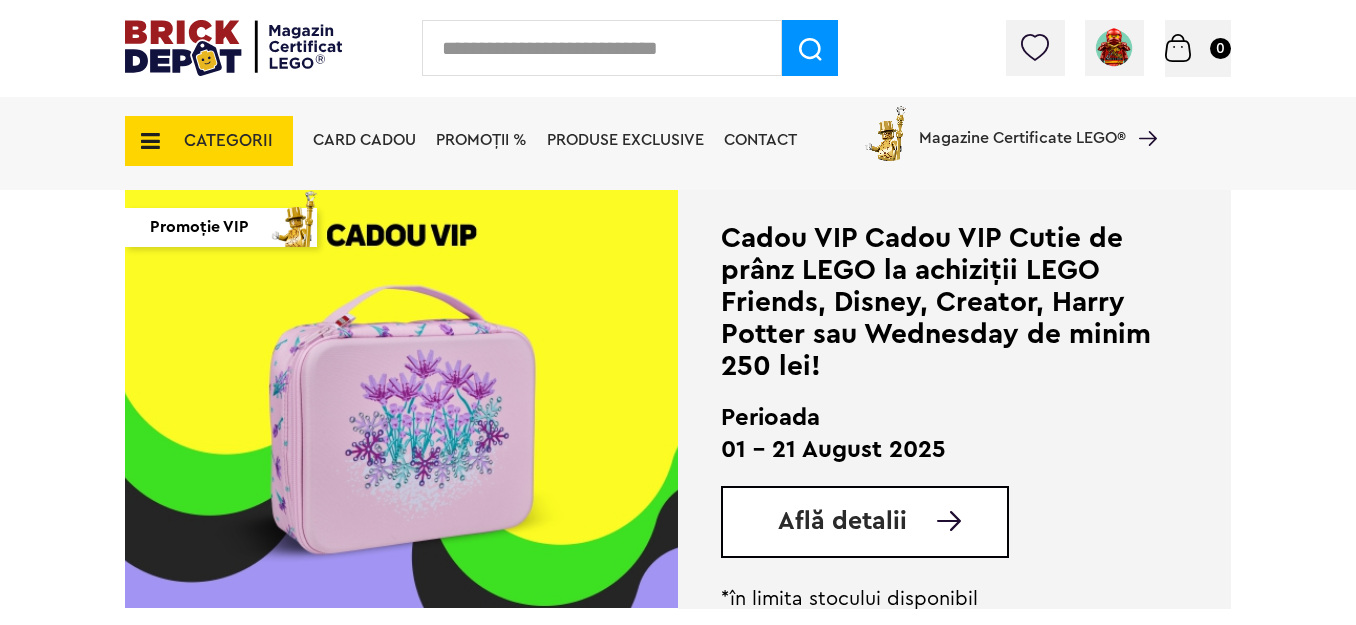 scroll, scrollTop: 480, scrollLeft: 0, axis: vertical 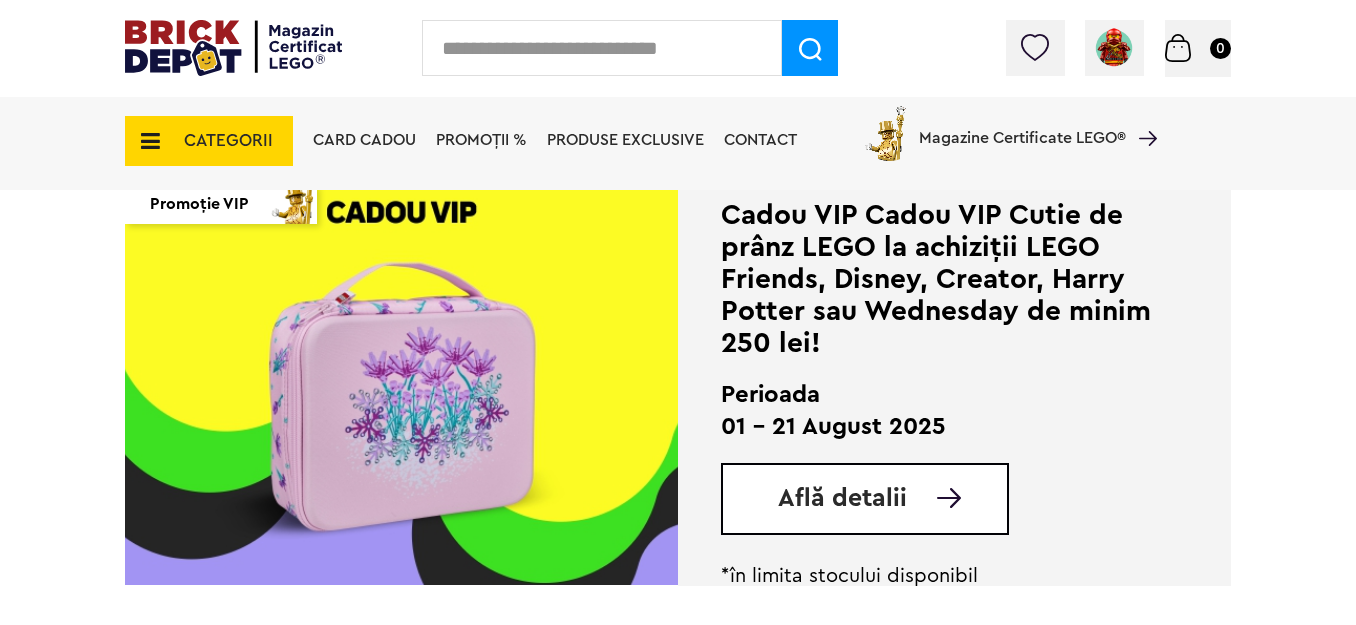 click on "Află detalii" at bounding box center (842, 498) 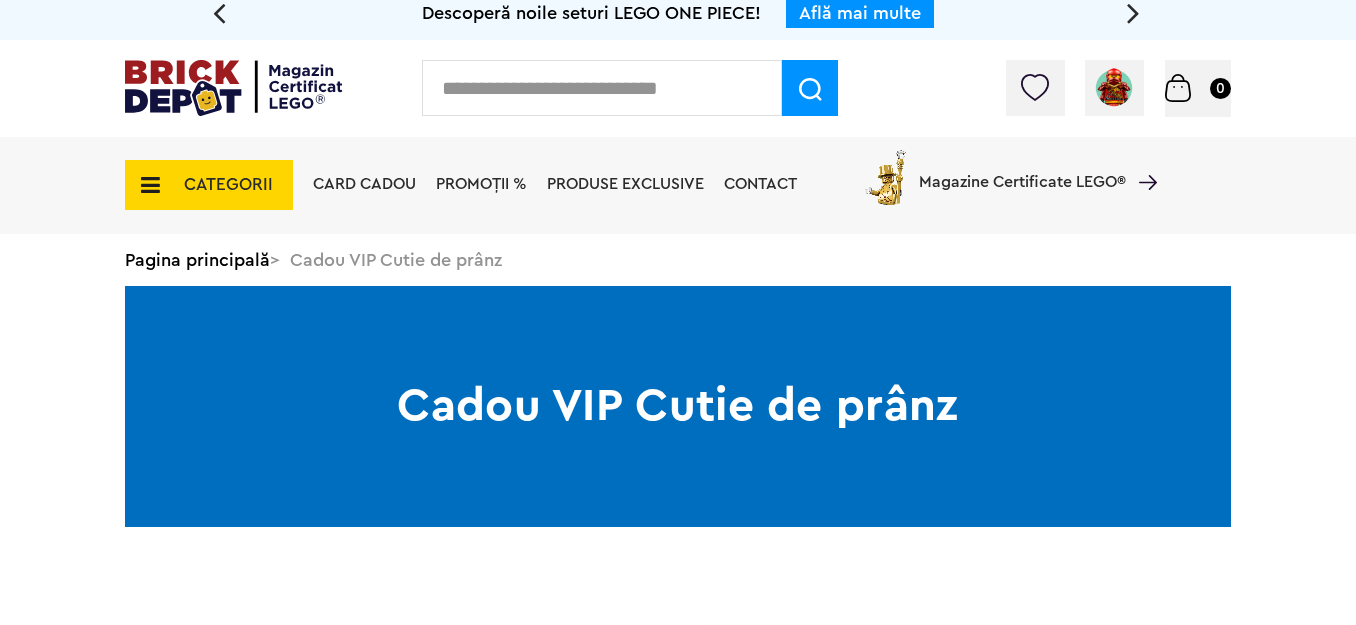 scroll, scrollTop: 40, scrollLeft: 0, axis: vertical 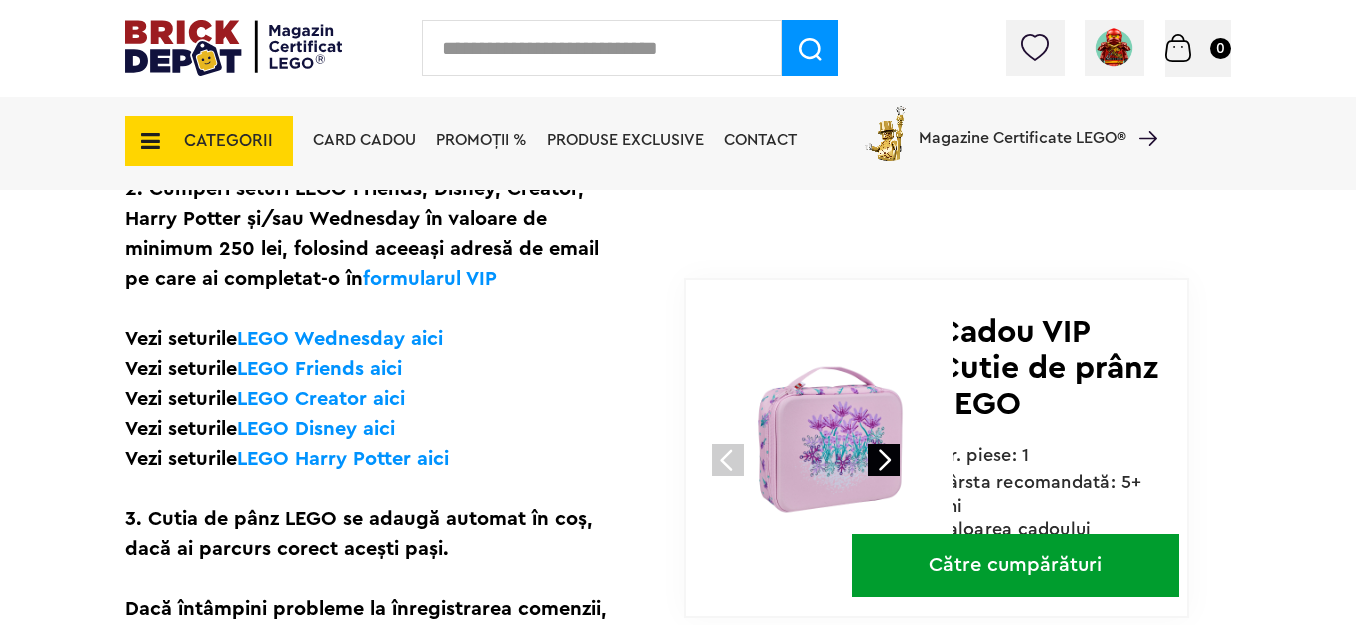 click on "LEGO Creator aici" at bounding box center (321, 399) 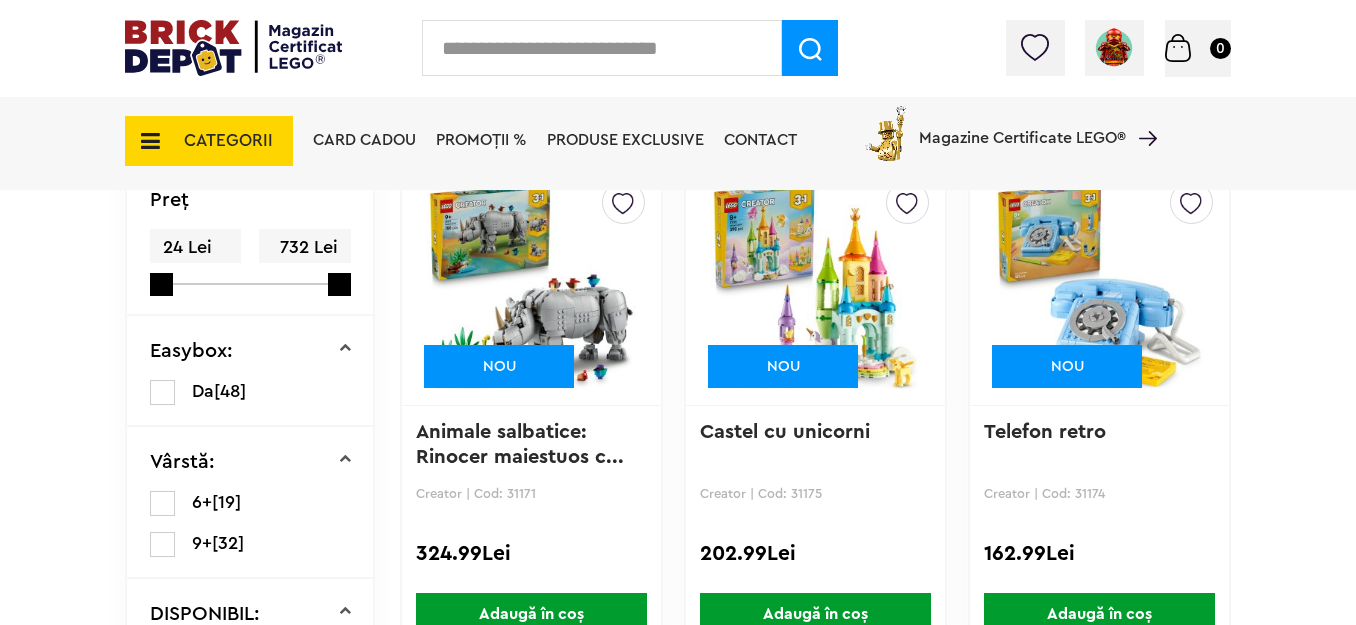 scroll, scrollTop: 0, scrollLeft: 0, axis: both 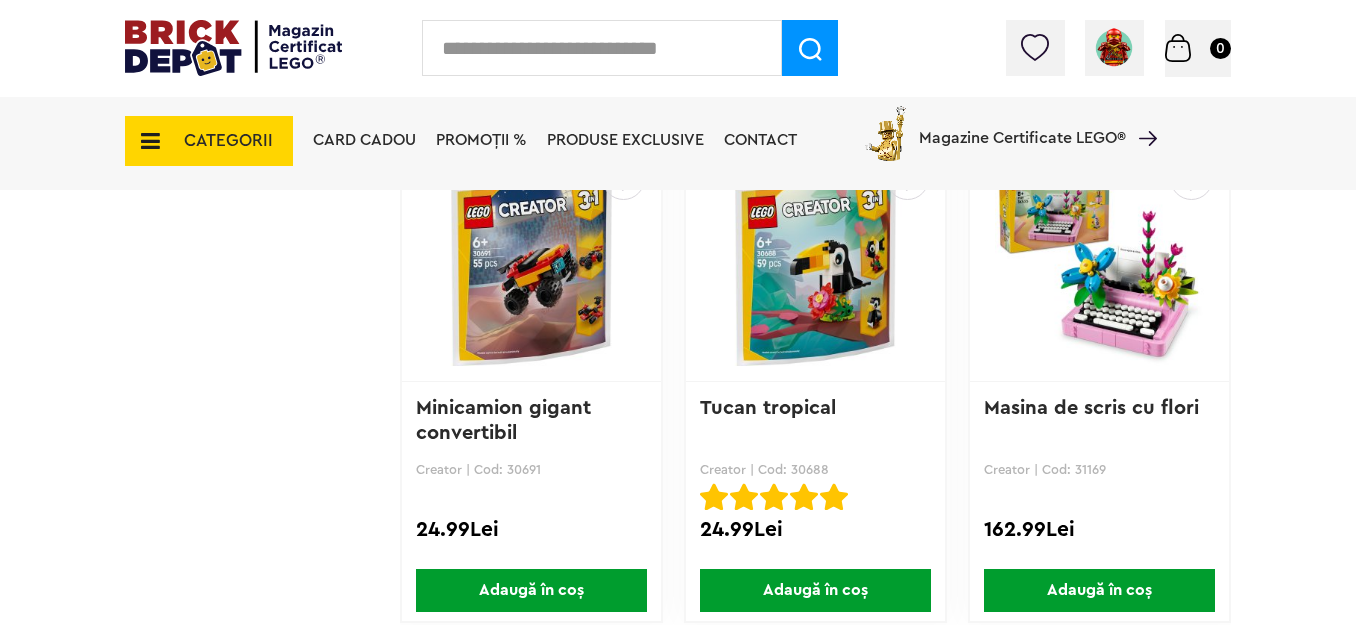 click at bounding box center (531, 261) 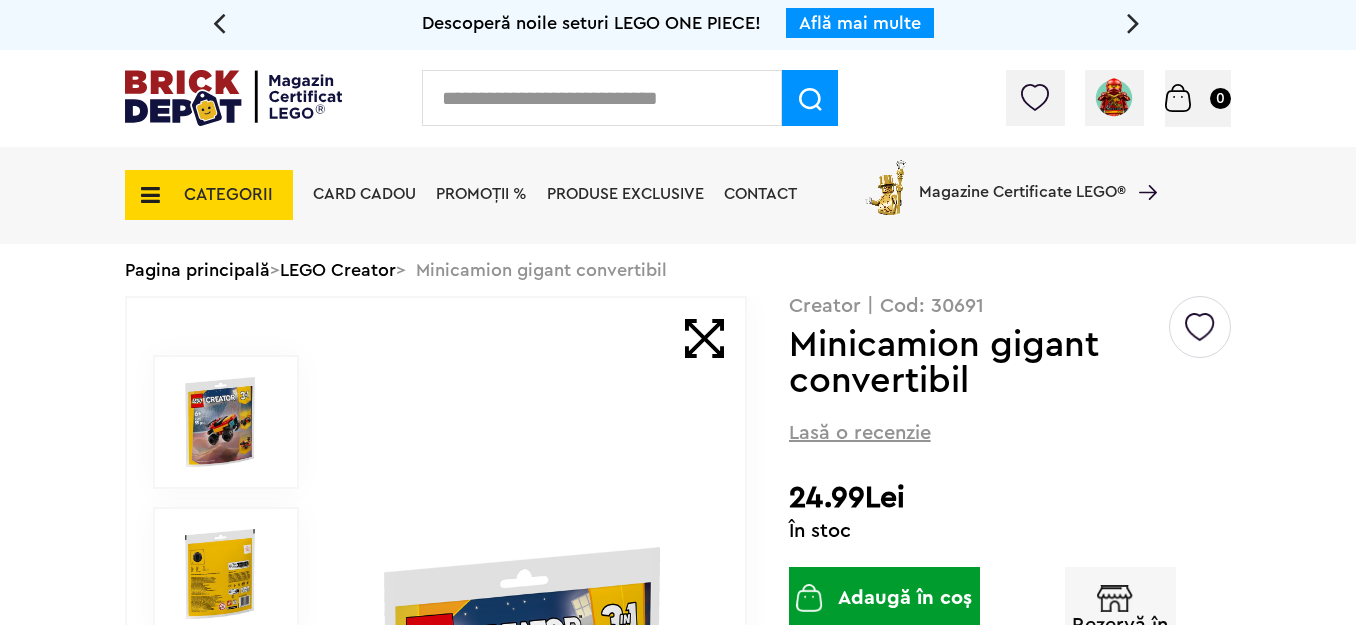 scroll, scrollTop: 0, scrollLeft: 0, axis: both 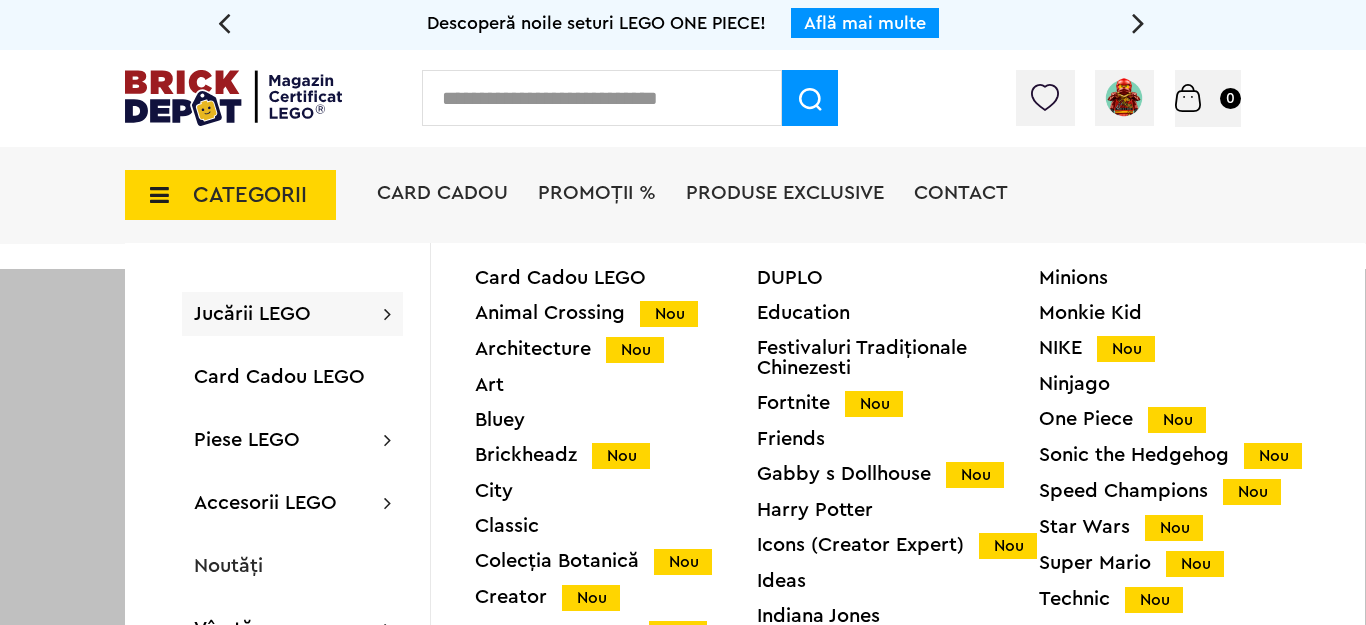 click on "Jucării LEGO" at bounding box center [252, 314] 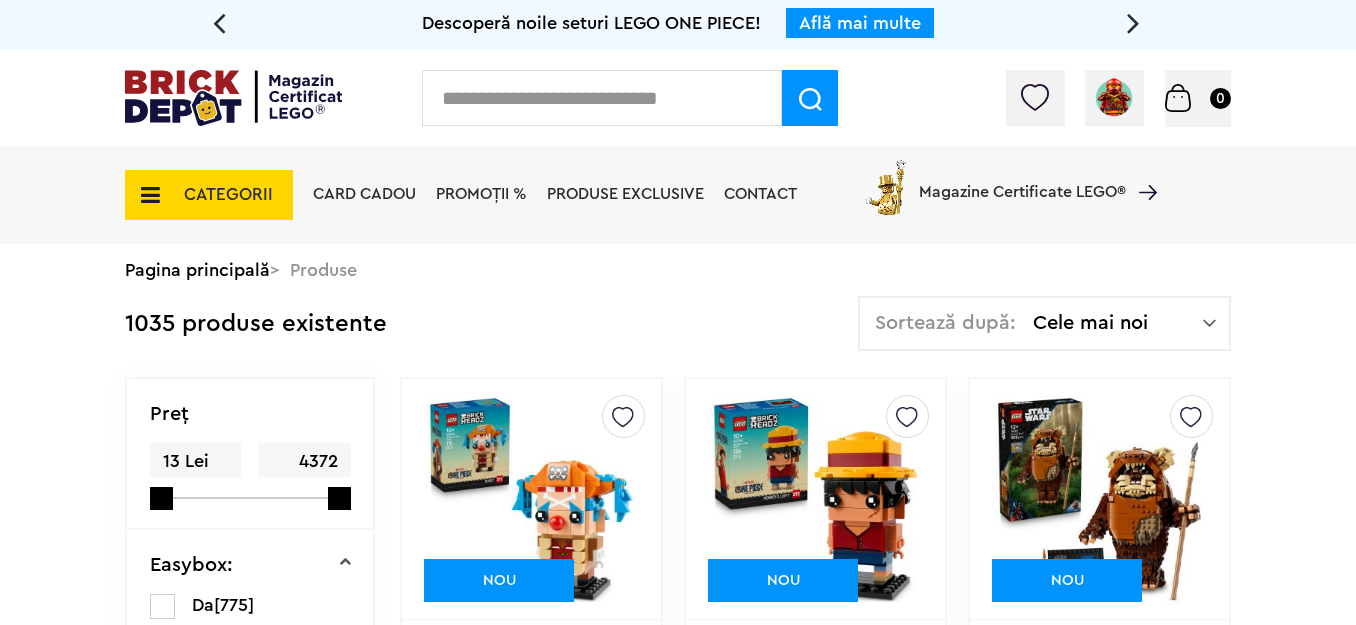scroll, scrollTop: 0, scrollLeft: 0, axis: both 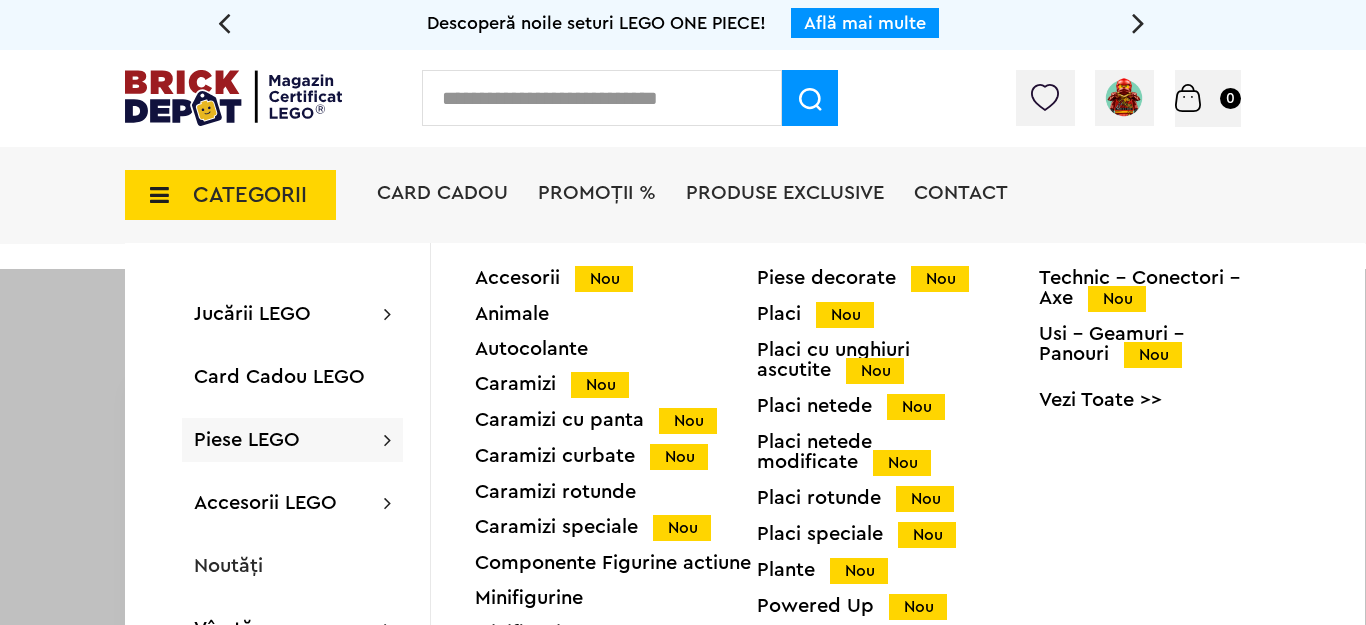 click on "Piese LEGO" at bounding box center [247, 440] 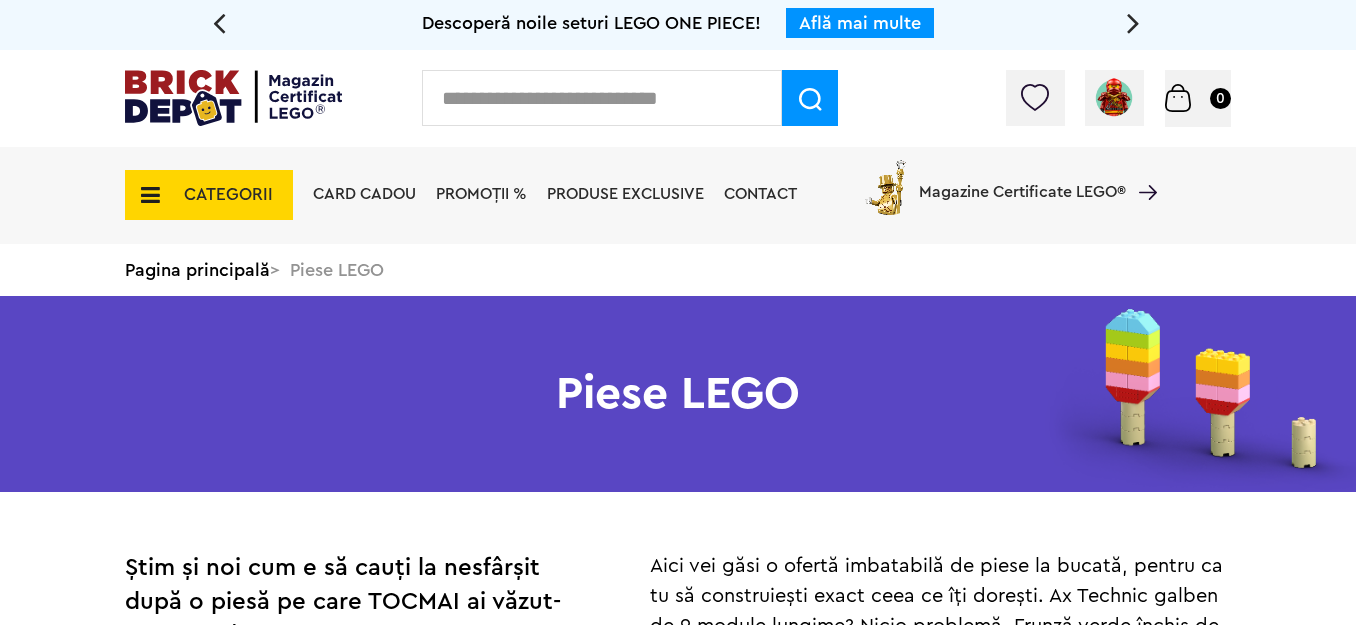 scroll, scrollTop: 40, scrollLeft: 0, axis: vertical 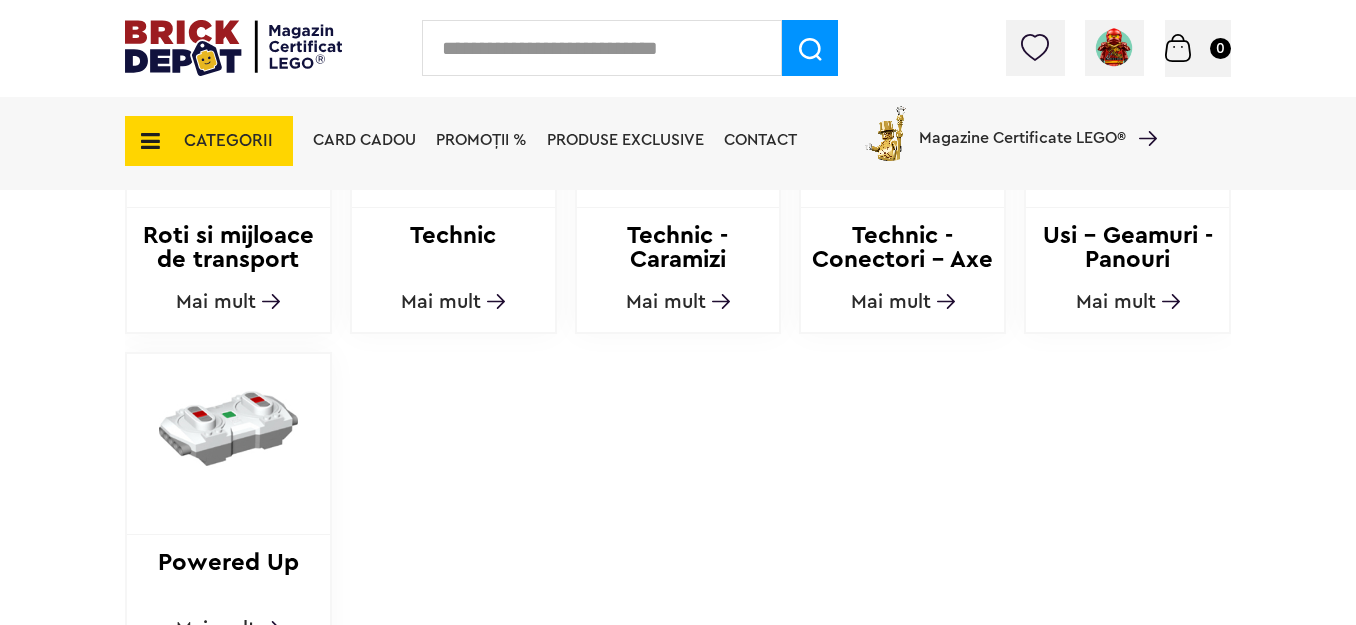 click on "Mai mult" at bounding box center (1116, 302) 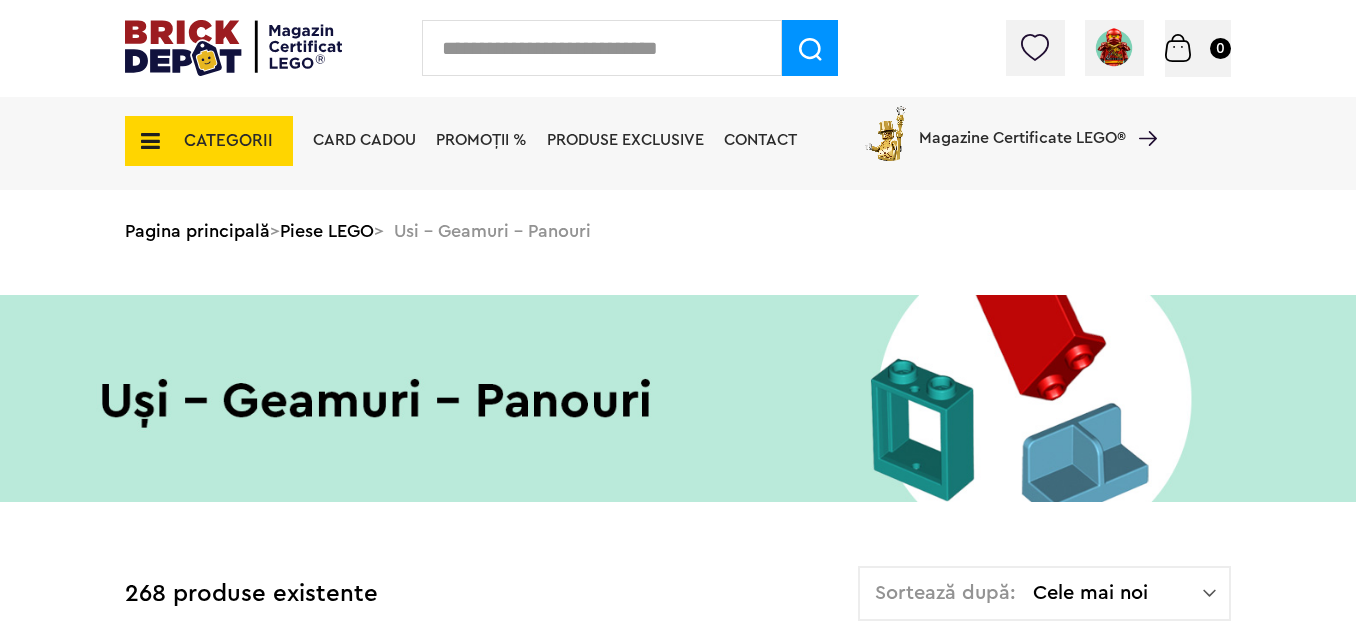 scroll, scrollTop: 0, scrollLeft: 0, axis: both 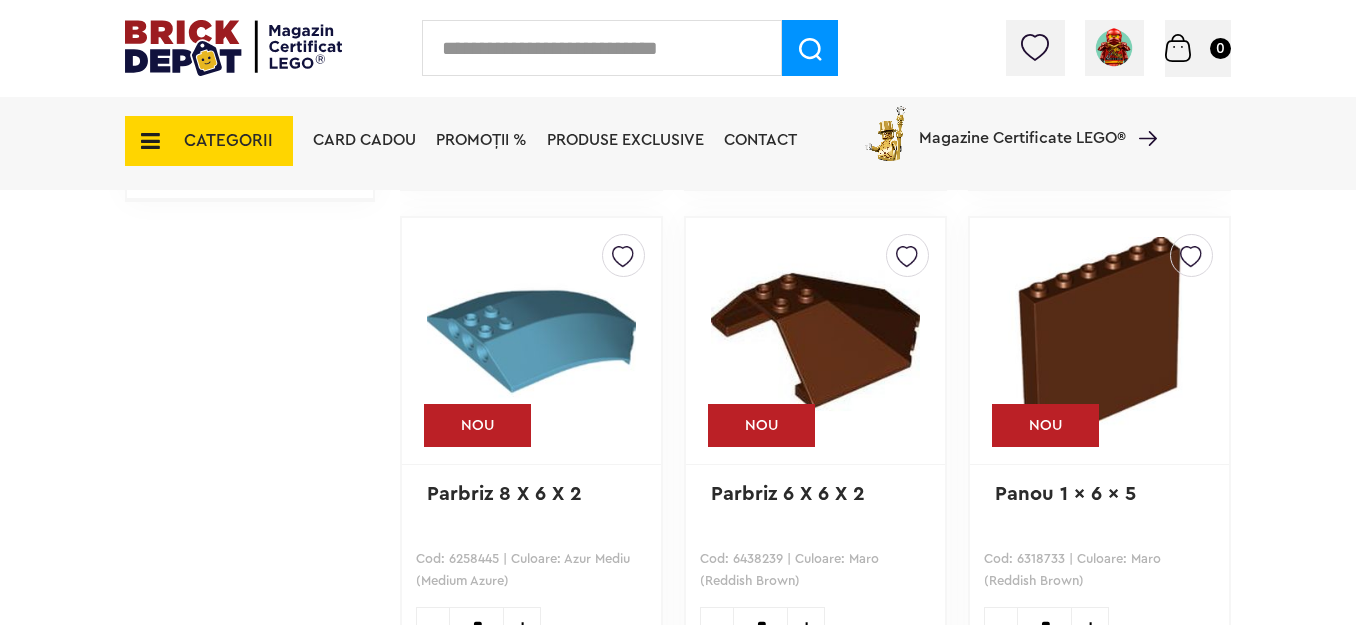 click at bounding box center (815, 341) 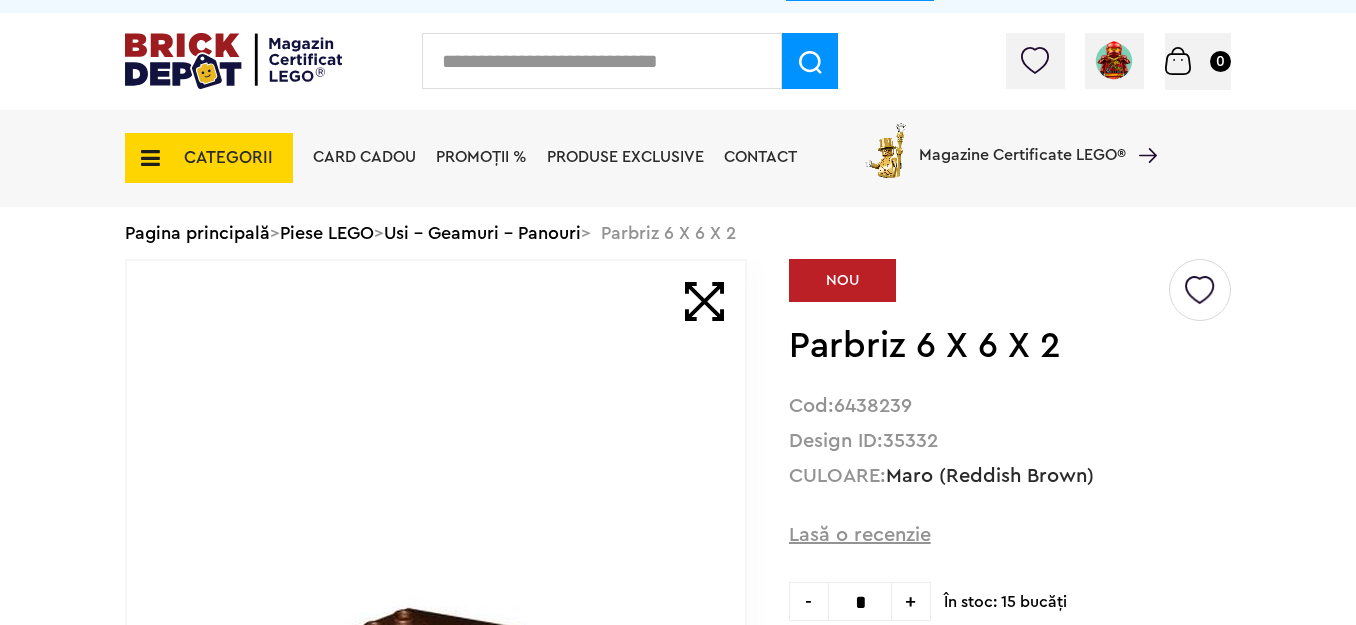 scroll, scrollTop: 40, scrollLeft: 0, axis: vertical 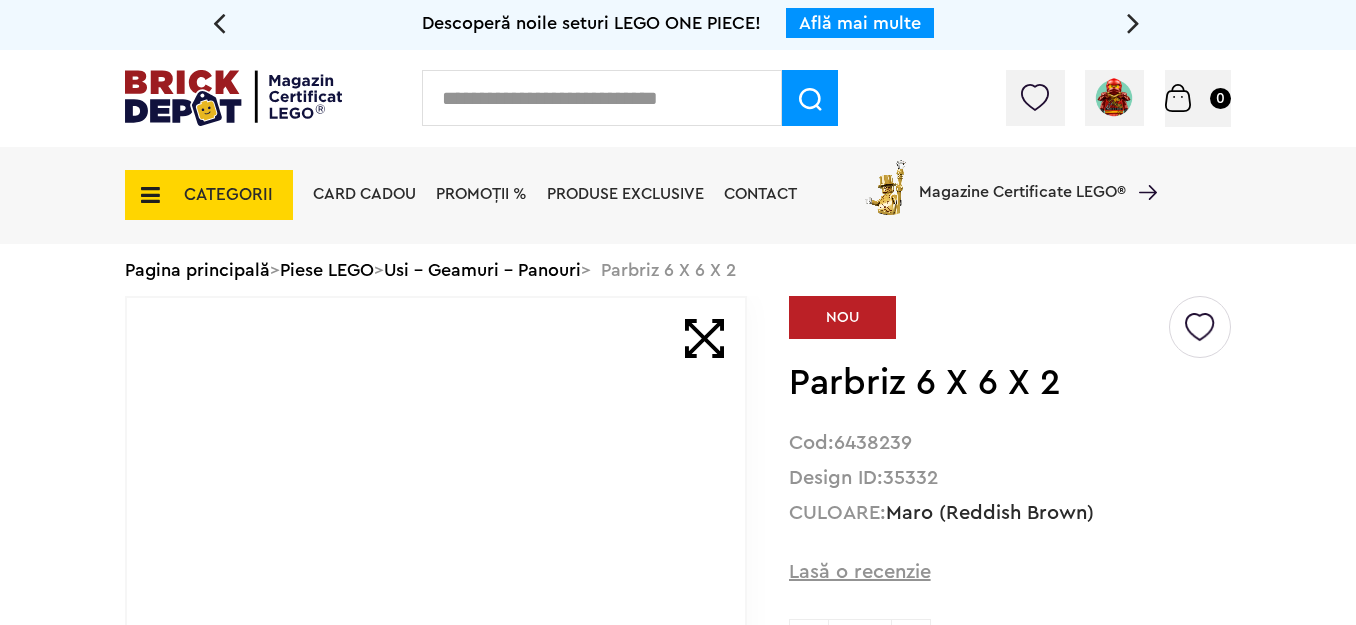 click at bounding box center [219, 22] 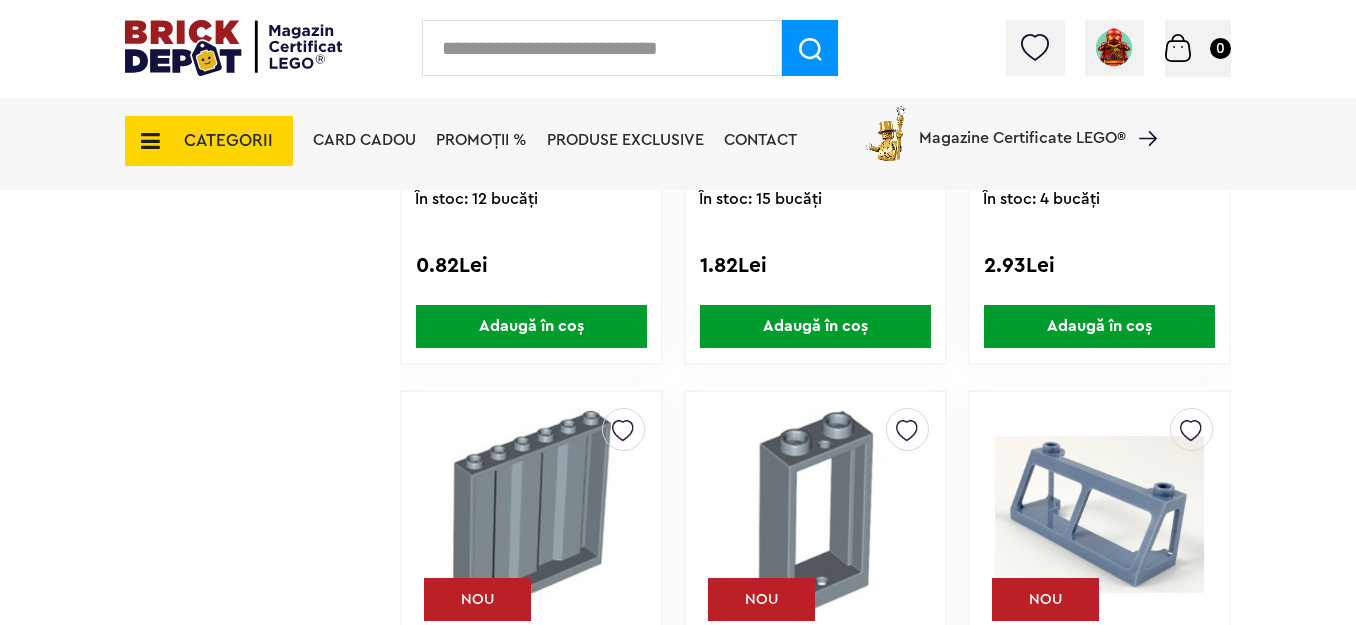 scroll, scrollTop: 1715, scrollLeft: 0, axis: vertical 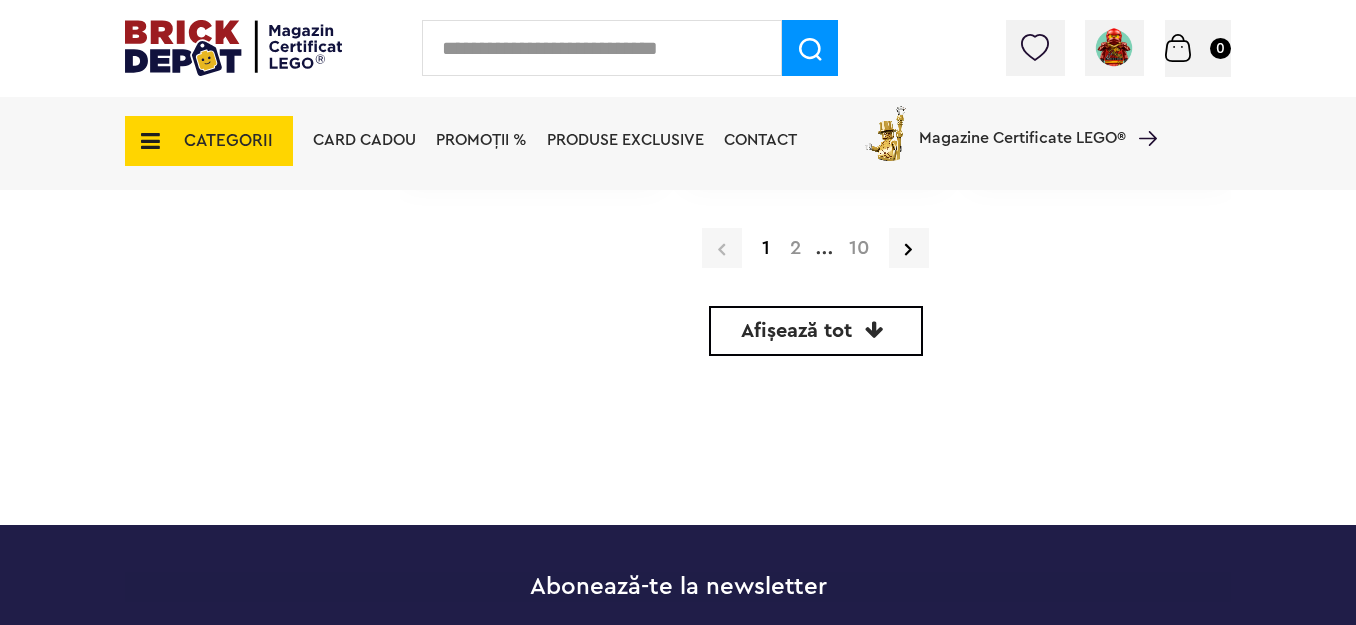 click on "Afișează tot" at bounding box center (816, 331) 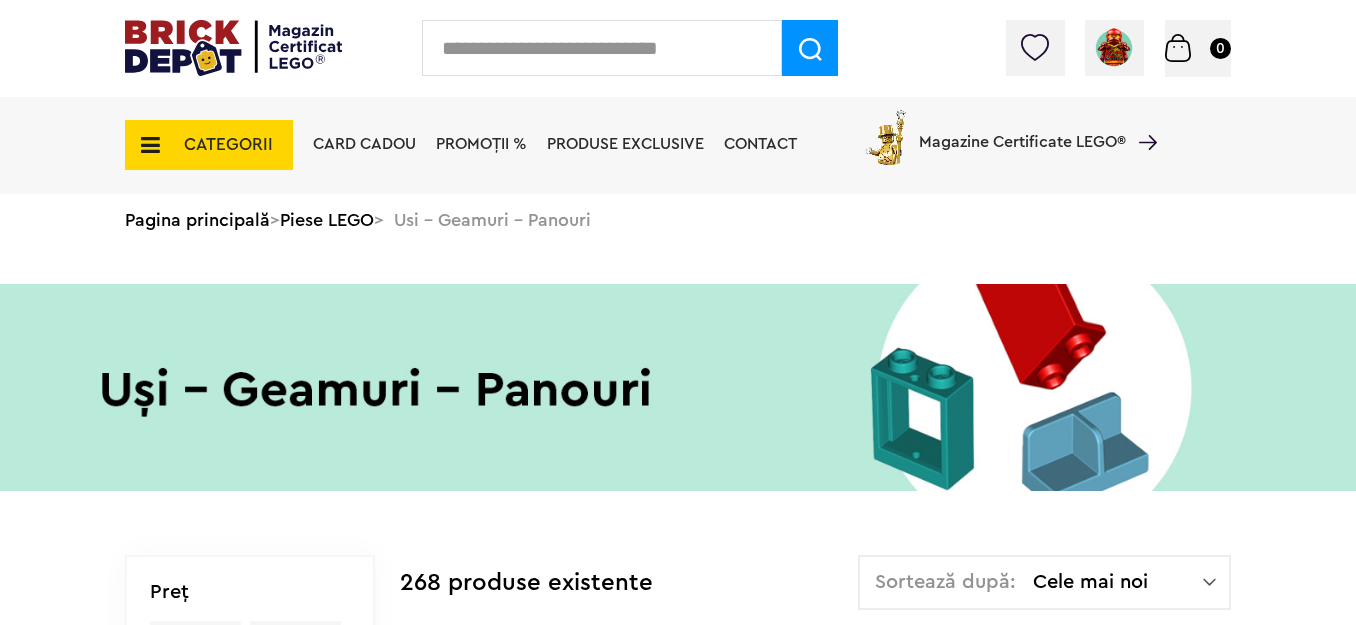 scroll, scrollTop: 1400, scrollLeft: 0, axis: vertical 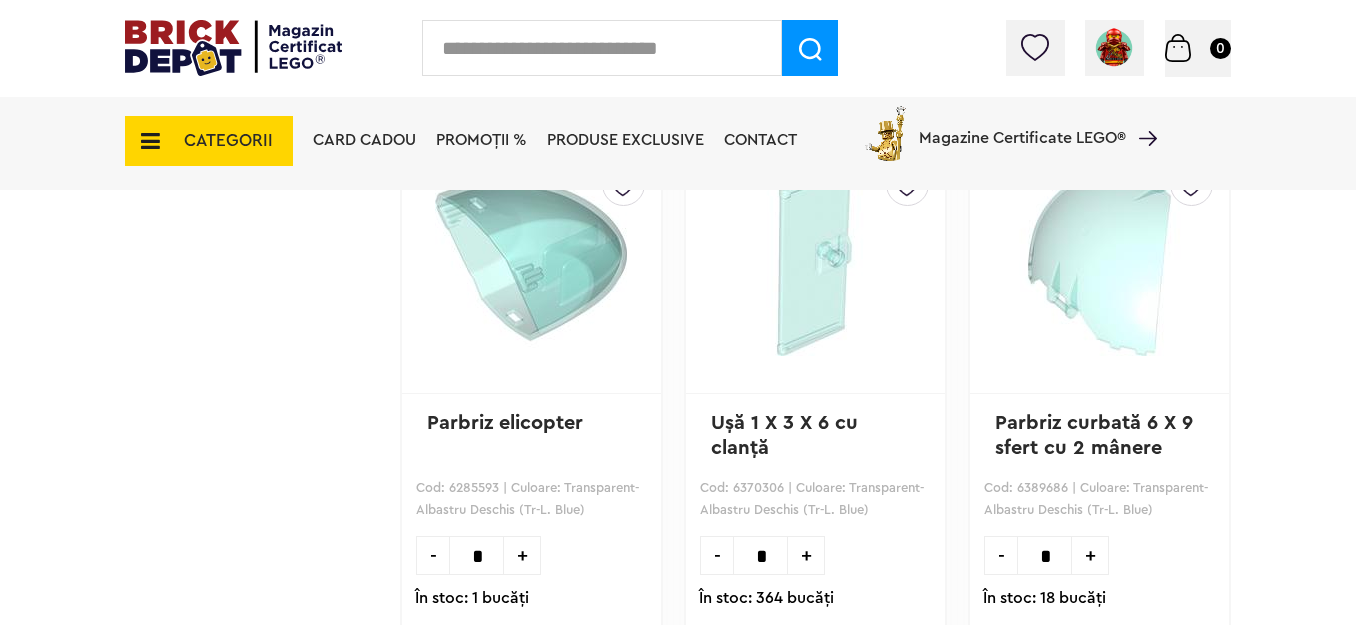 drag, startPoint x: 798, startPoint y: 350, endPoint x: 790, endPoint y: 324, distance: 27.202942 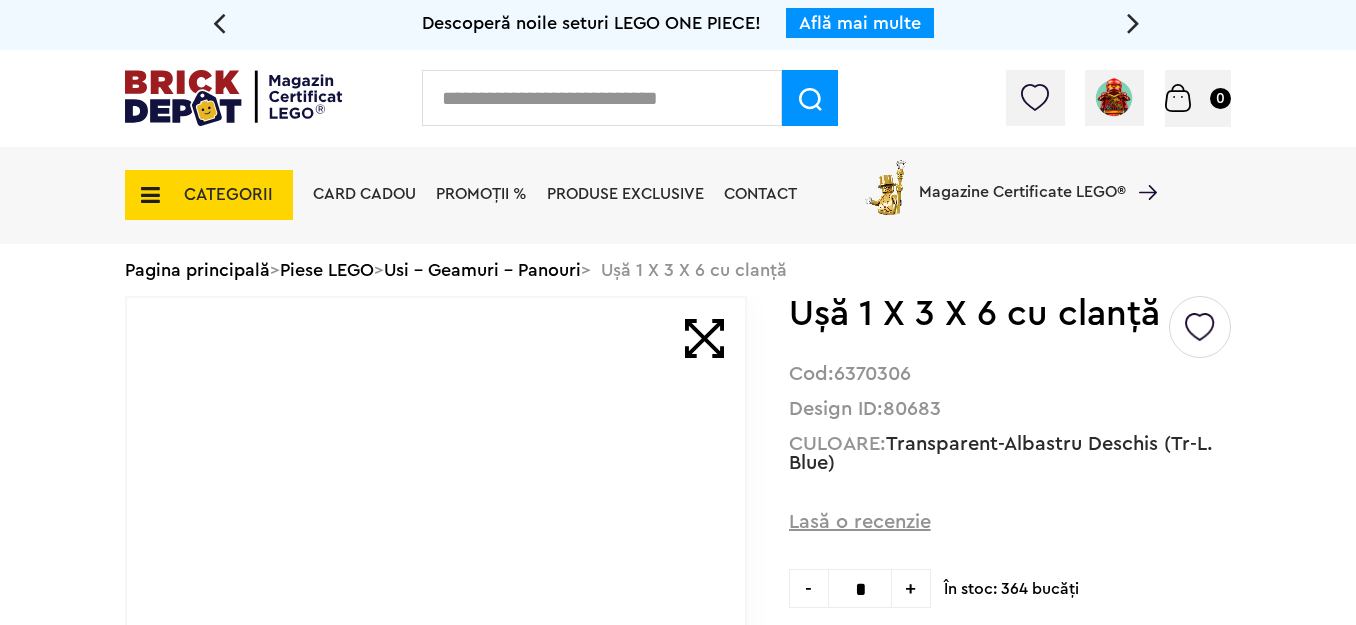 scroll, scrollTop: 0, scrollLeft: 0, axis: both 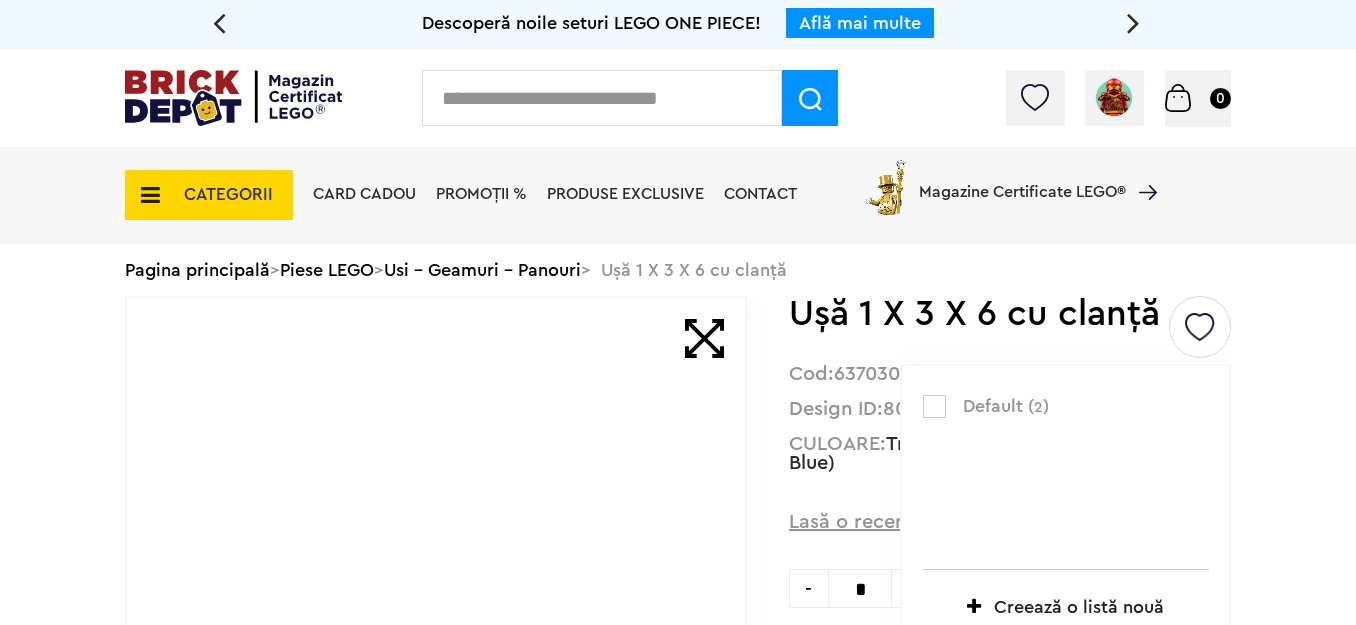 click at bounding box center (934, 406) 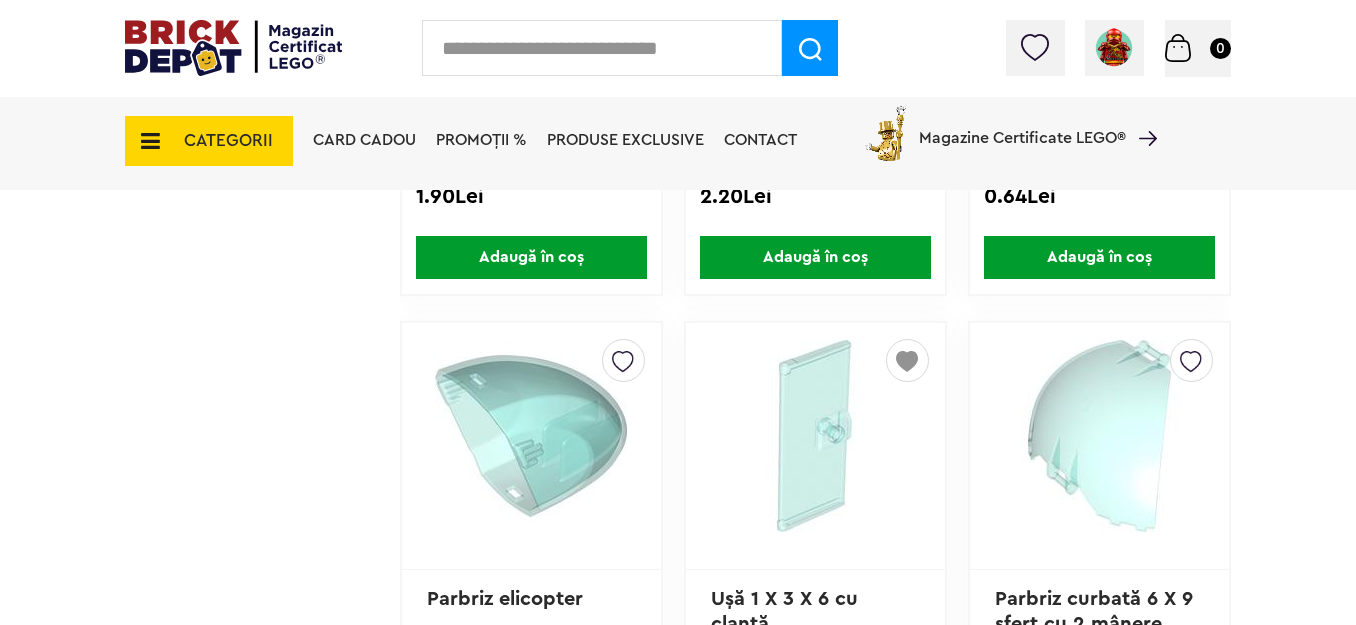 scroll, scrollTop: 10247, scrollLeft: 0, axis: vertical 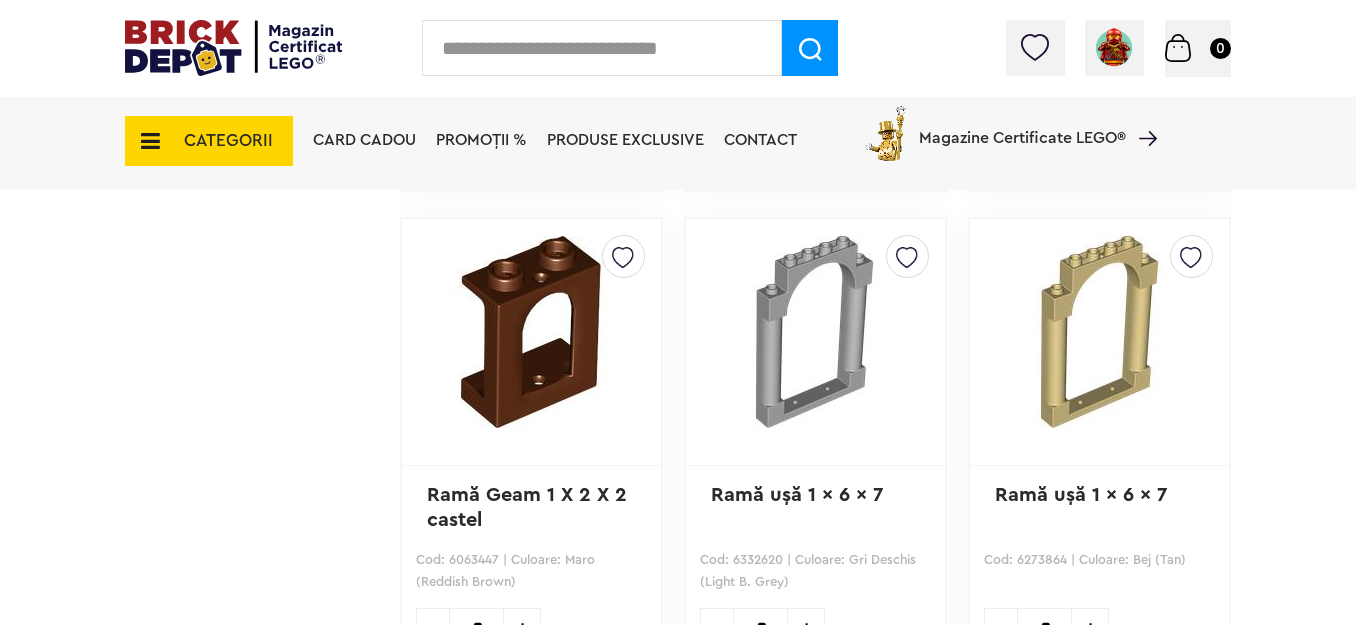 drag, startPoint x: 0, startPoint y: 0, endPoint x: 1314, endPoint y: 375, distance: 1366.463 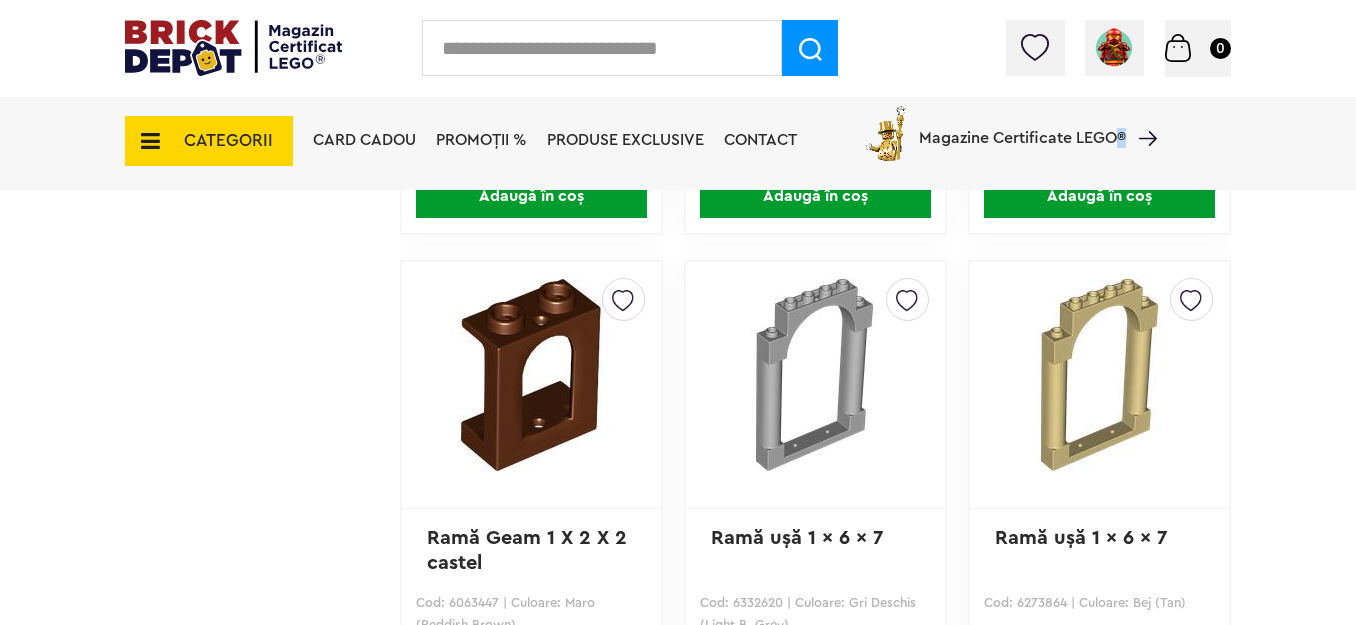 scroll, scrollTop: 15247, scrollLeft: 0, axis: vertical 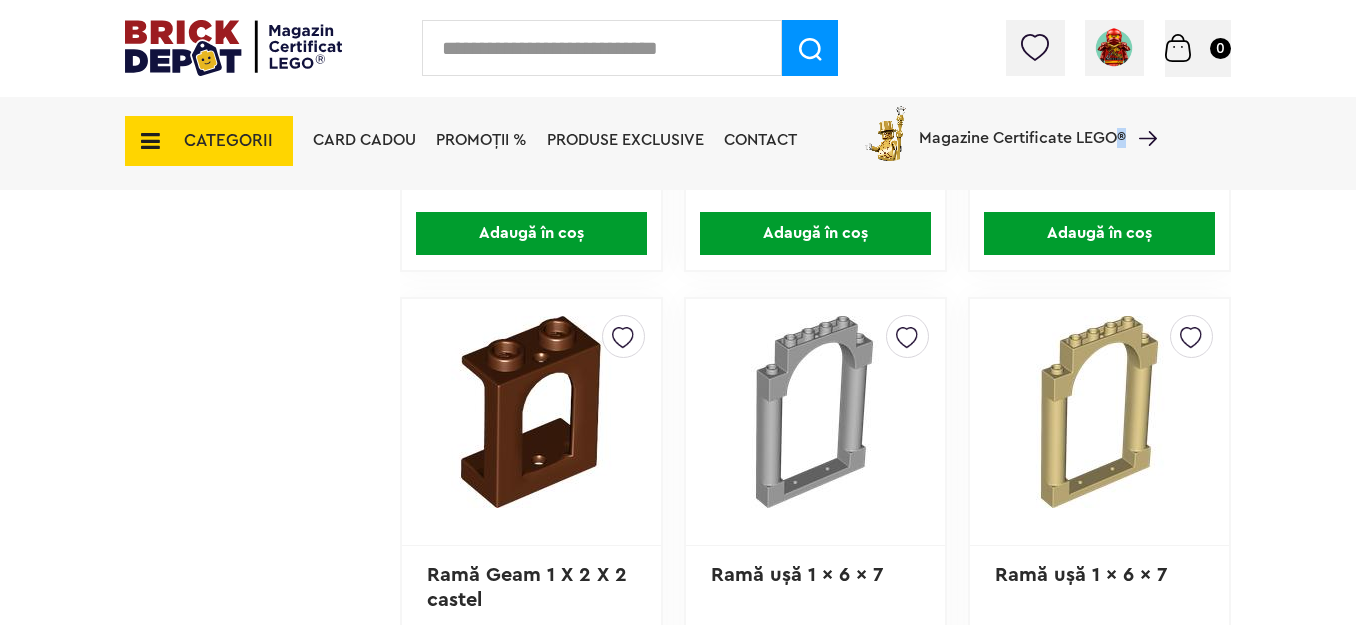 click at bounding box center (1191, 332) 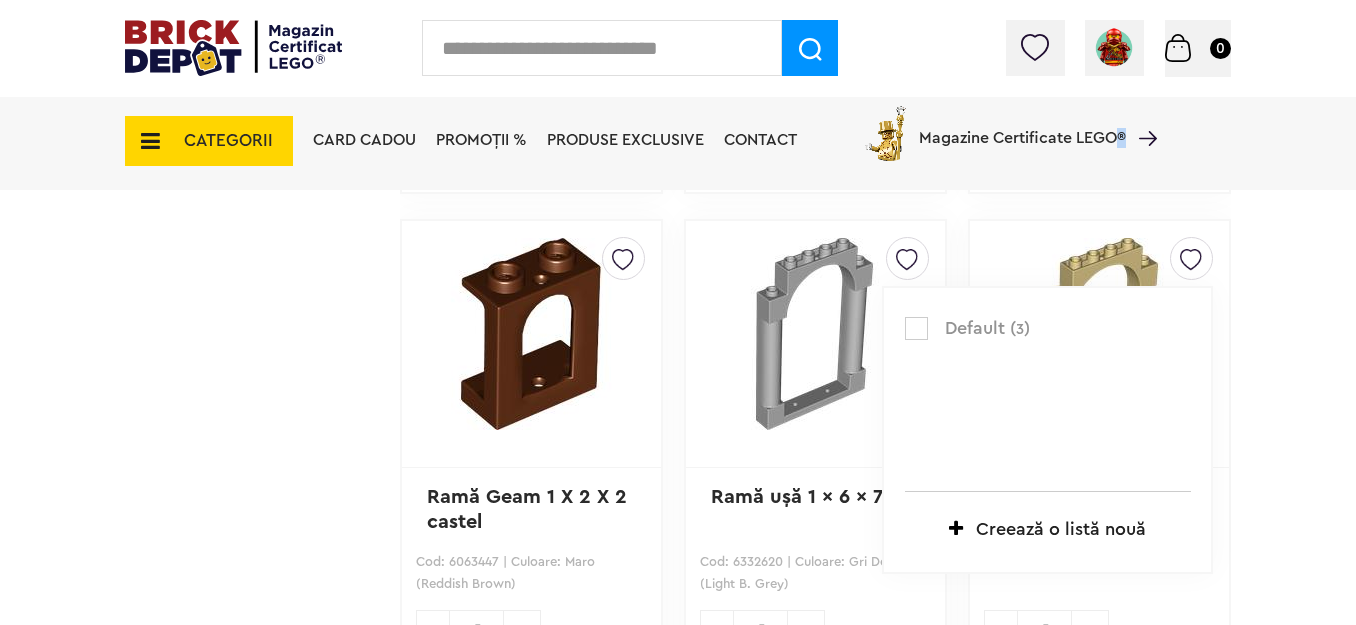 scroll, scrollTop: 15327, scrollLeft: 0, axis: vertical 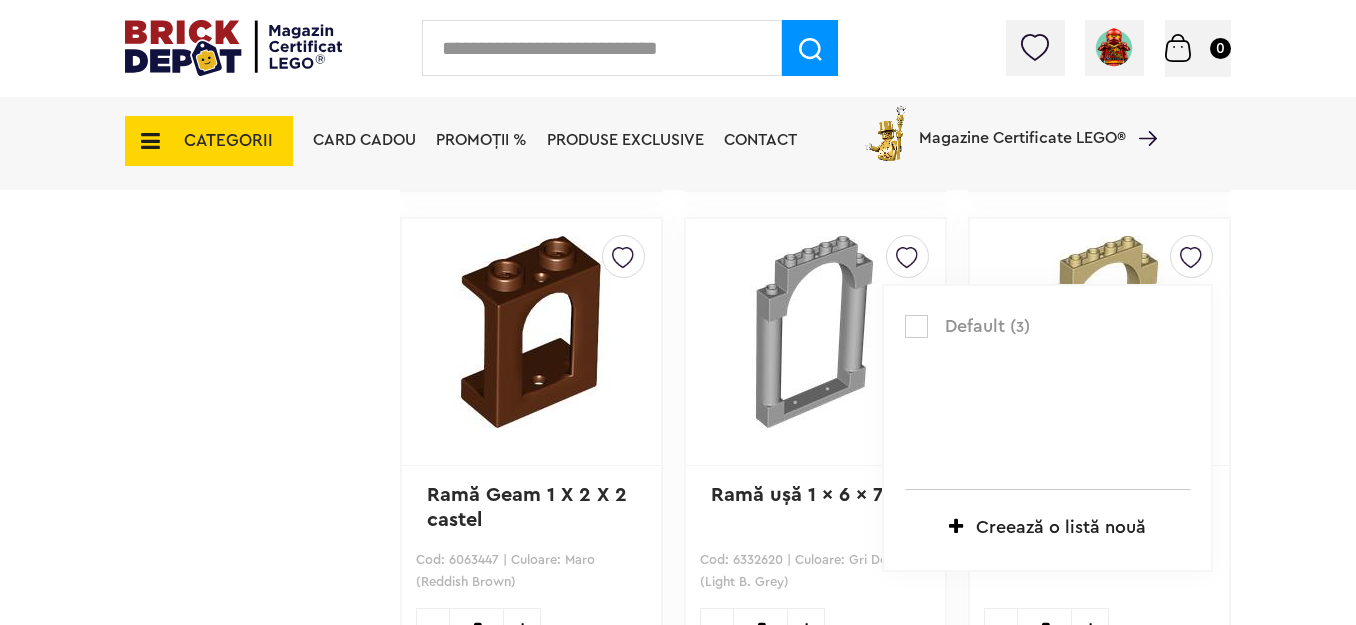 click at bounding box center [916, 326] 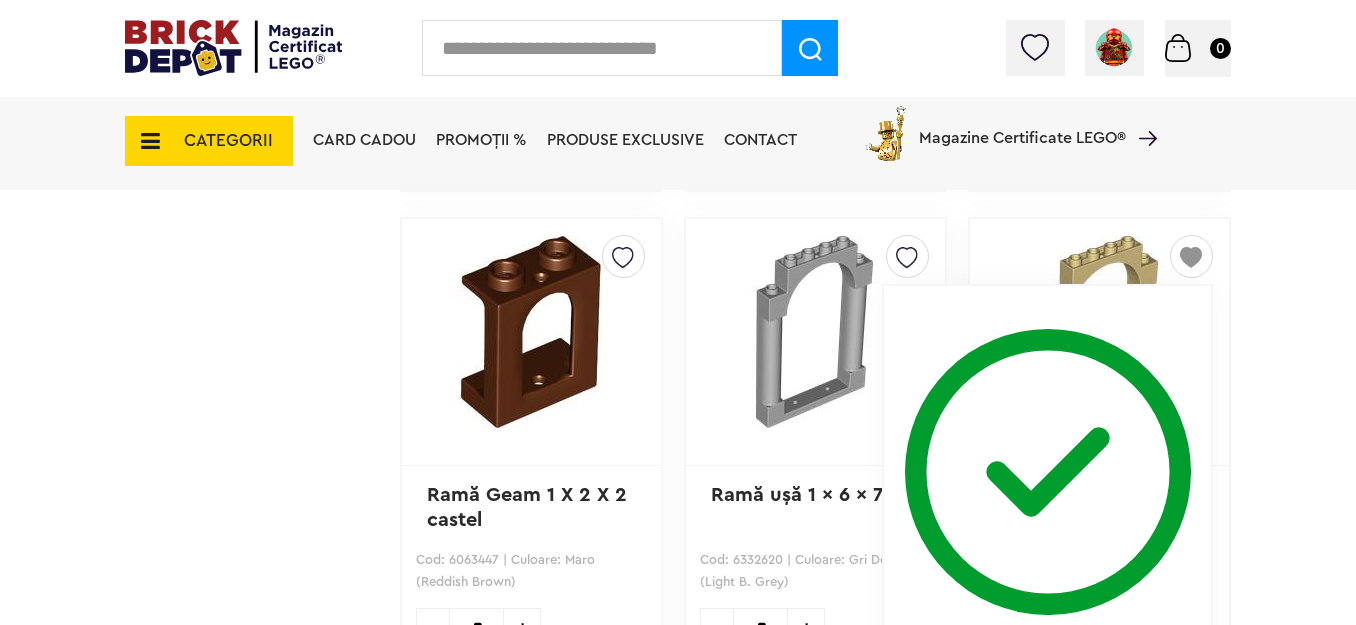 click at bounding box center (1048, 464) 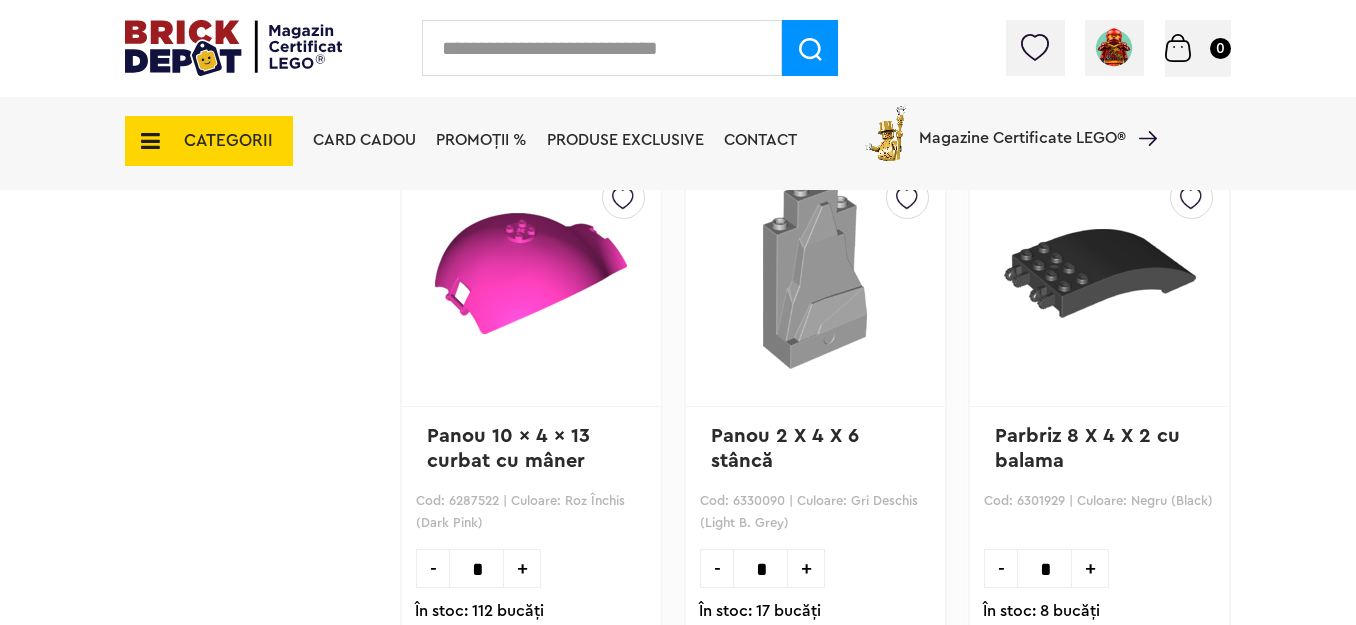 scroll, scrollTop: 17847, scrollLeft: 0, axis: vertical 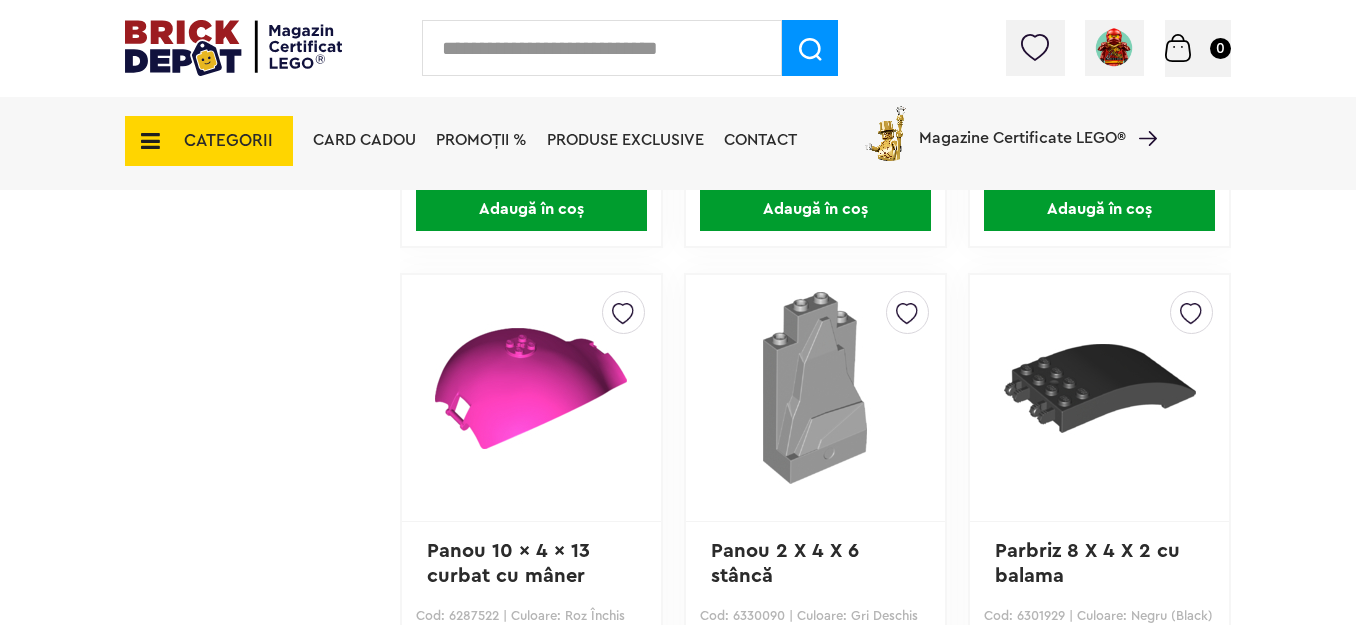 click at bounding box center (907, 308) 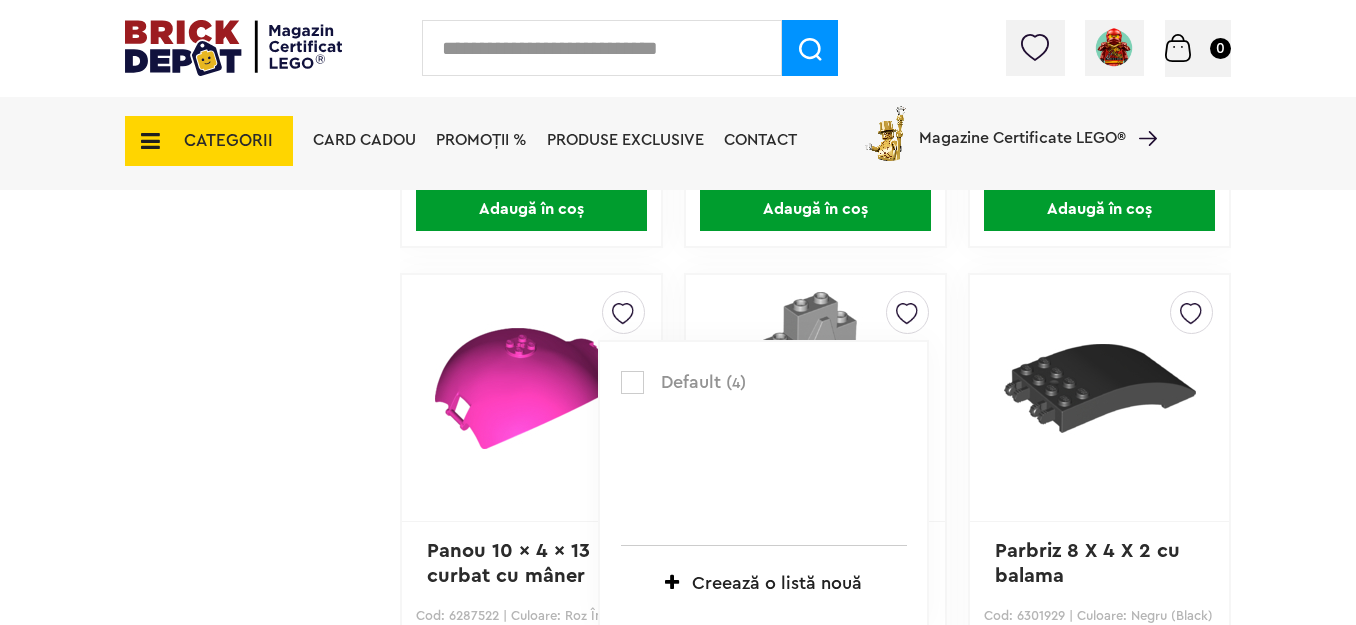 click at bounding box center (632, 382) 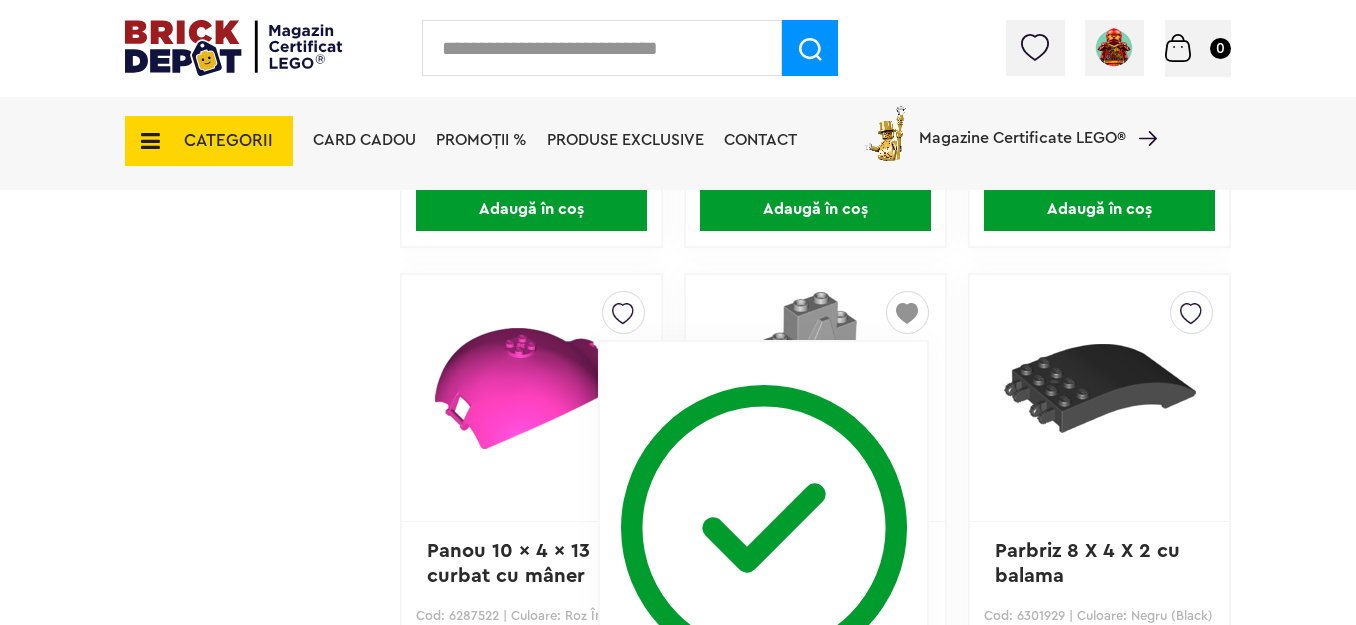 click at bounding box center (764, 520) 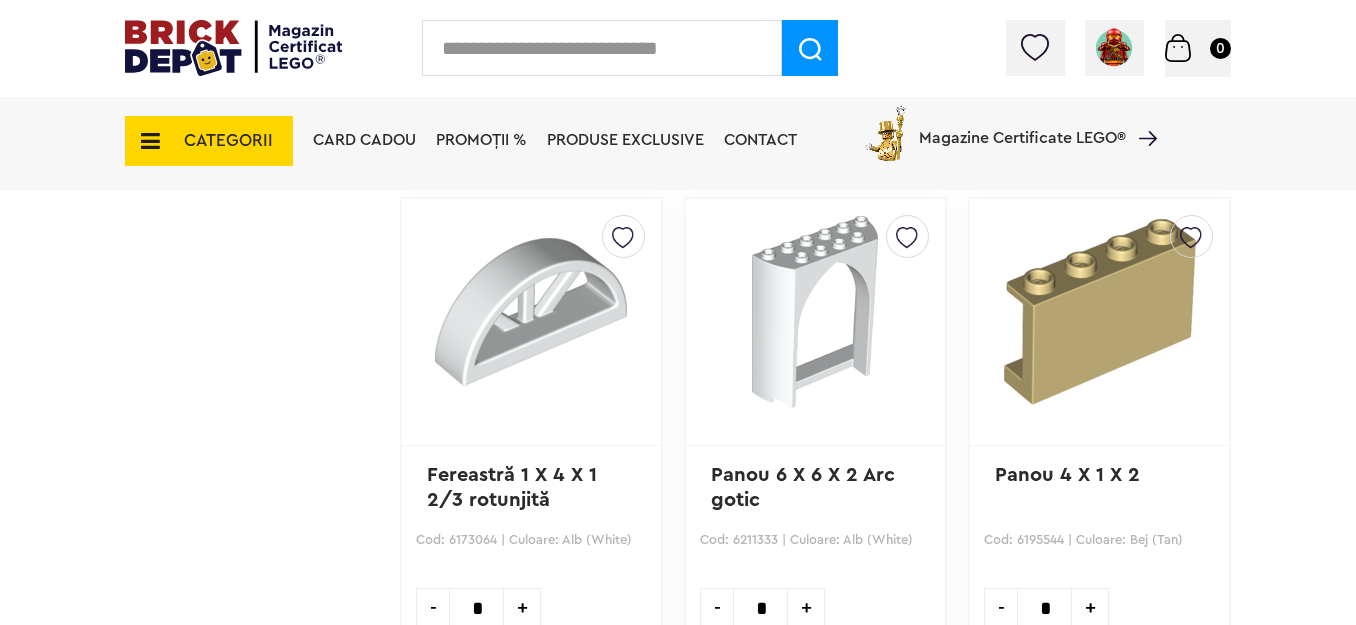 scroll, scrollTop: 57167, scrollLeft: 0, axis: vertical 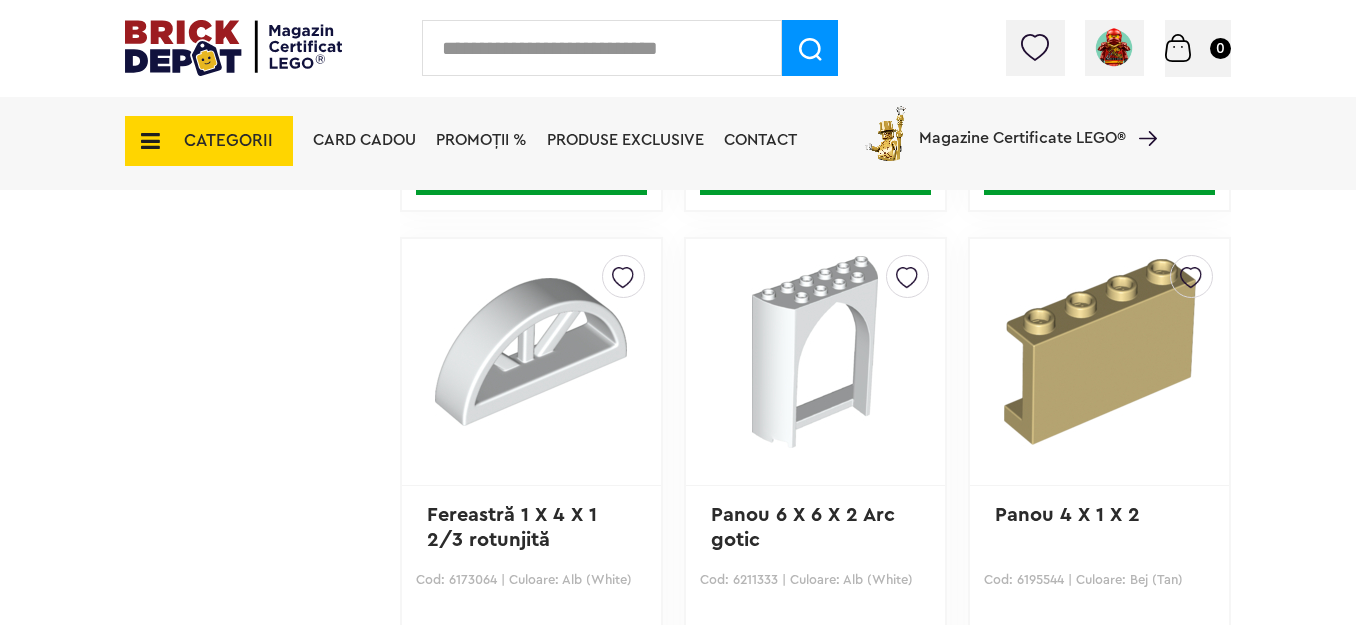 click at bounding box center [907, 272] 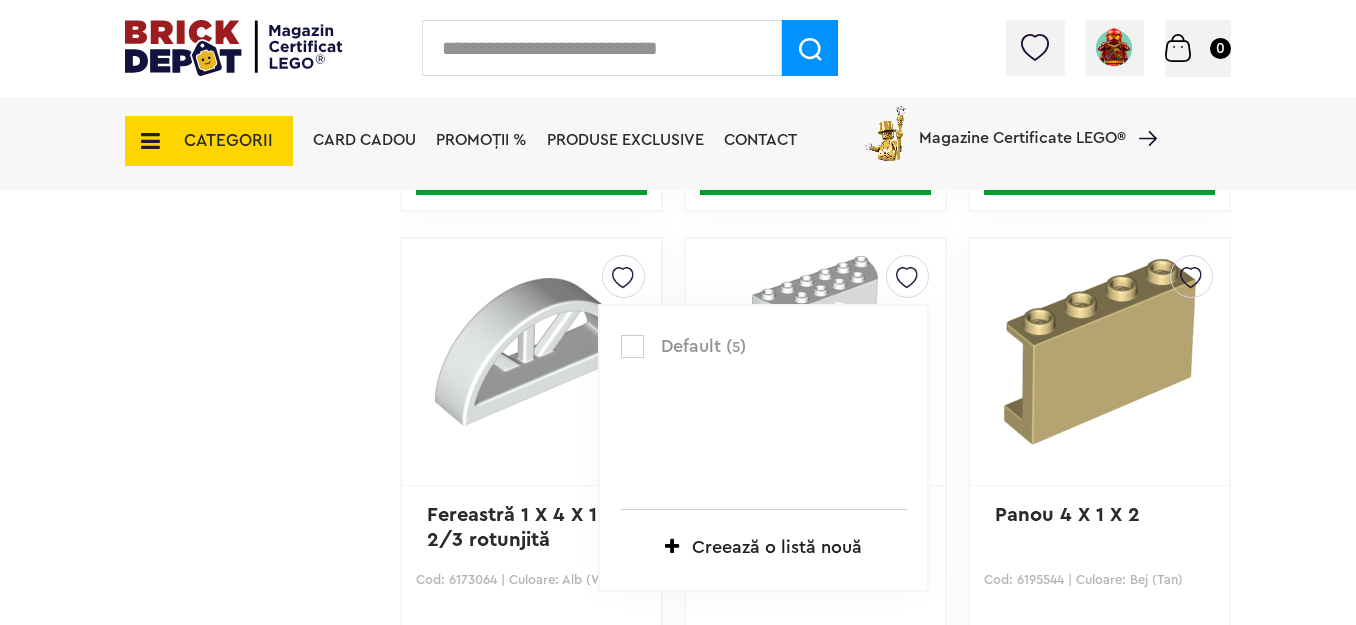 click at bounding box center (632, 346) 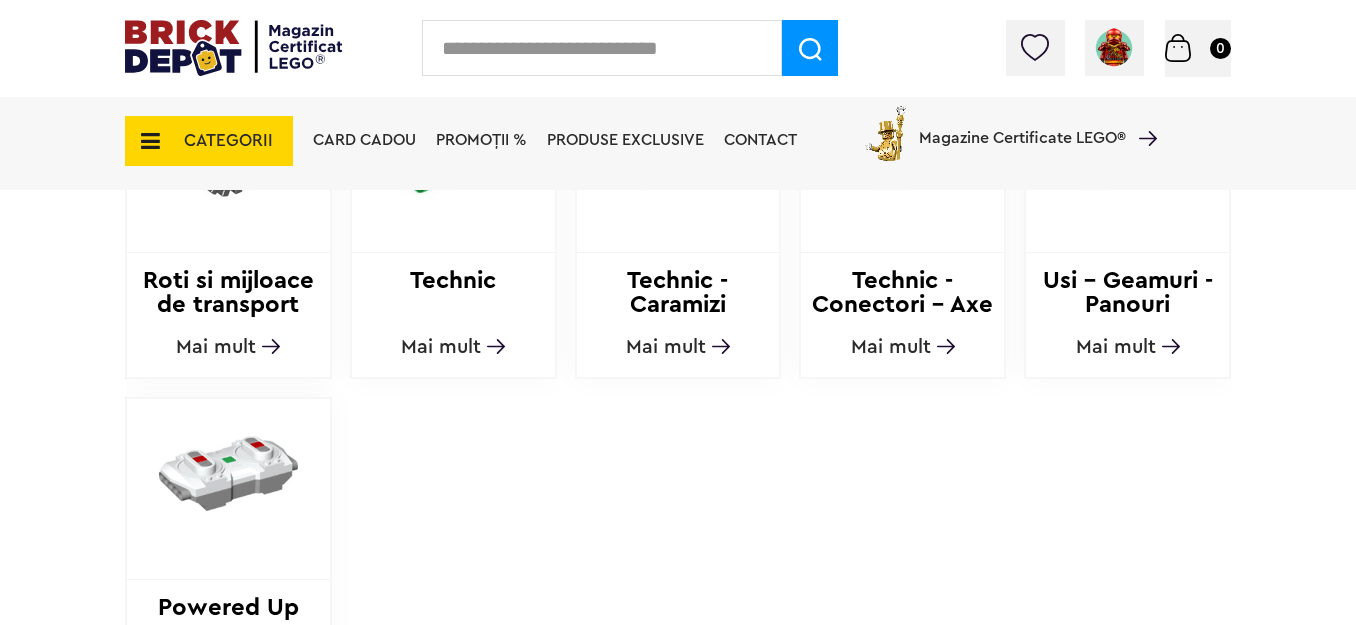 scroll, scrollTop: 2120, scrollLeft: 0, axis: vertical 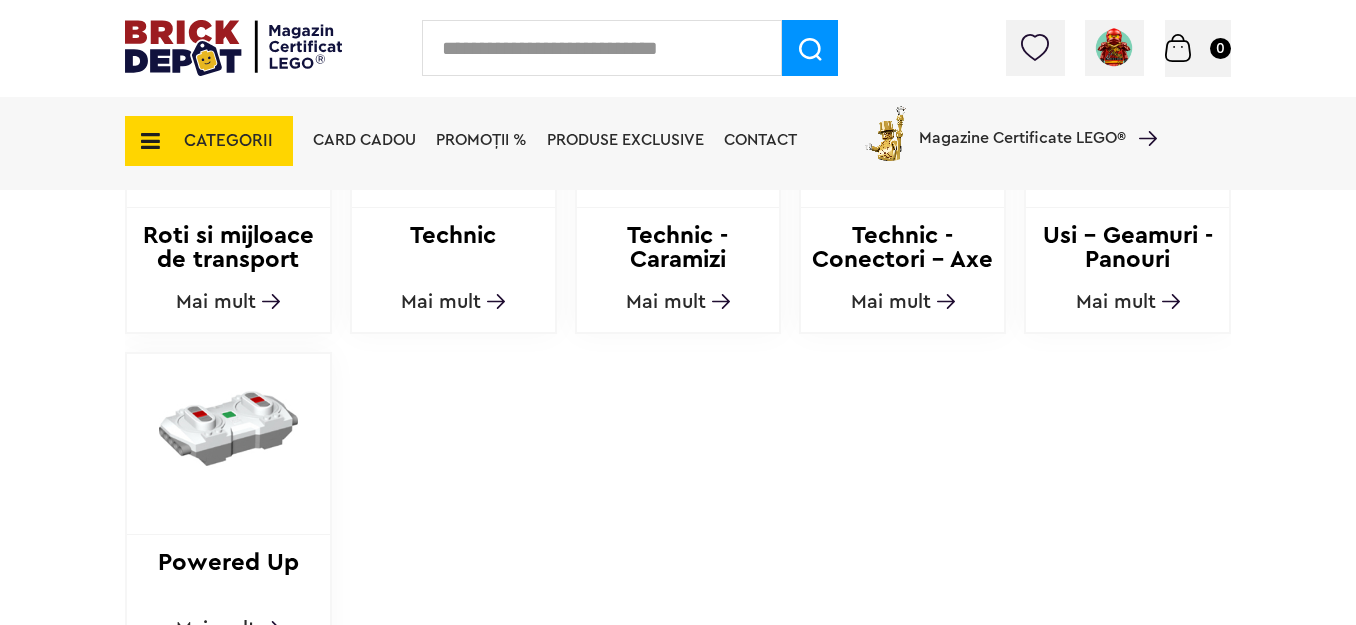 click on "Mai mult" at bounding box center (216, 302) 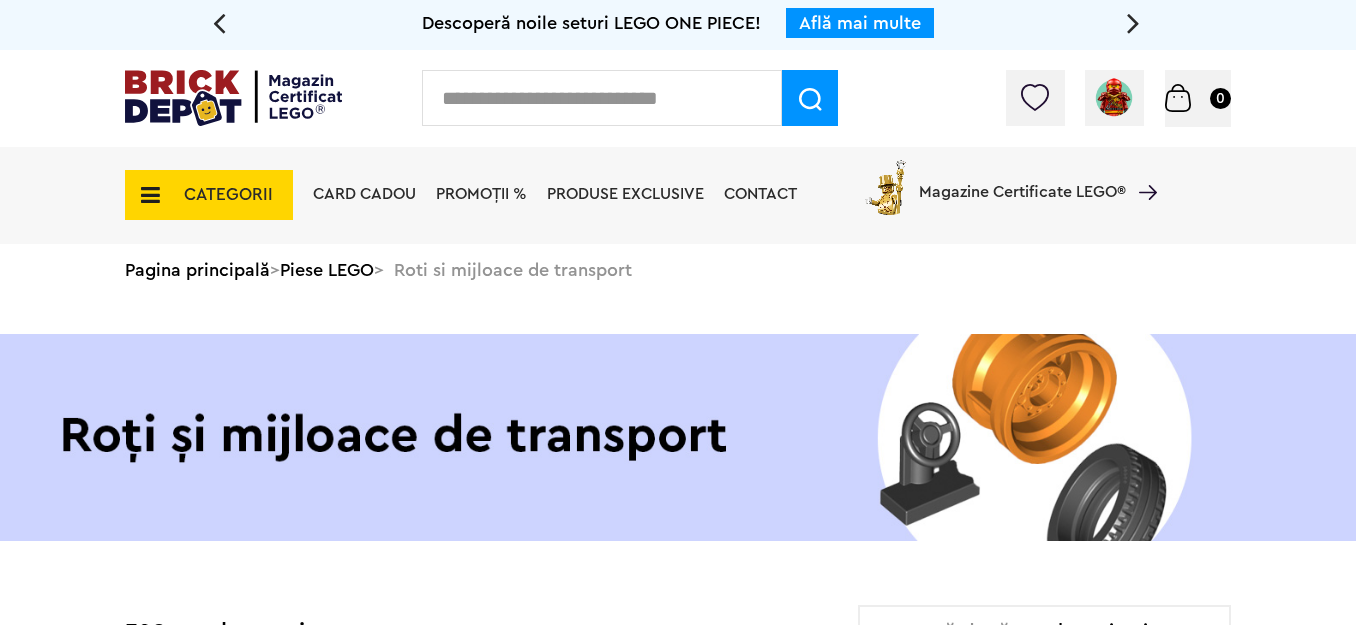 scroll, scrollTop: 40, scrollLeft: 0, axis: vertical 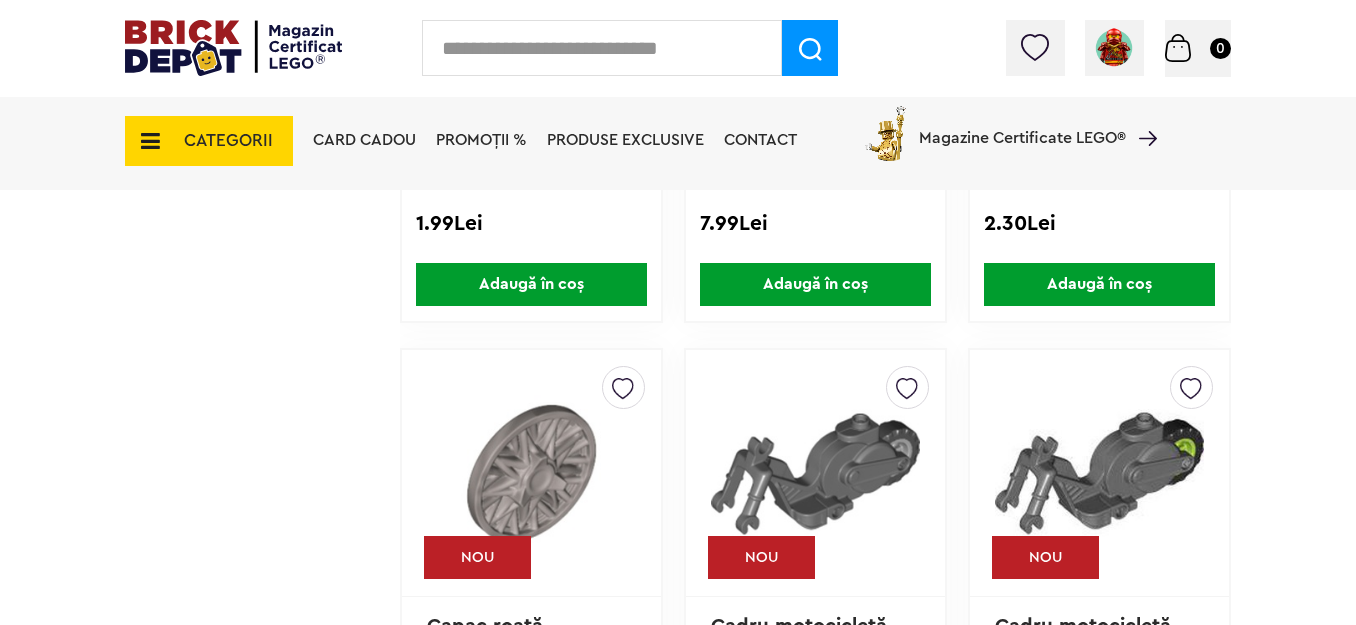 click at bounding box center (907, 383) 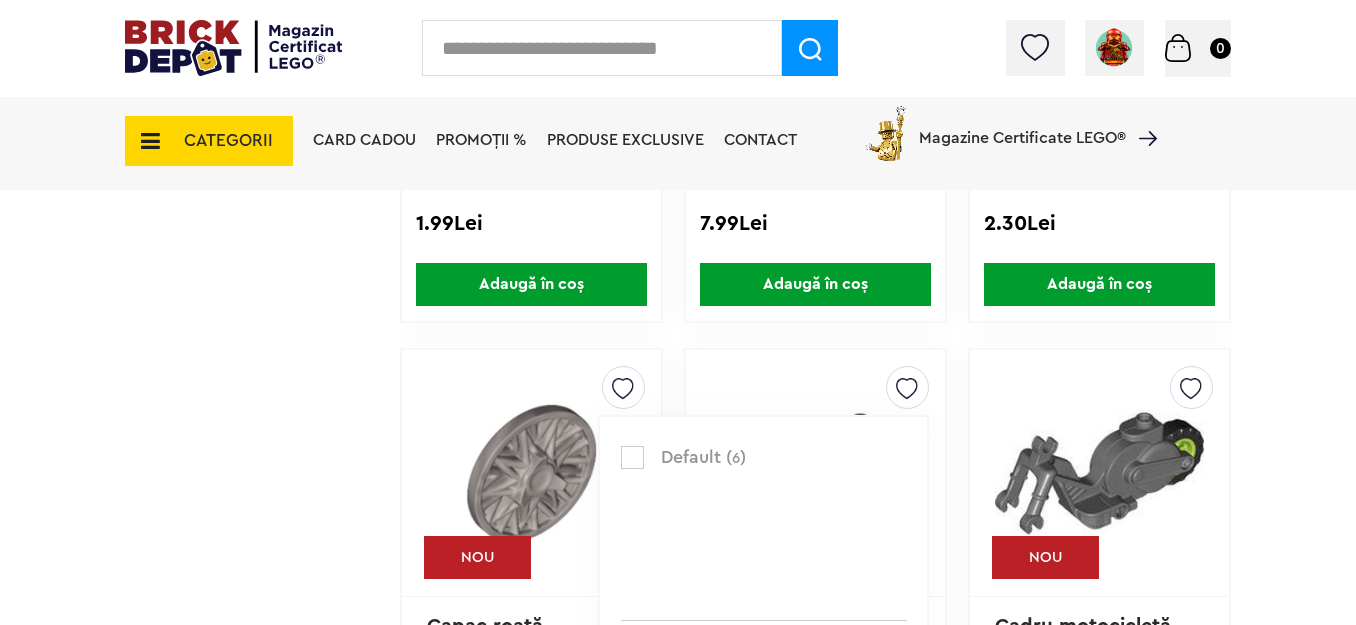 click at bounding box center (632, 457) 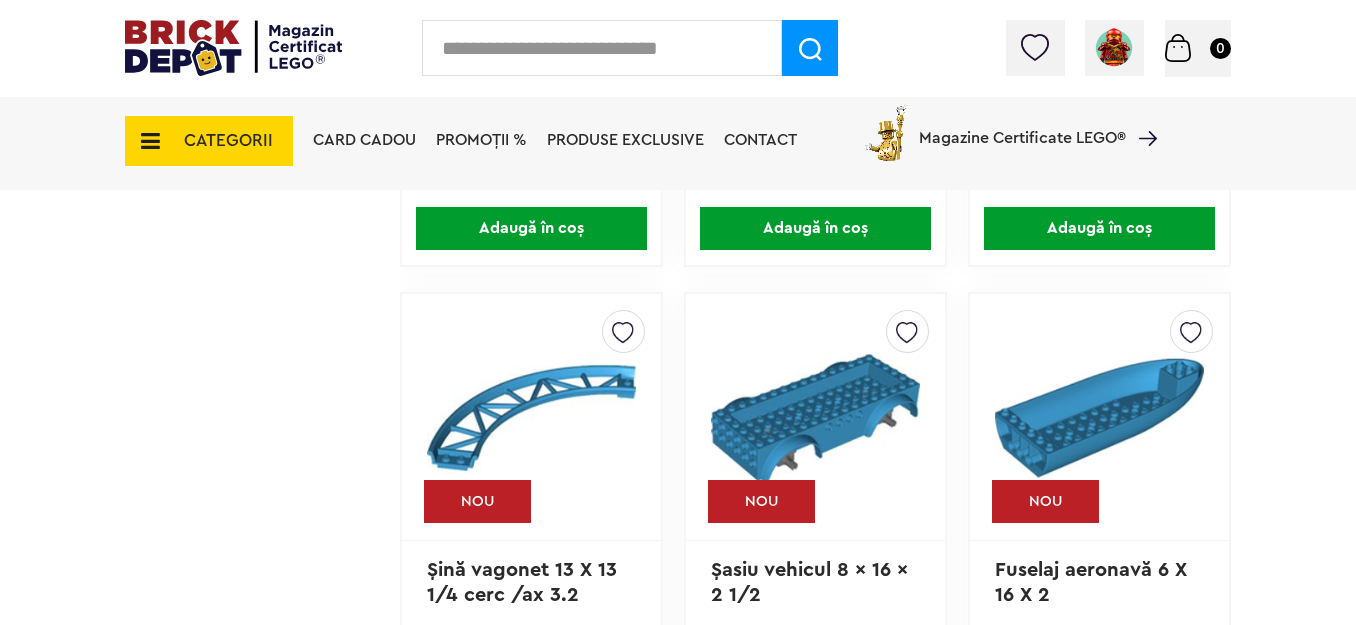 scroll, scrollTop: 5080, scrollLeft: 0, axis: vertical 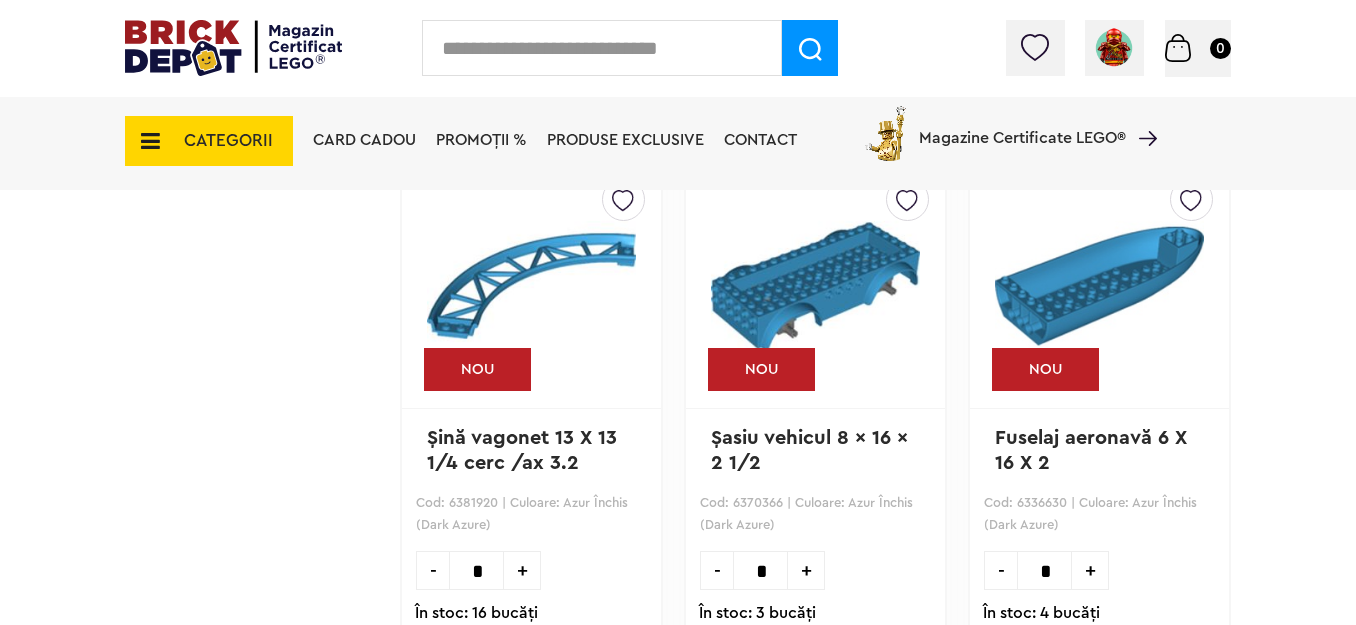 click on "Magazine Certificate LEGO®" at bounding box center (1008, 127) 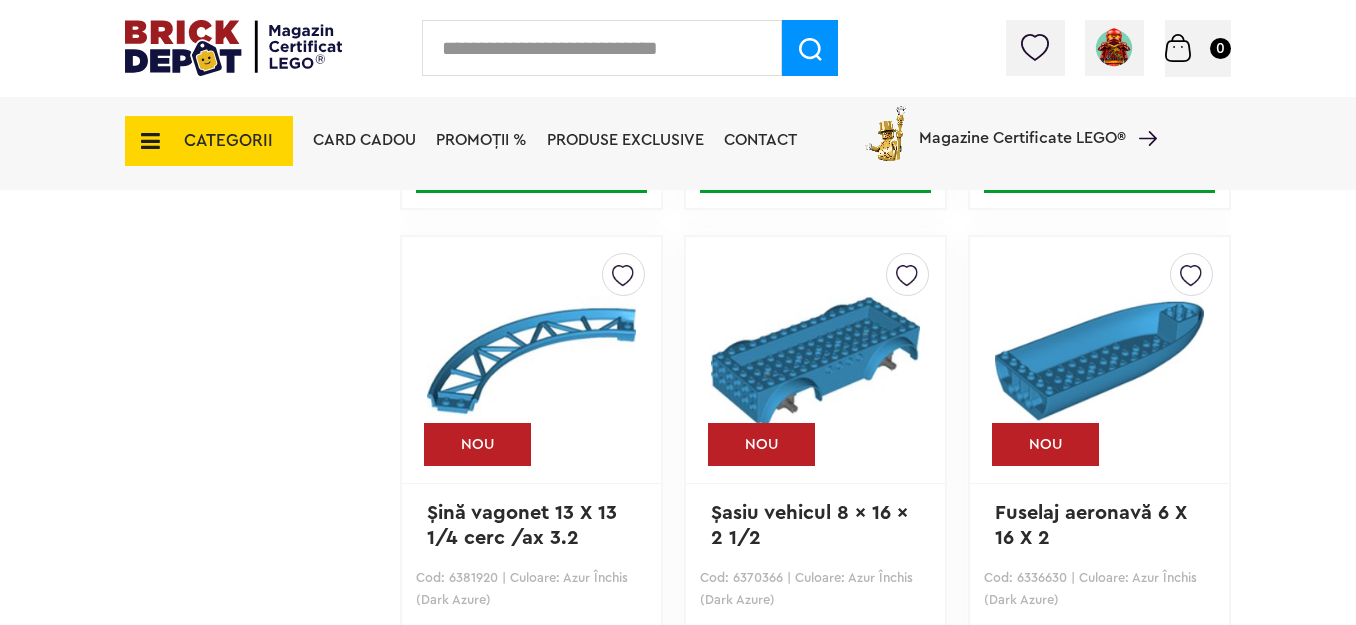 scroll, scrollTop: 5000, scrollLeft: 0, axis: vertical 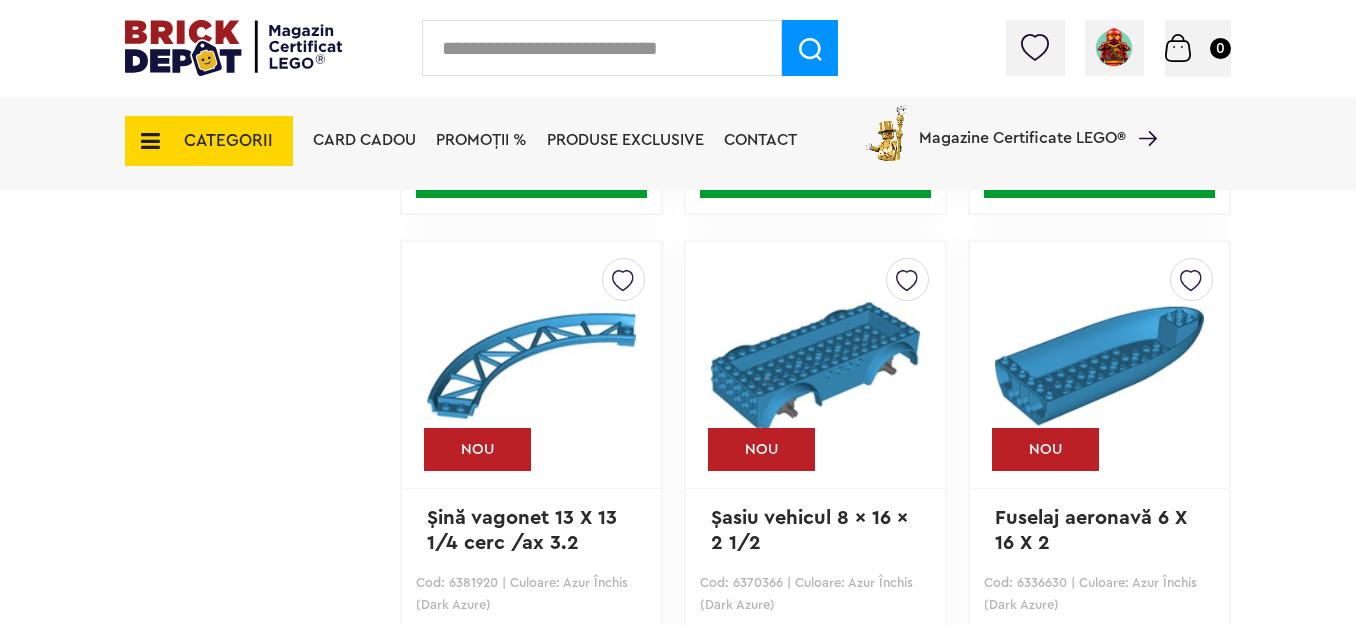 click at bounding box center [1191, 275] 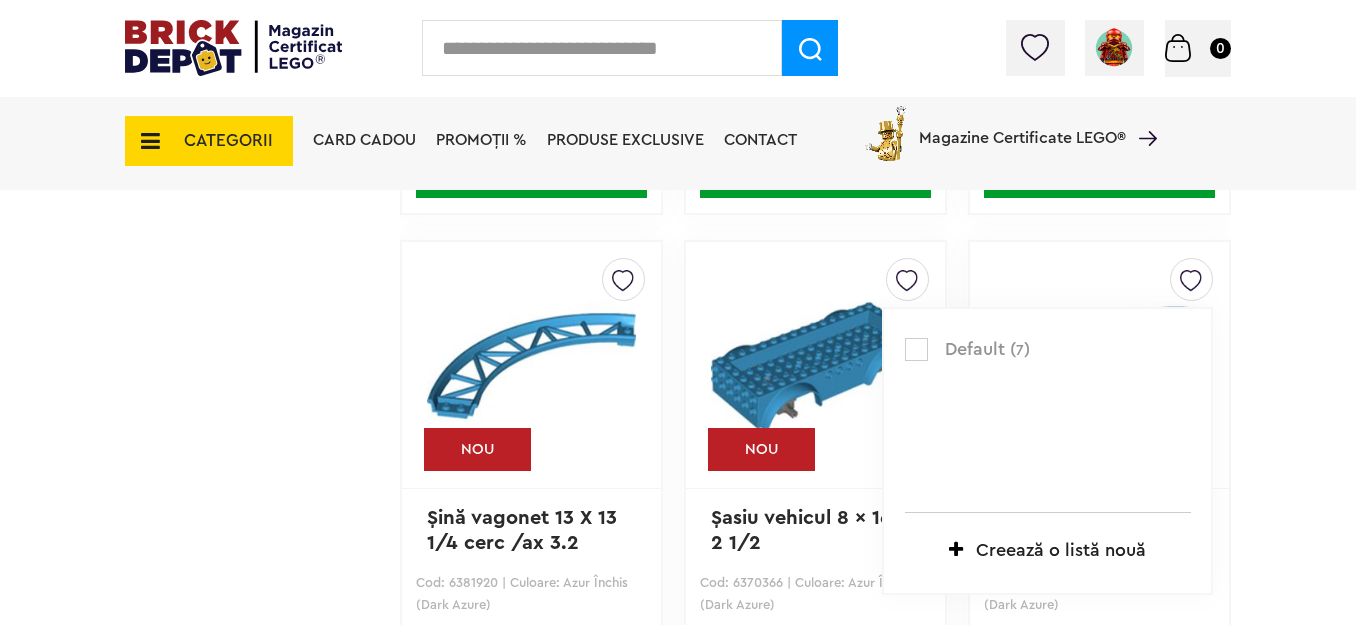 click at bounding box center [916, 349] 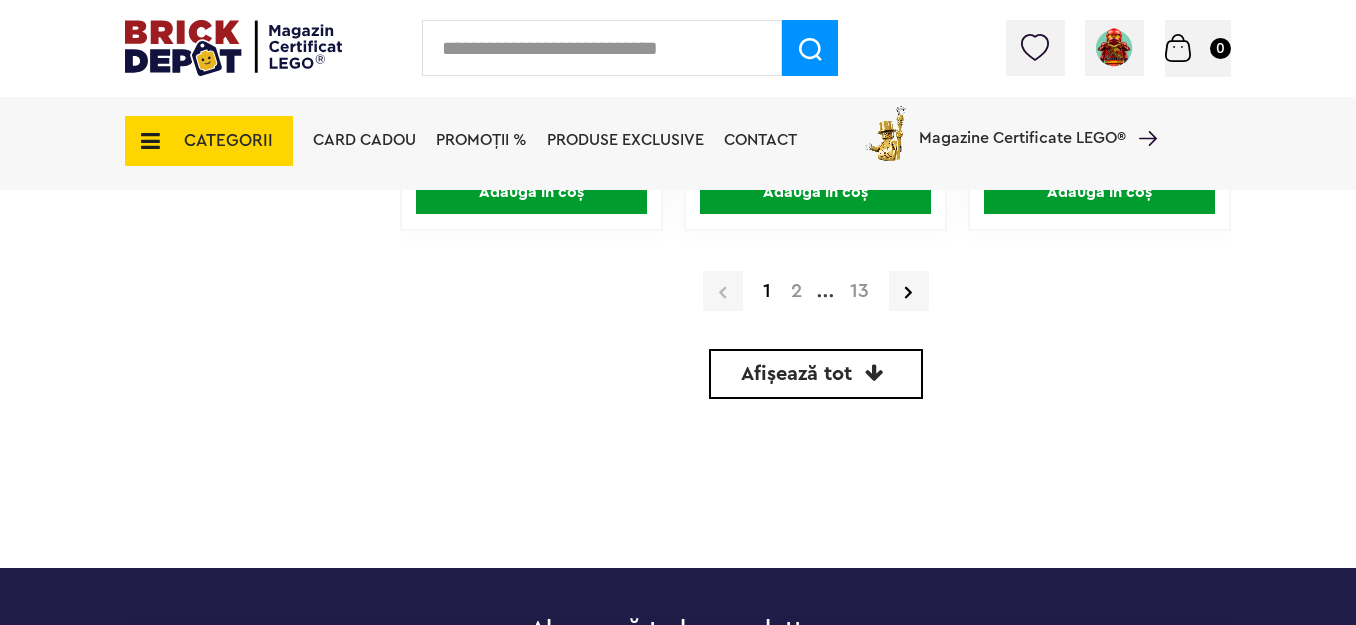 scroll, scrollTop: 6280, scrollLeft: 0, axis: vertical 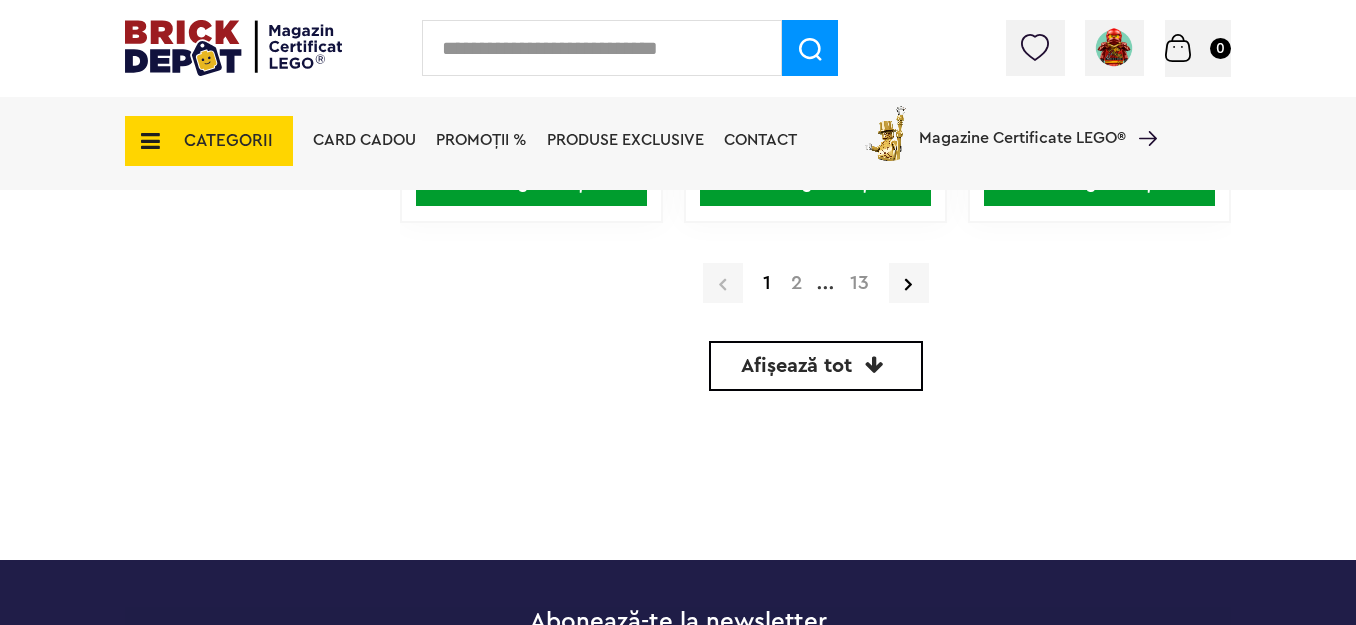 click on "Afișează tot" at bounding box center [816, 366] 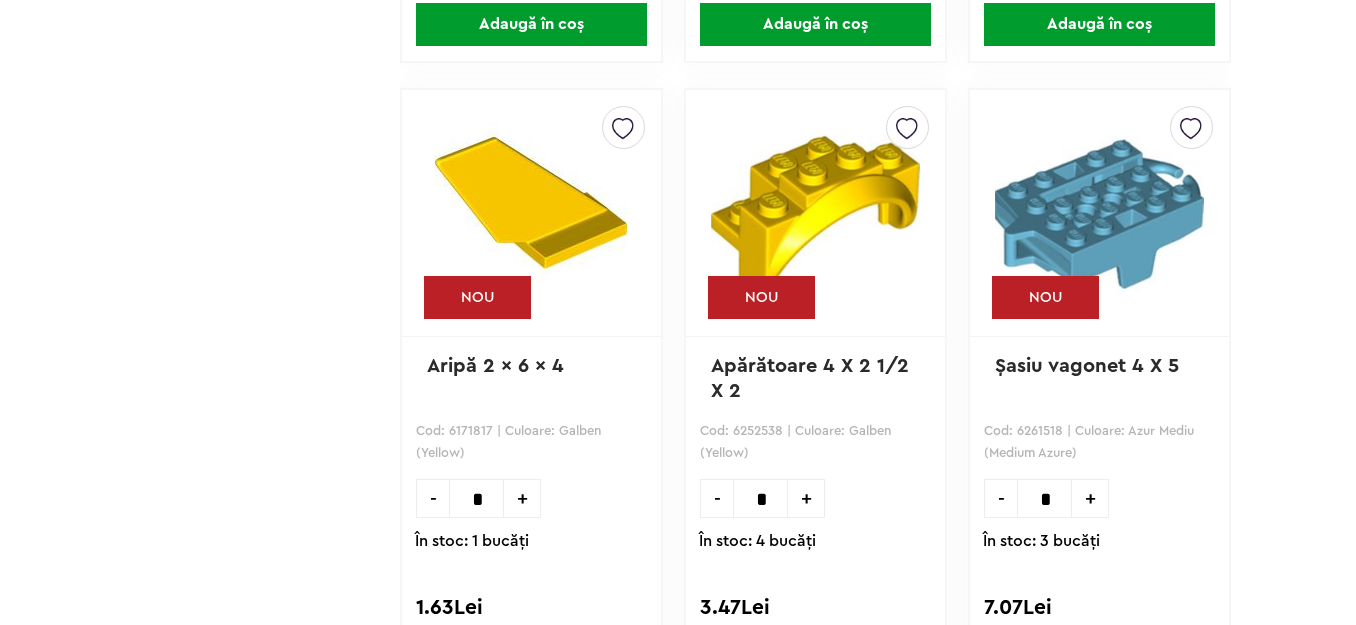 scroll, scrollTop: 1889, scrollLeft: 0, axis: vertical 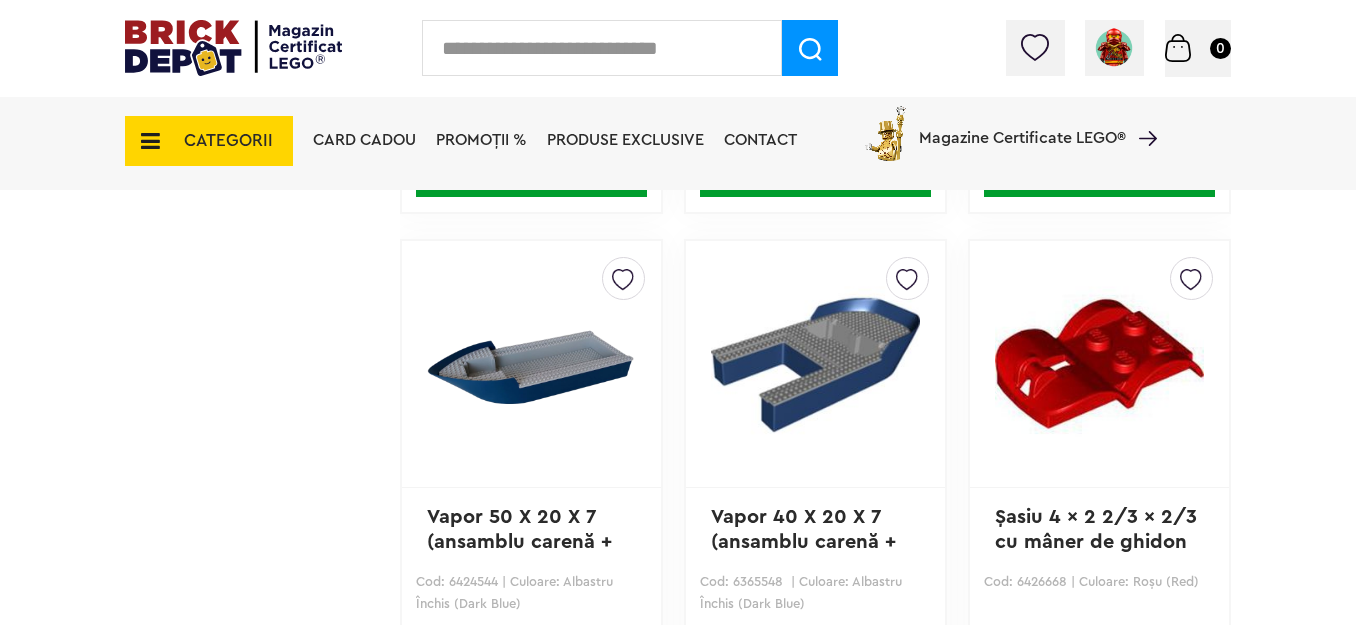click at bounding box center (907, 274) 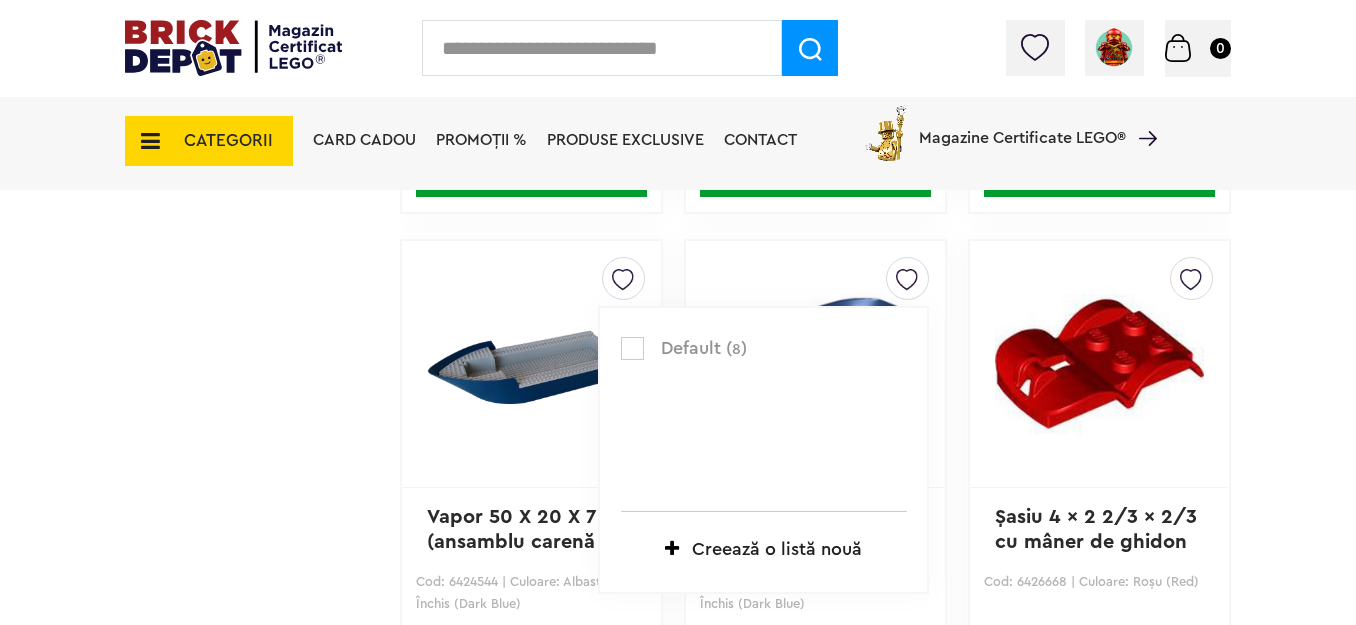 click at bounding box center [632, 348] 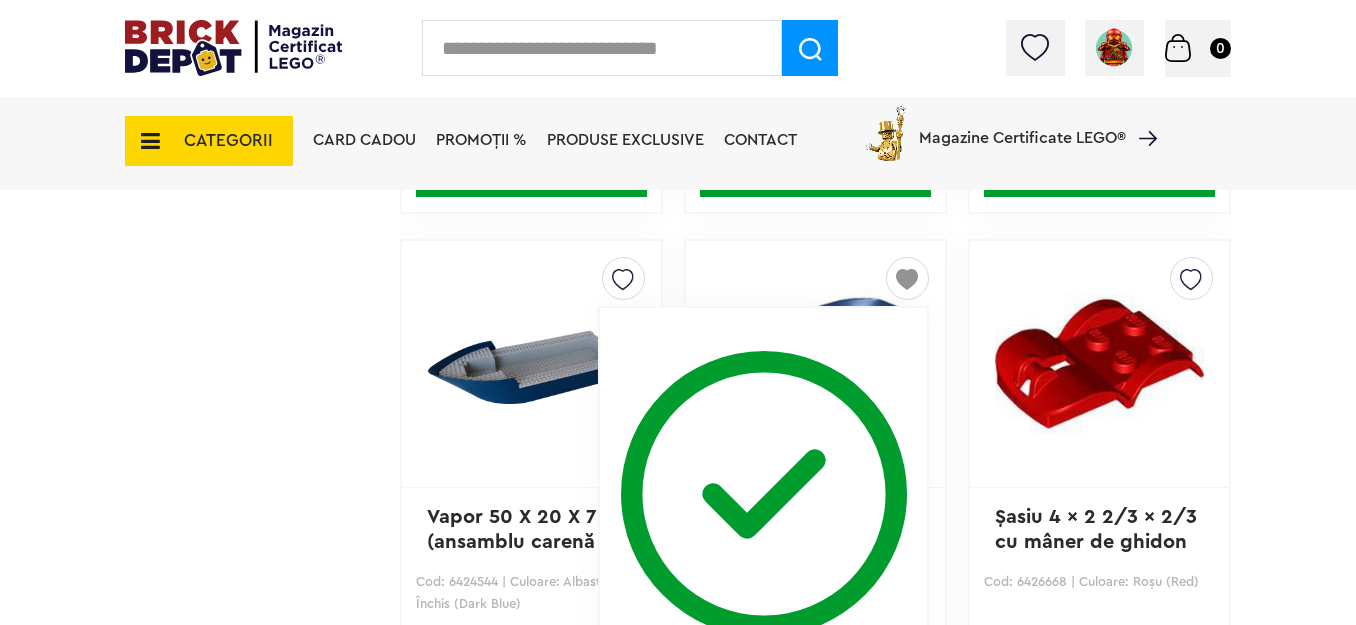 click at bounding box center [764, 486] 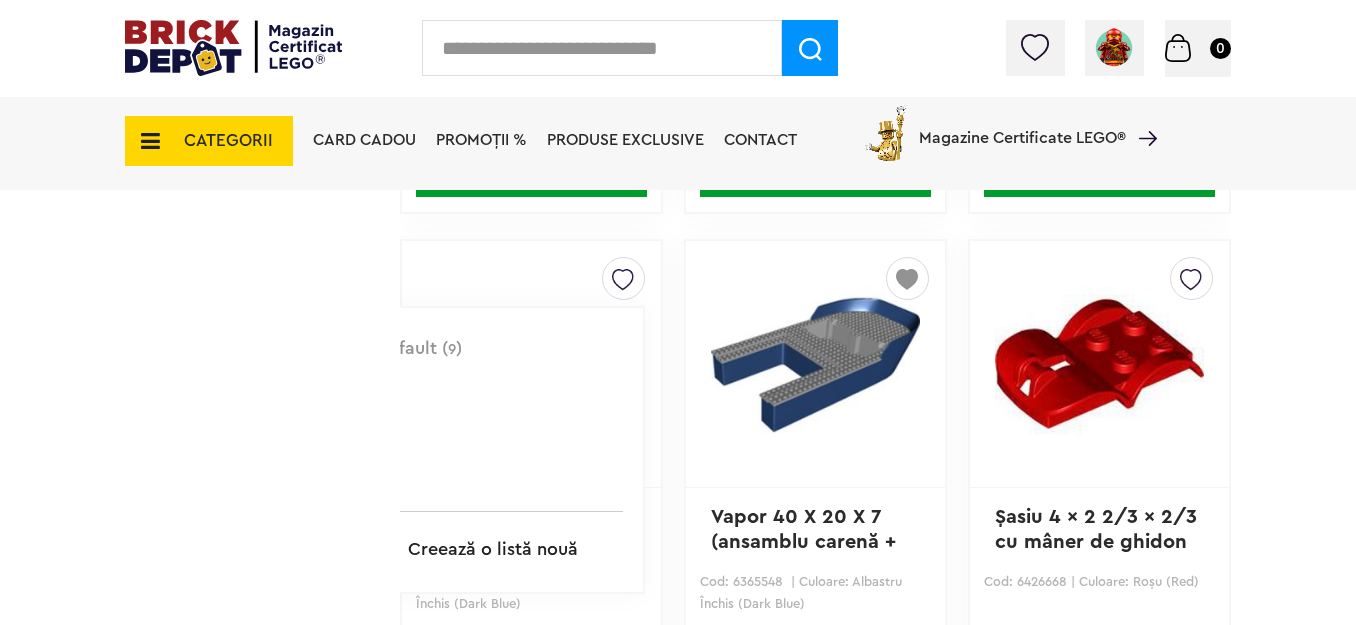 click at bounding box center [623, 274] 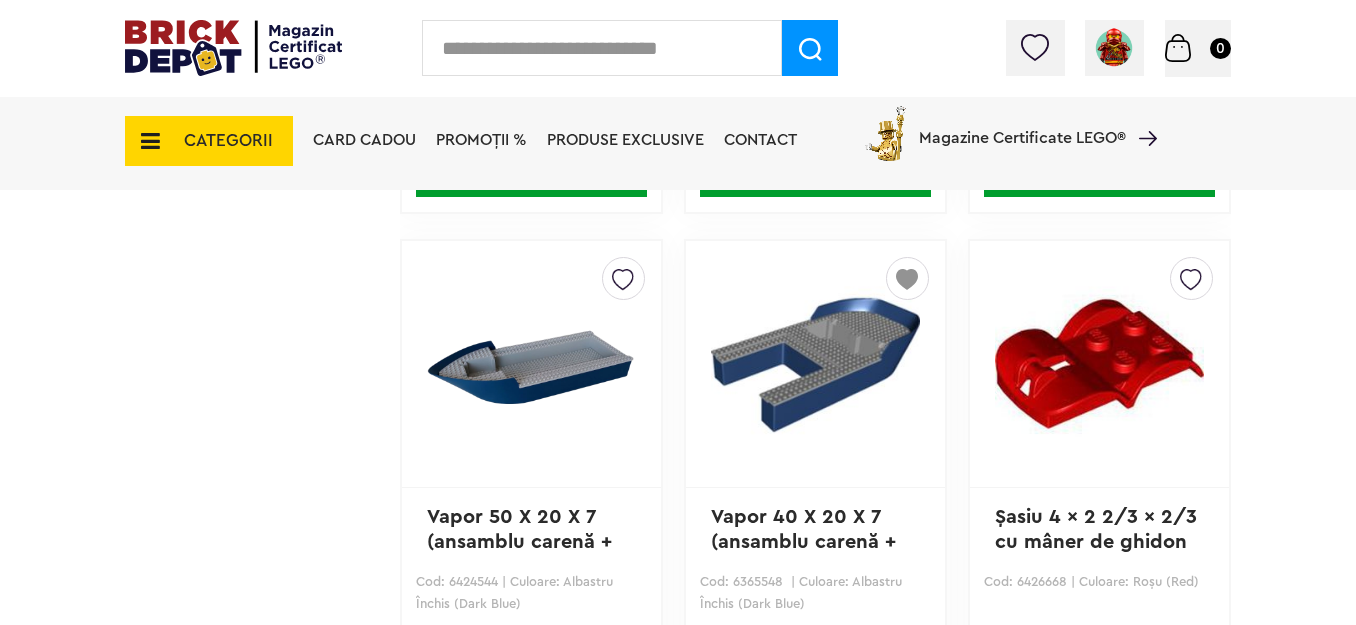 click at bounding box center [623, 274] 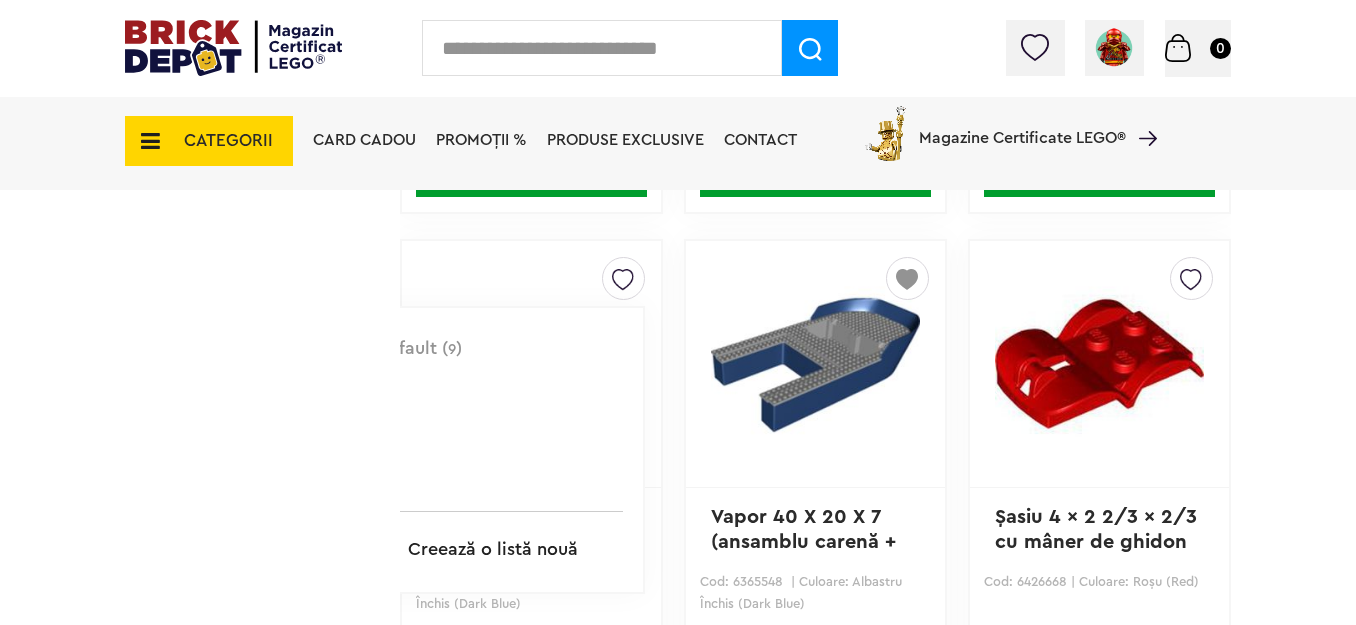 click on "Default ( 9 )" at bounding box center [487, 349] 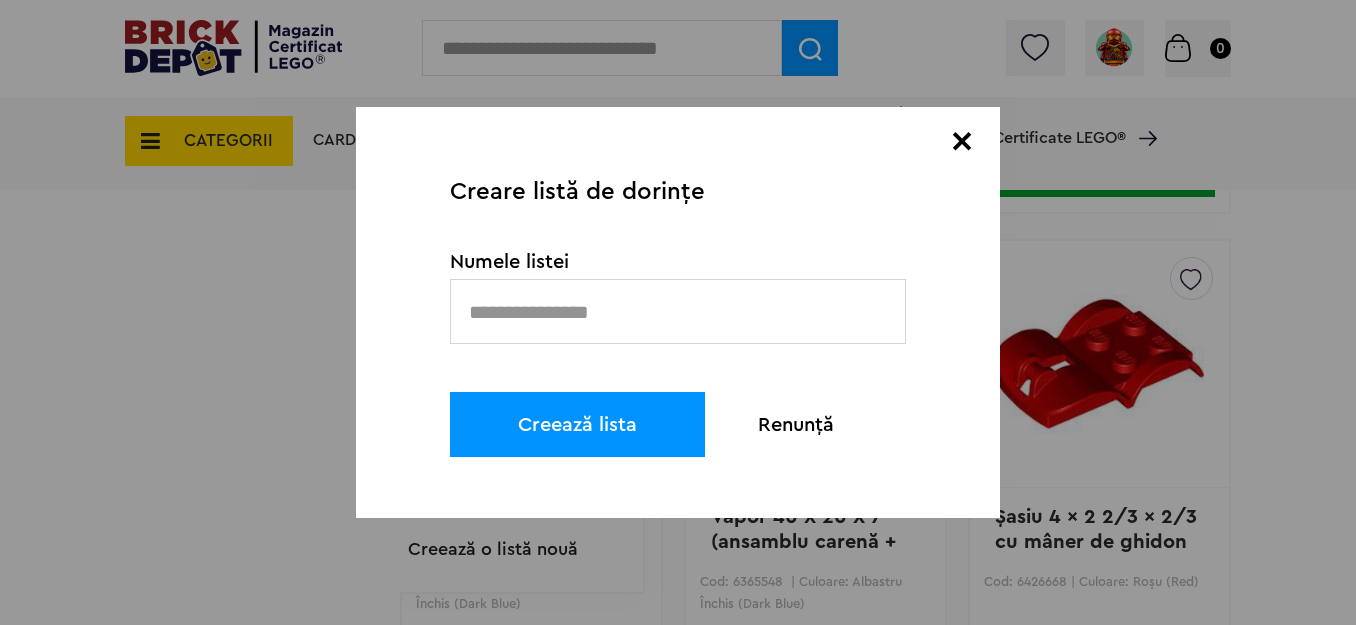 click on "×" at bounding box center (962, 142) 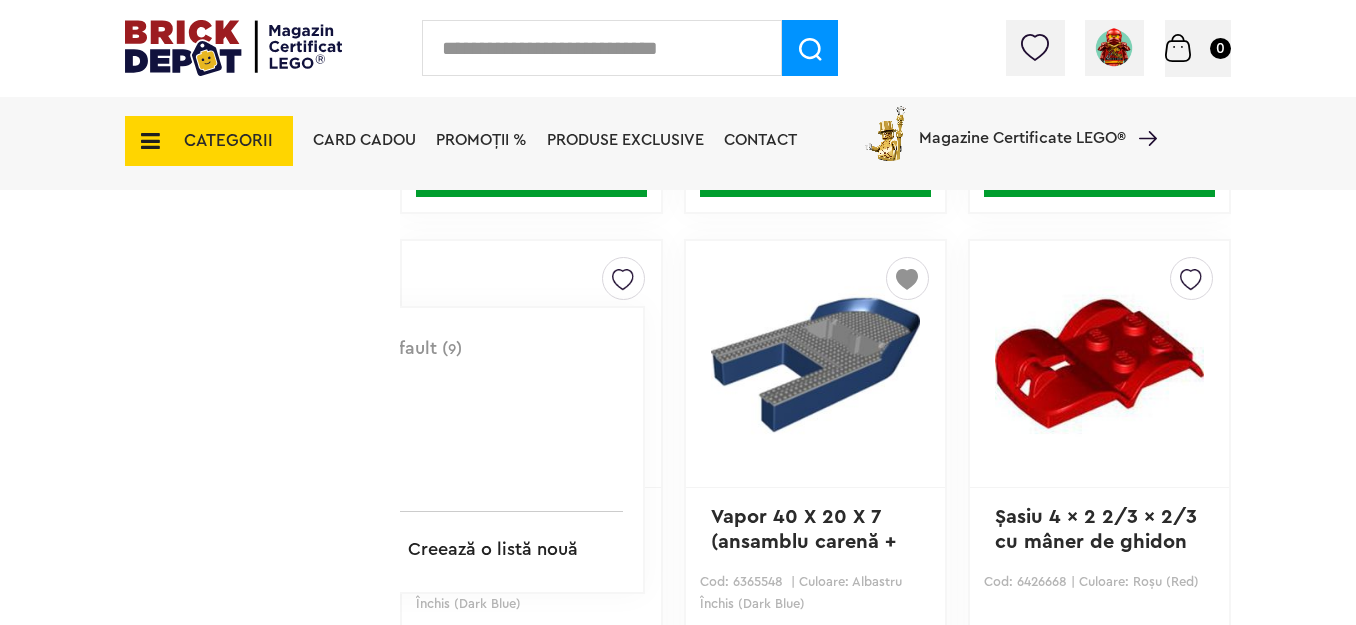 drag, startPoint x: 477, startPoint y: 404, endPoint x: 699, endPoint y: 460, distance: 228.95415 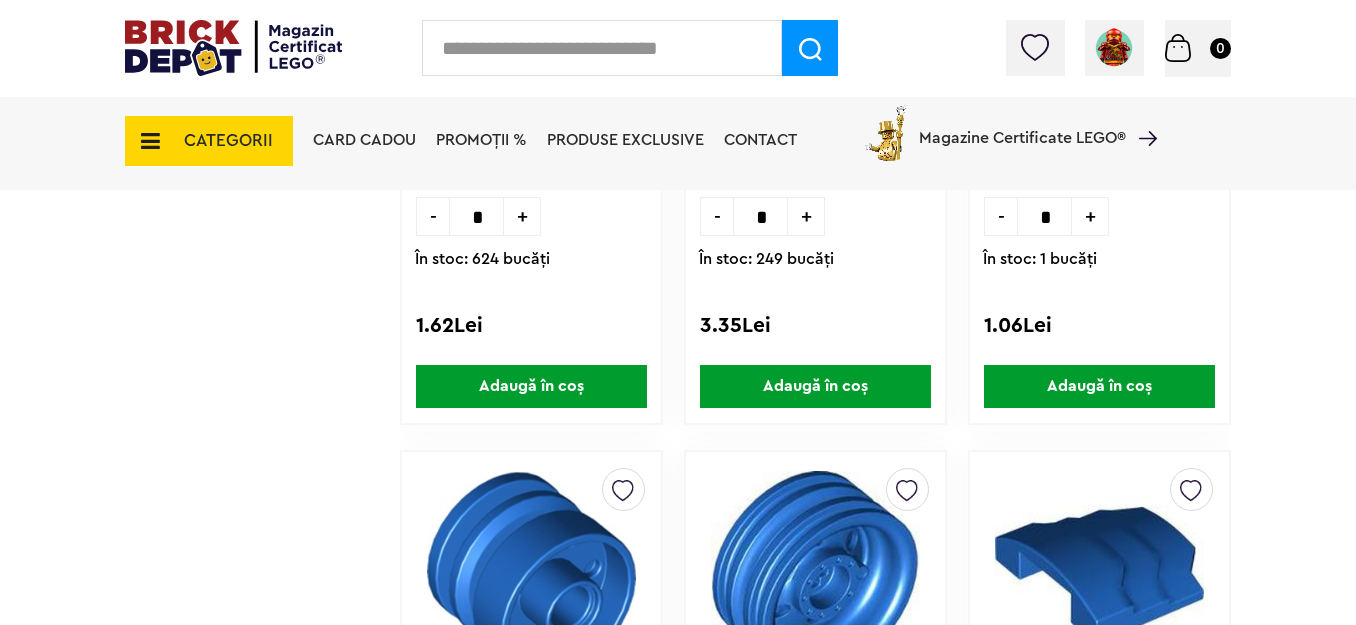 scroll, scrollTop: 9365, scrollLeft: 0, axis: vertical 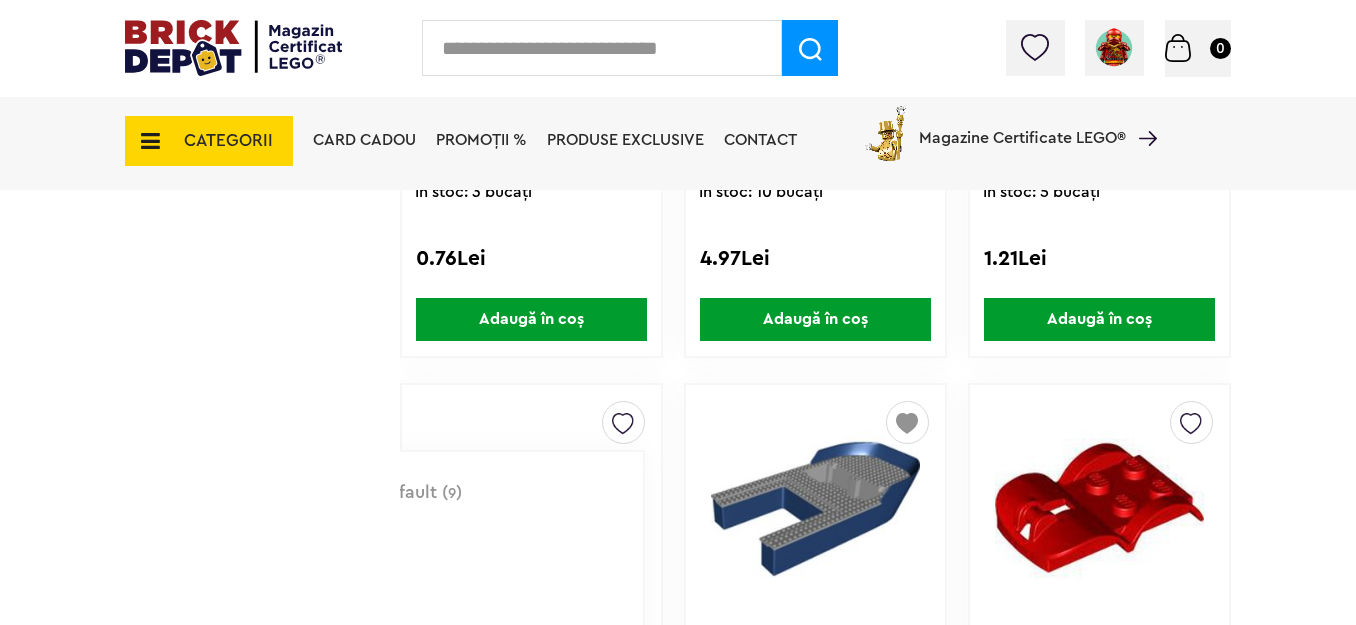 click at bounding box center [531, 507] 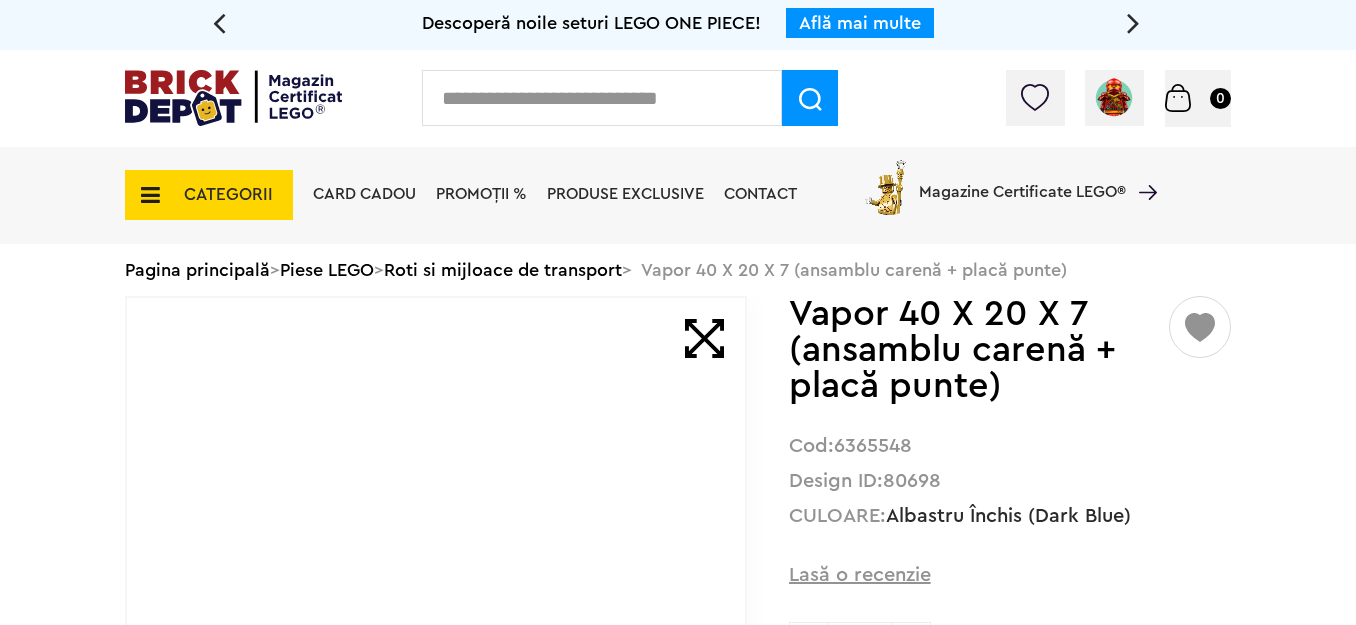 scroll, scrollTop: 0, scrollLeft: 0, axis: both 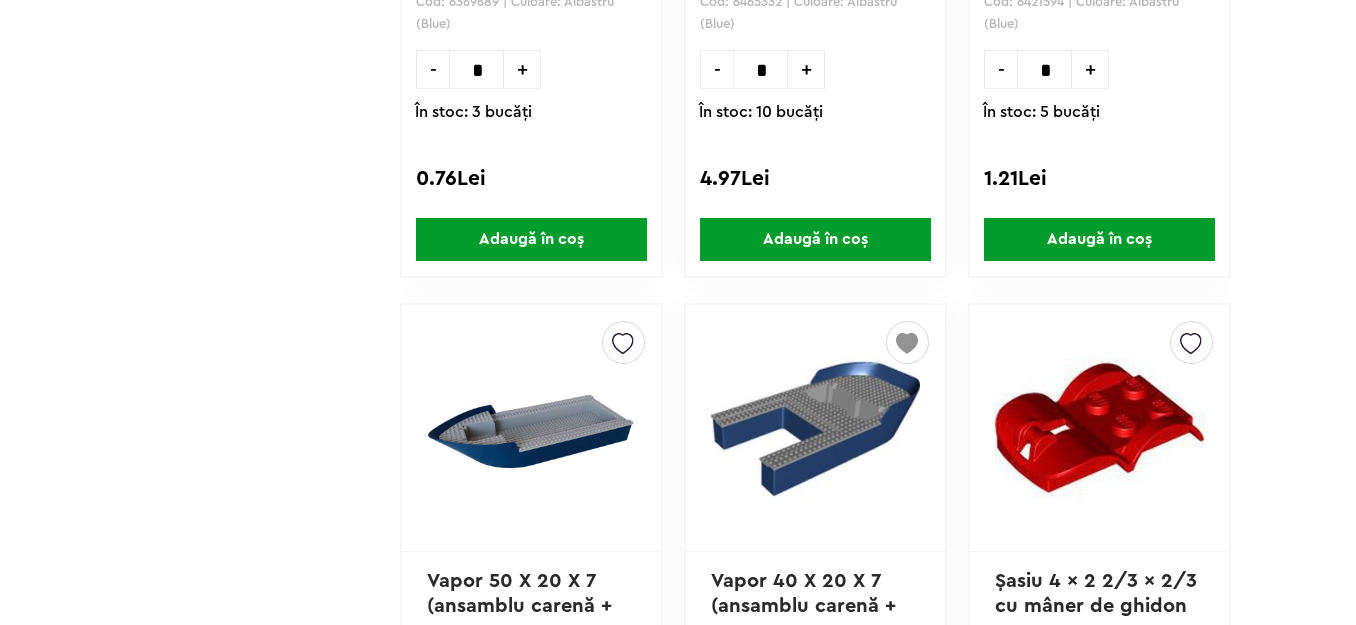 click at bounding box center (531, 427) 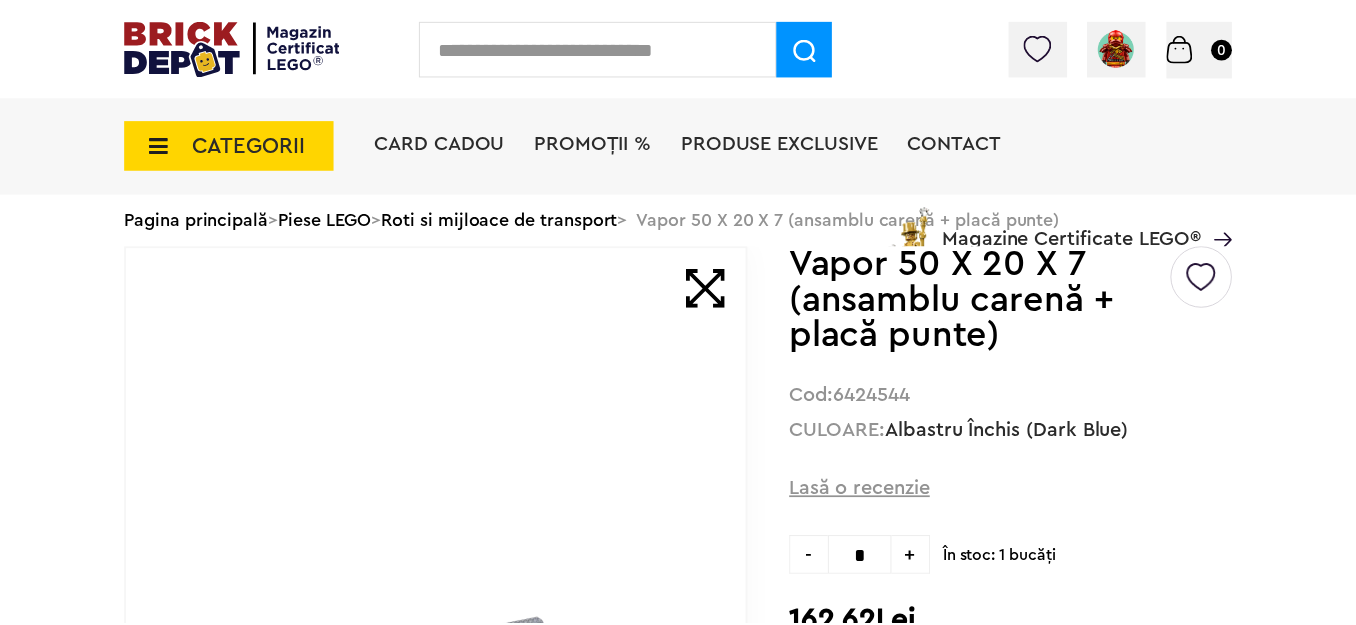 scroll, scrollTop: 0, scrollLeft: 0, axis: both 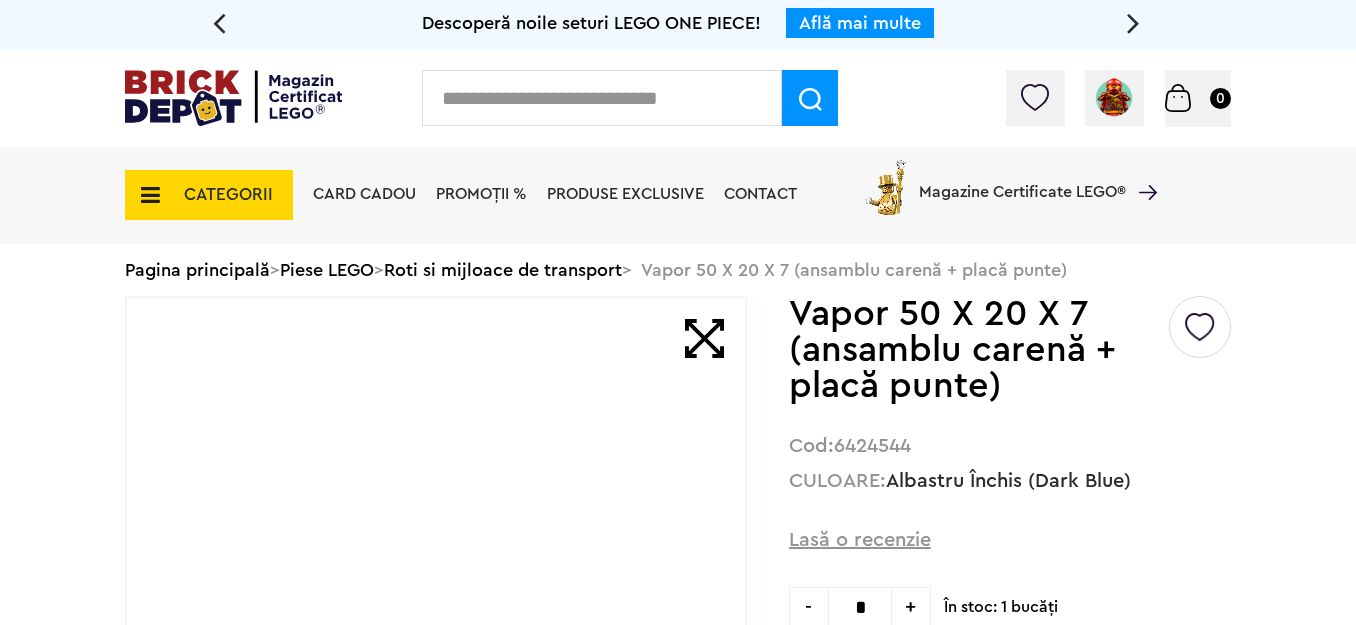 click at bounding box center (1200, 319) 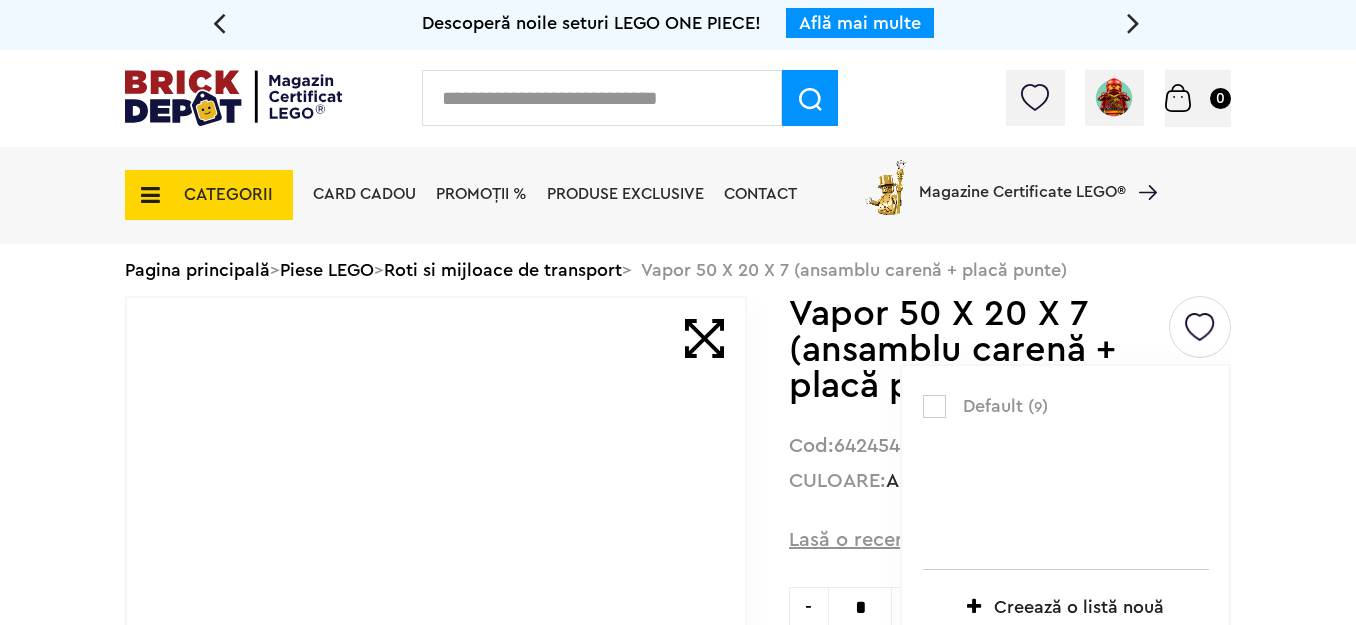click at bounding box center (934, 406) 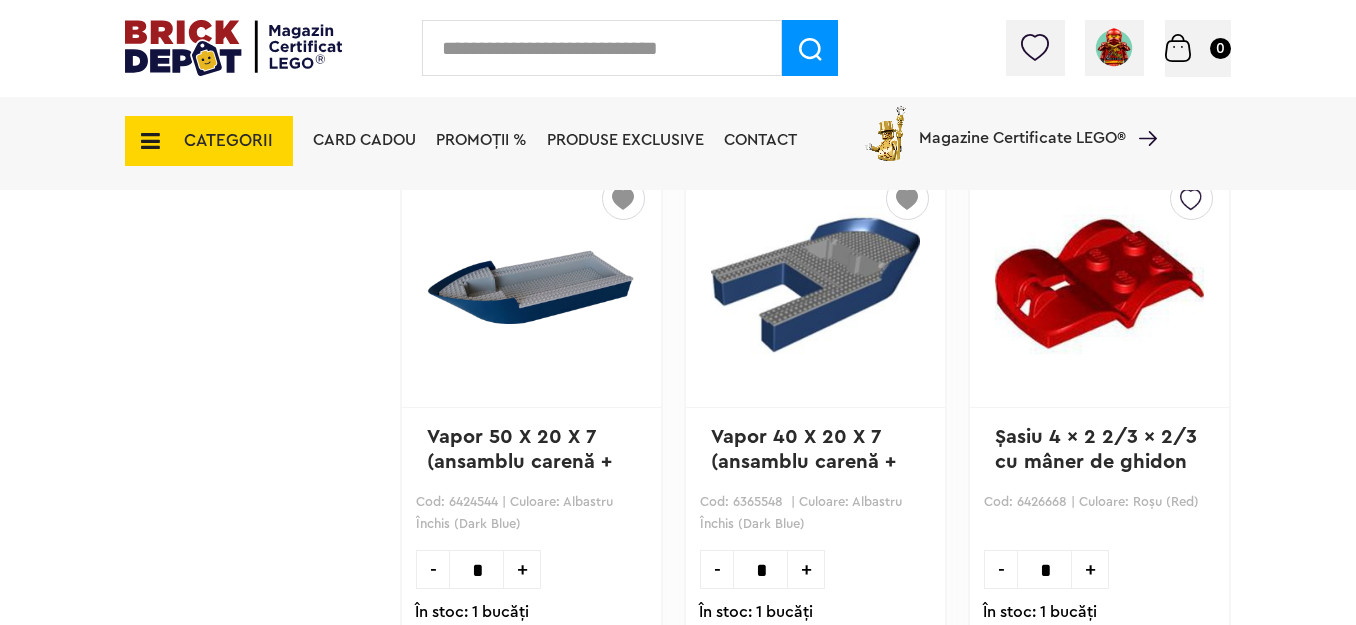 scroll, scrollTop: 9720, scrollLeft: 0, axis: vertical 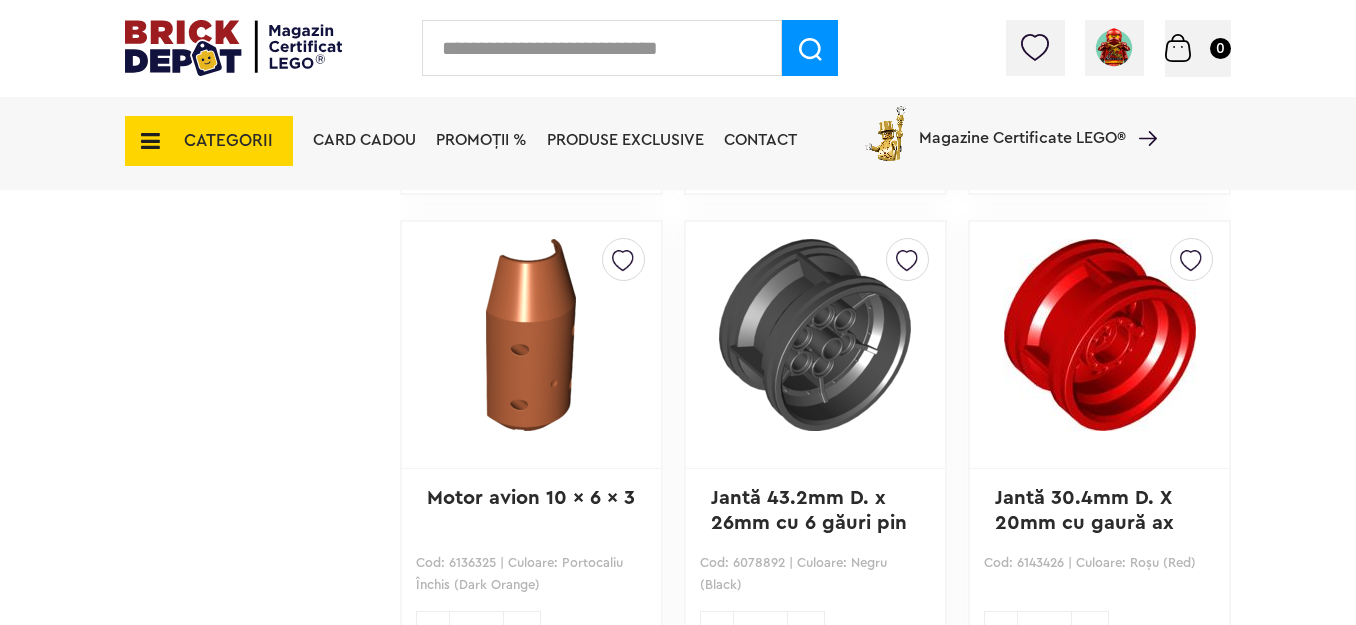 click at bounding box center (1035, 47) 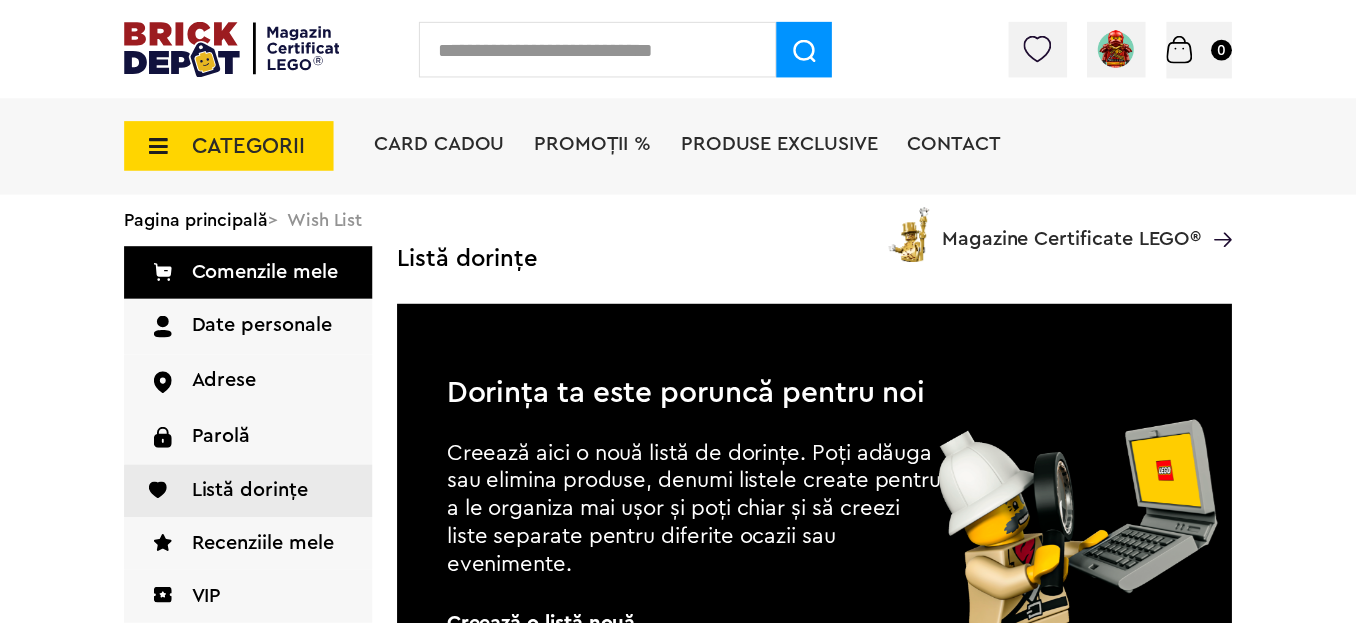 scroll, scrollTop: 0, scrollLeft: 0, axis: both 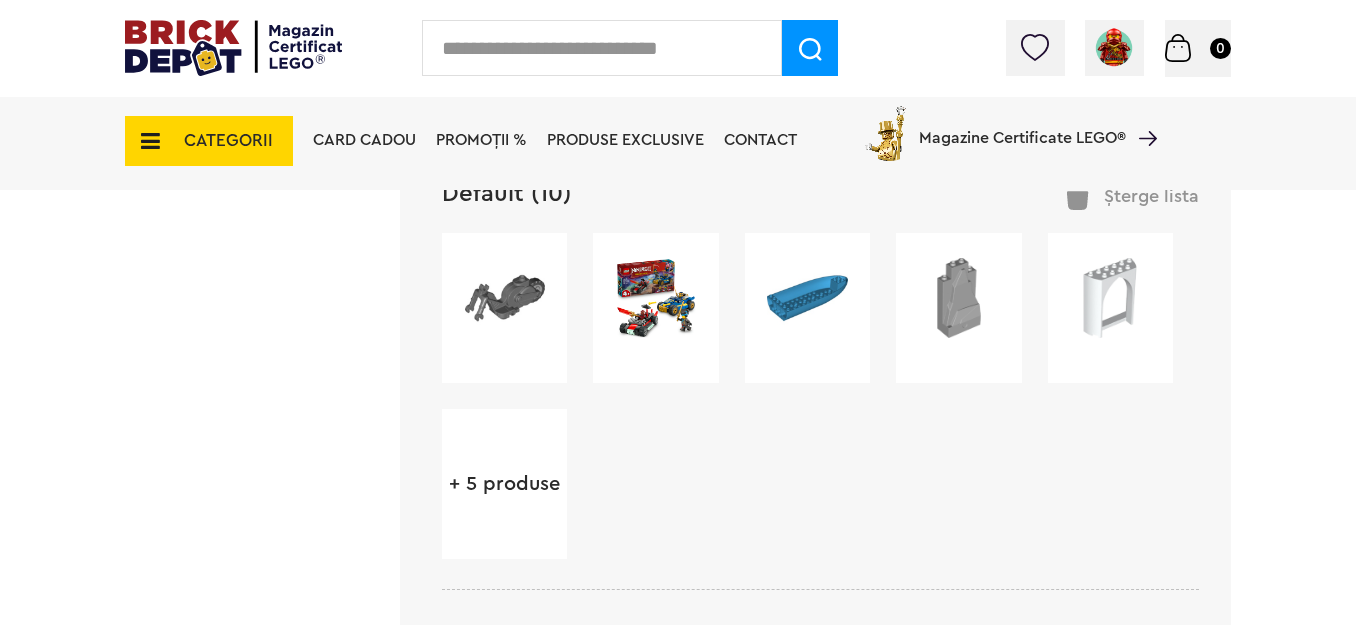 click on "+ 5 produse" at bounding box center [504, 484] 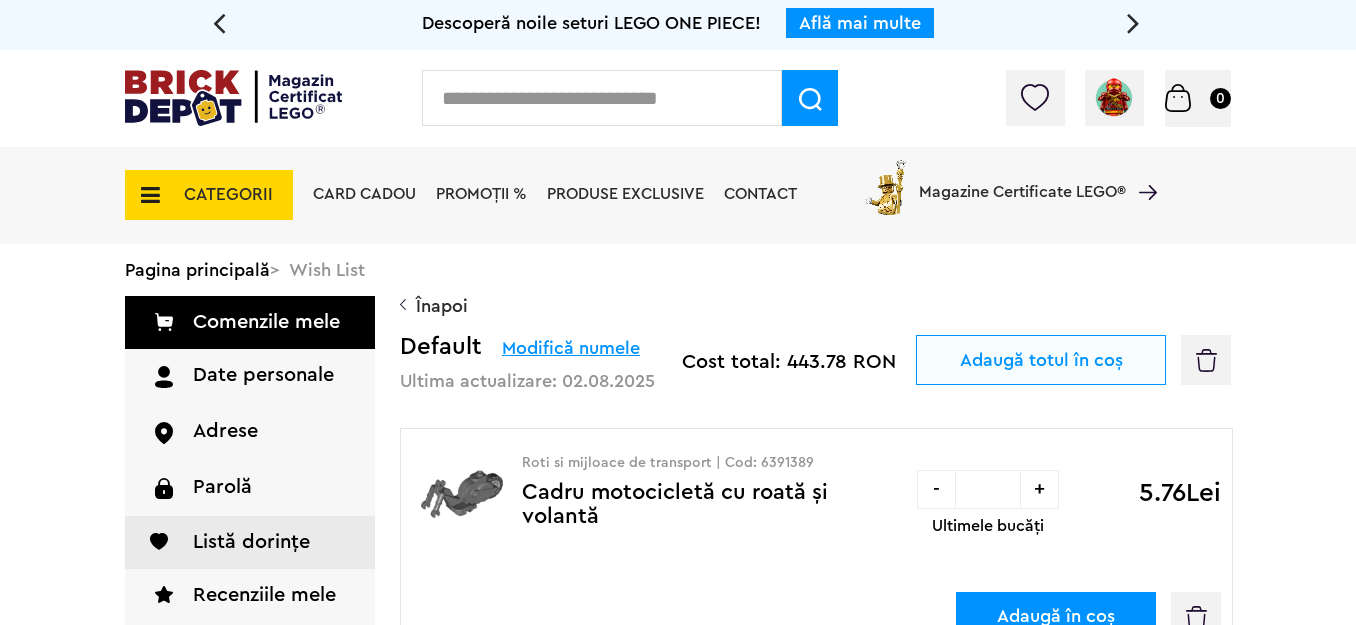 scroll, scrollTop: 0, scrollLeft: 0, axis: both 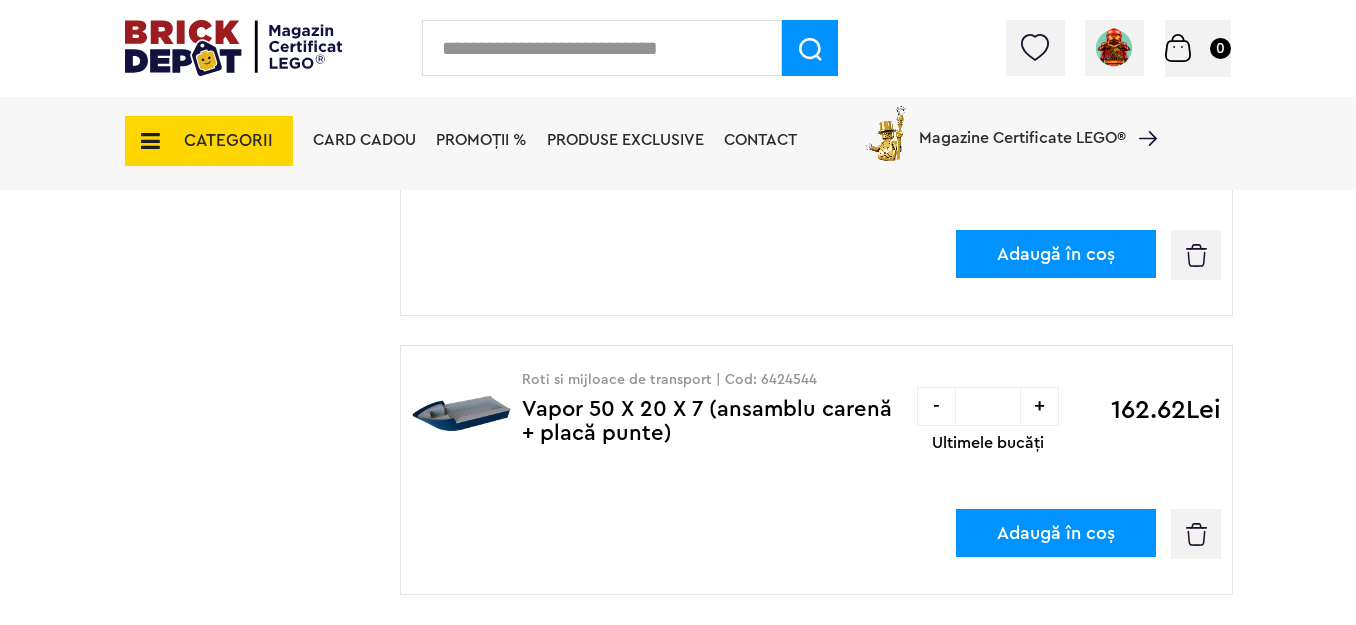 click on "Roti si mijloace de transport | Cod: 6424544
Vapor 50 X 20 X 7 (ansamblu carenă + placă punte)" at bounding box center (654, 420) 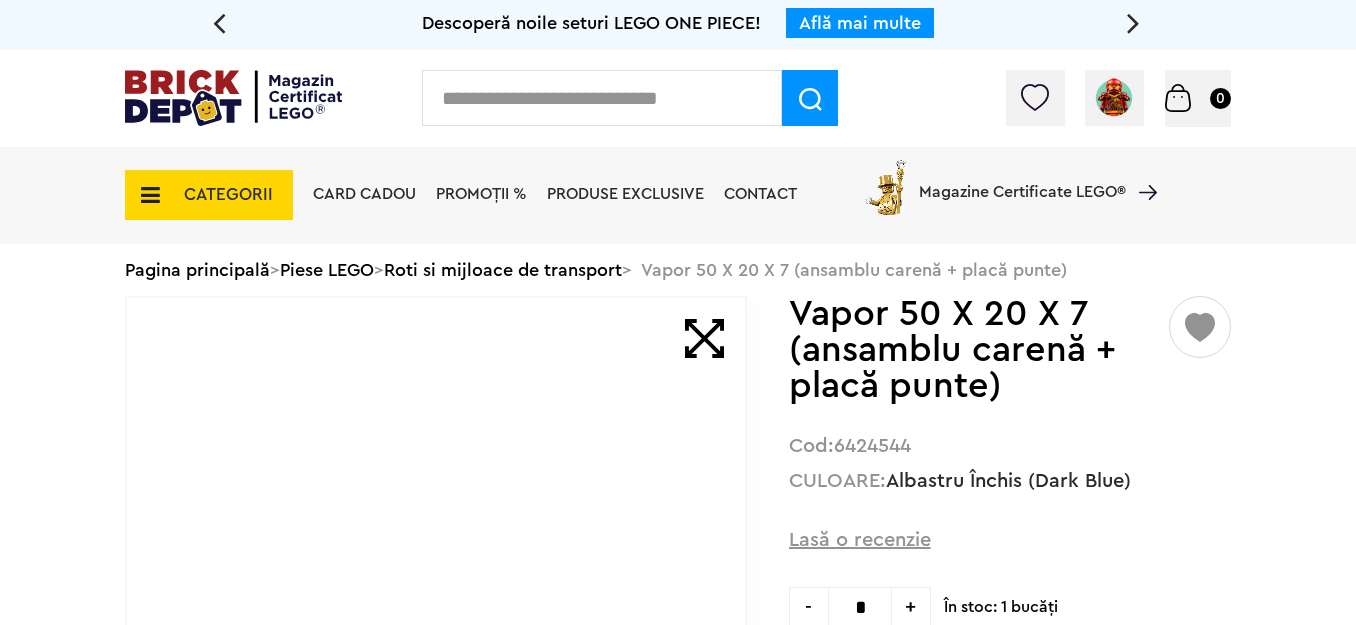 scroll, scrollTop: 0, scrollLeft: 0, axis: both 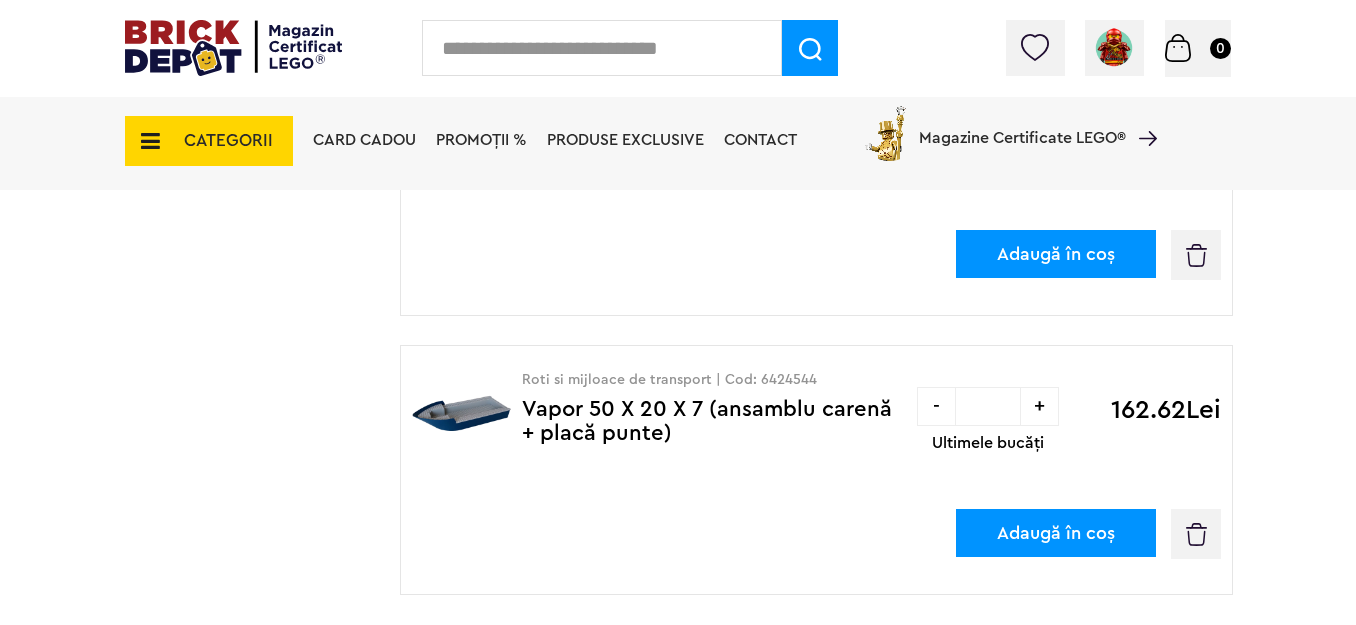 click on "CATEGORII" at bounding box center [228, 140] 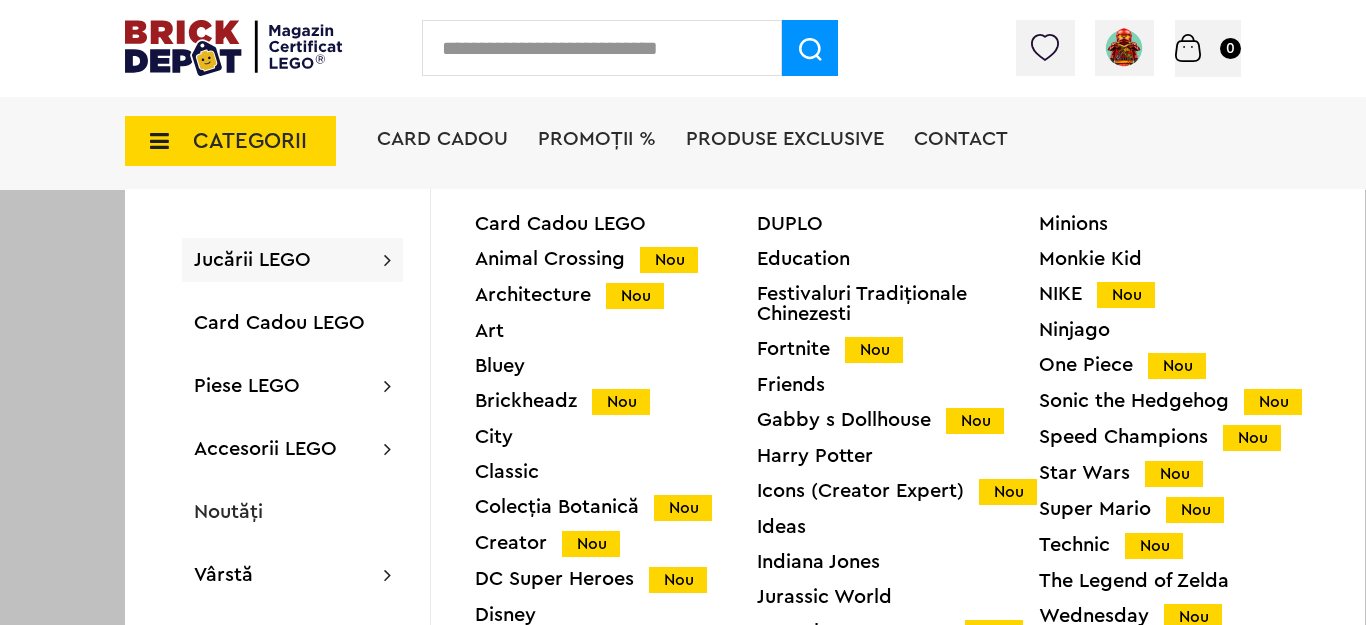 click at bounding box center [602, 48] 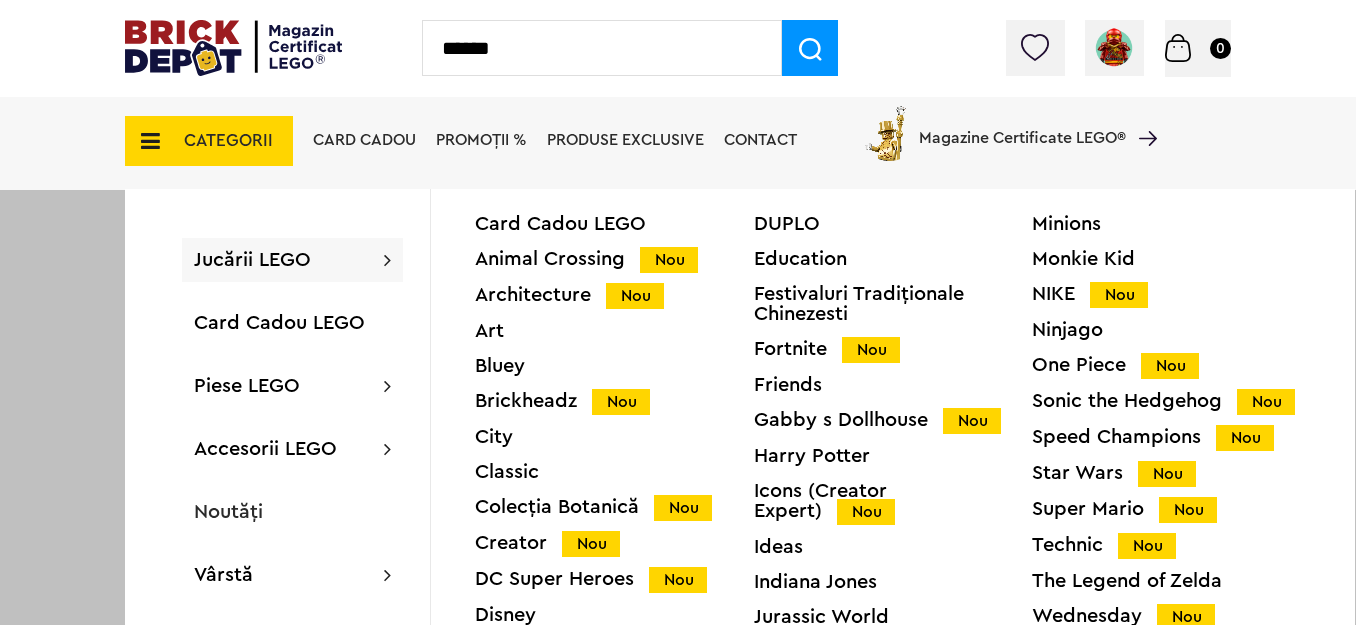 type on "******" 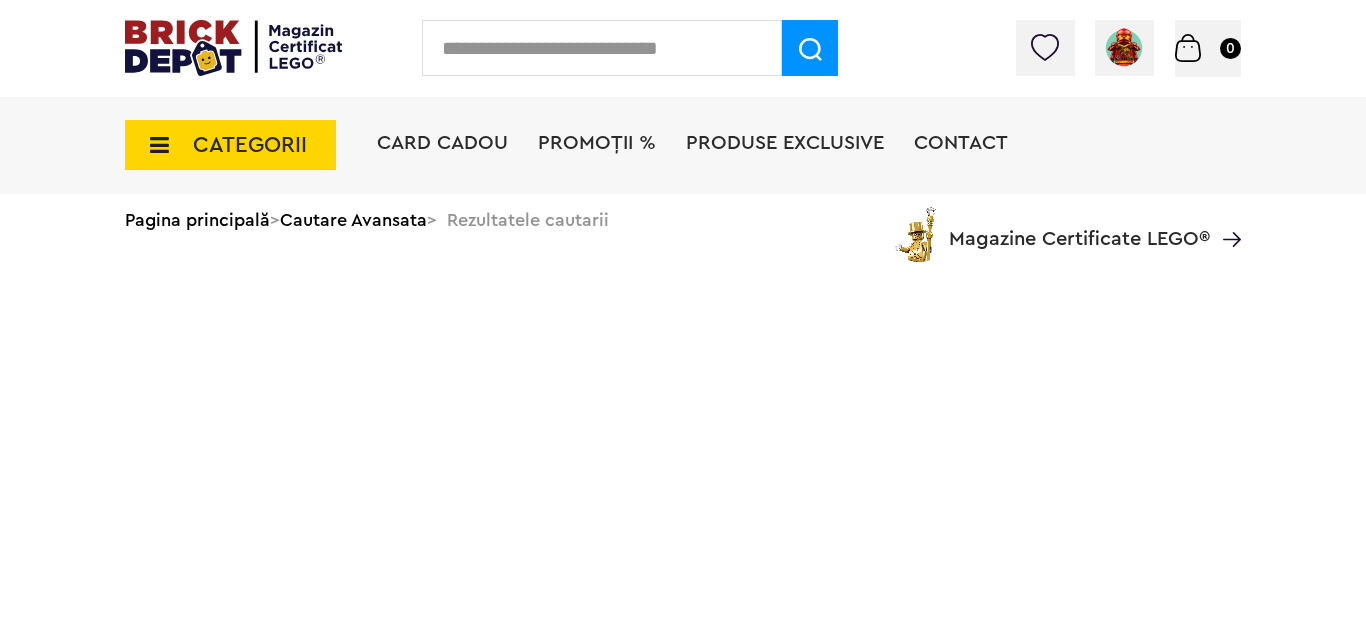 scroll, scrollTop: 0, scrollLeft: 0, axis: both 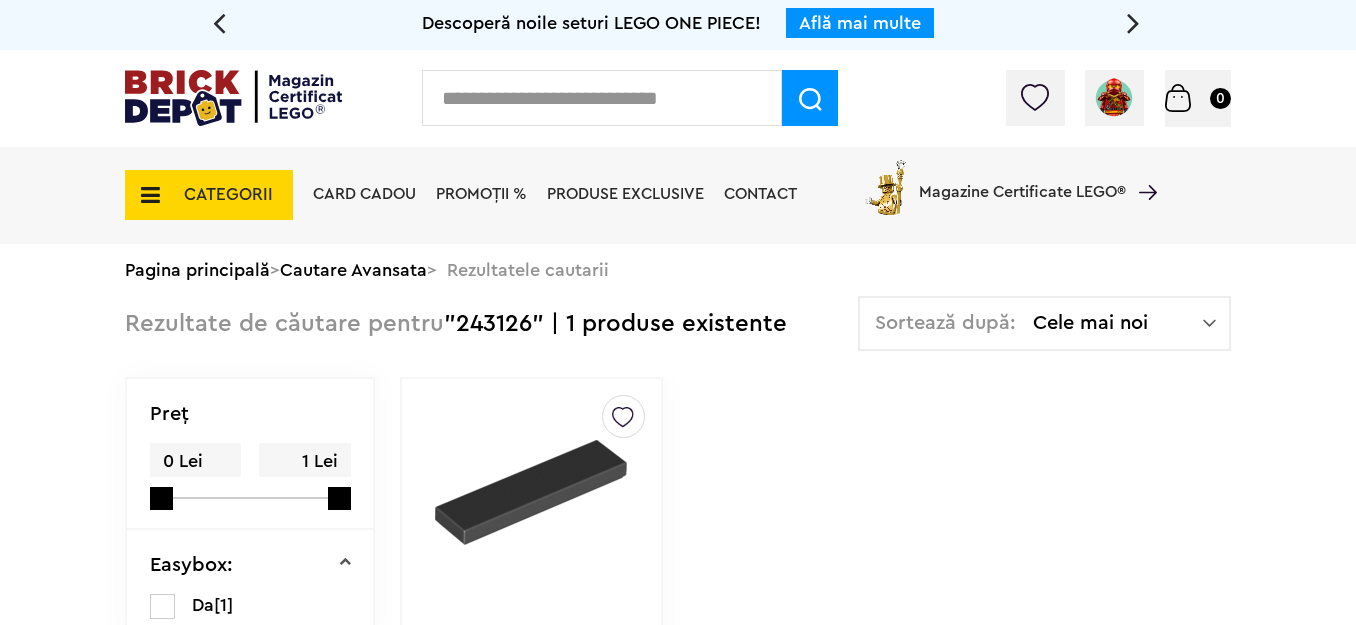 click at bounding box center (602, 98) 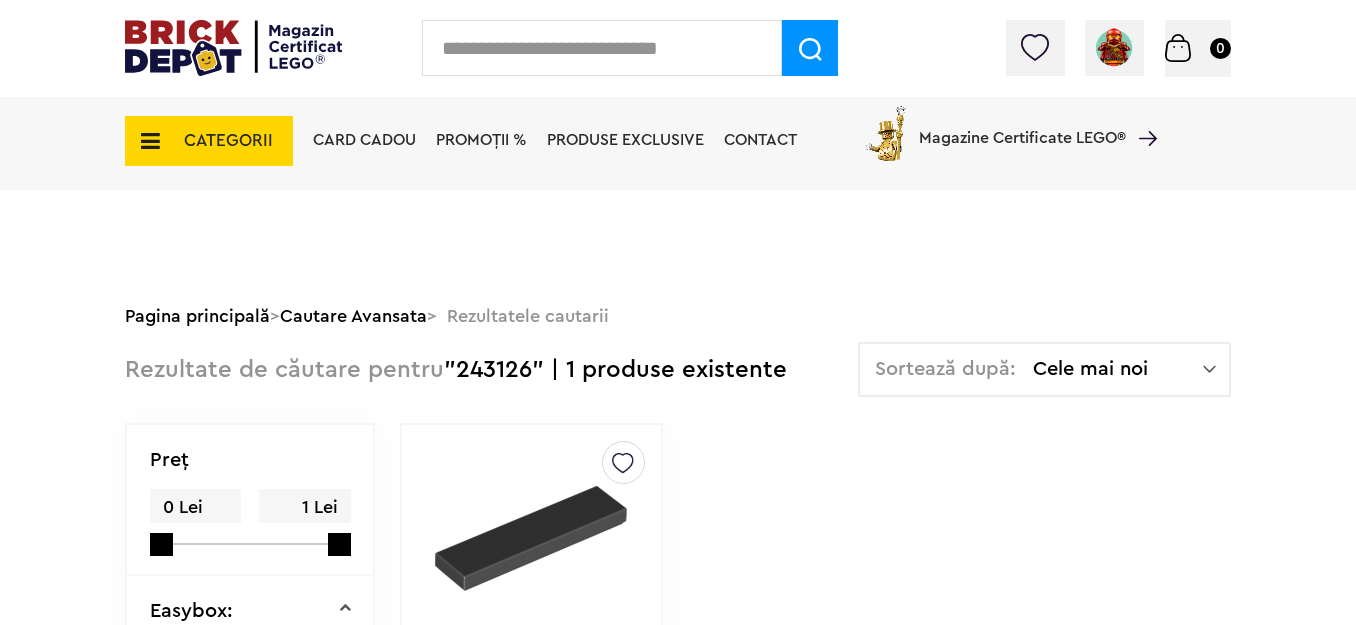 scroll, scrollTop: 547, scrollLeft: 0, axis: vertical 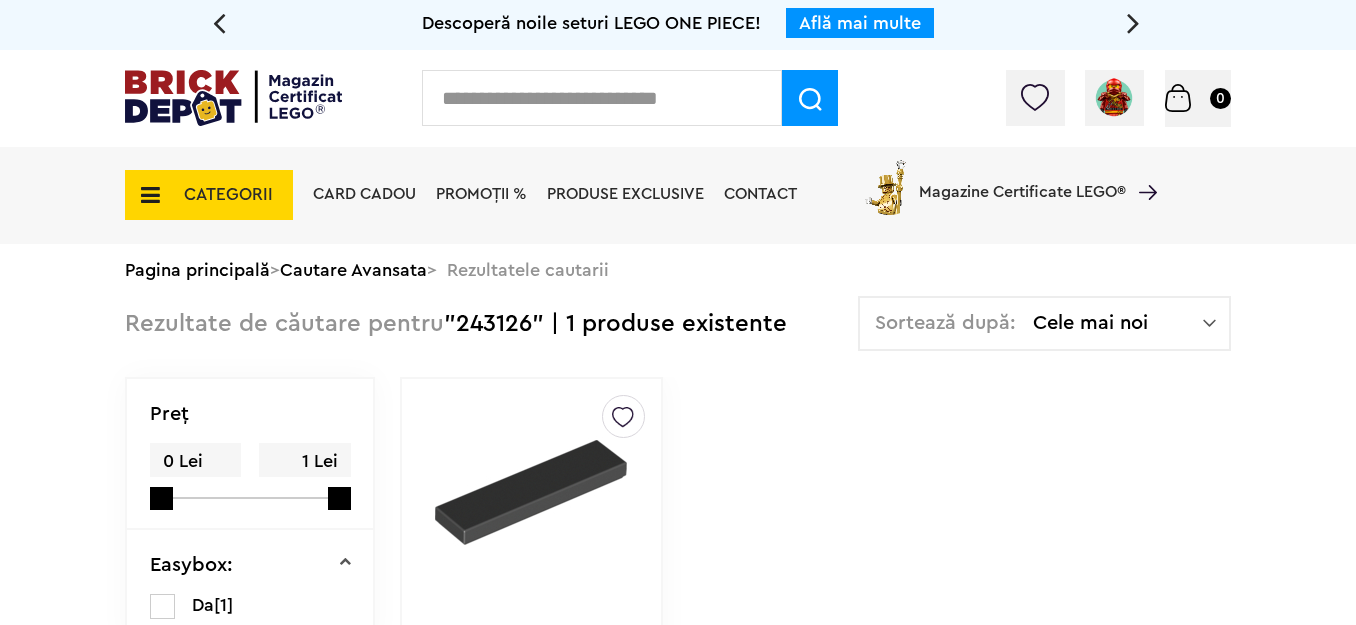 click at bounding box center [602, 98] 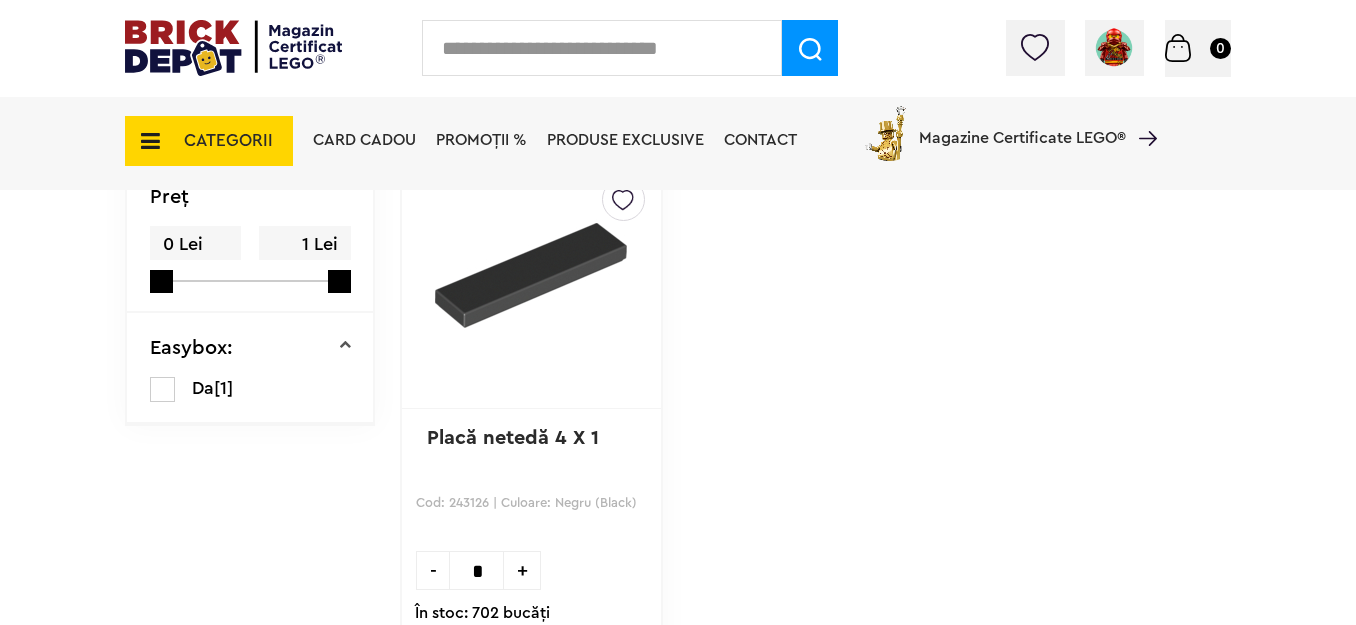 scroll, scrollTop: 268, scrollLeft: 0, axis: vertical 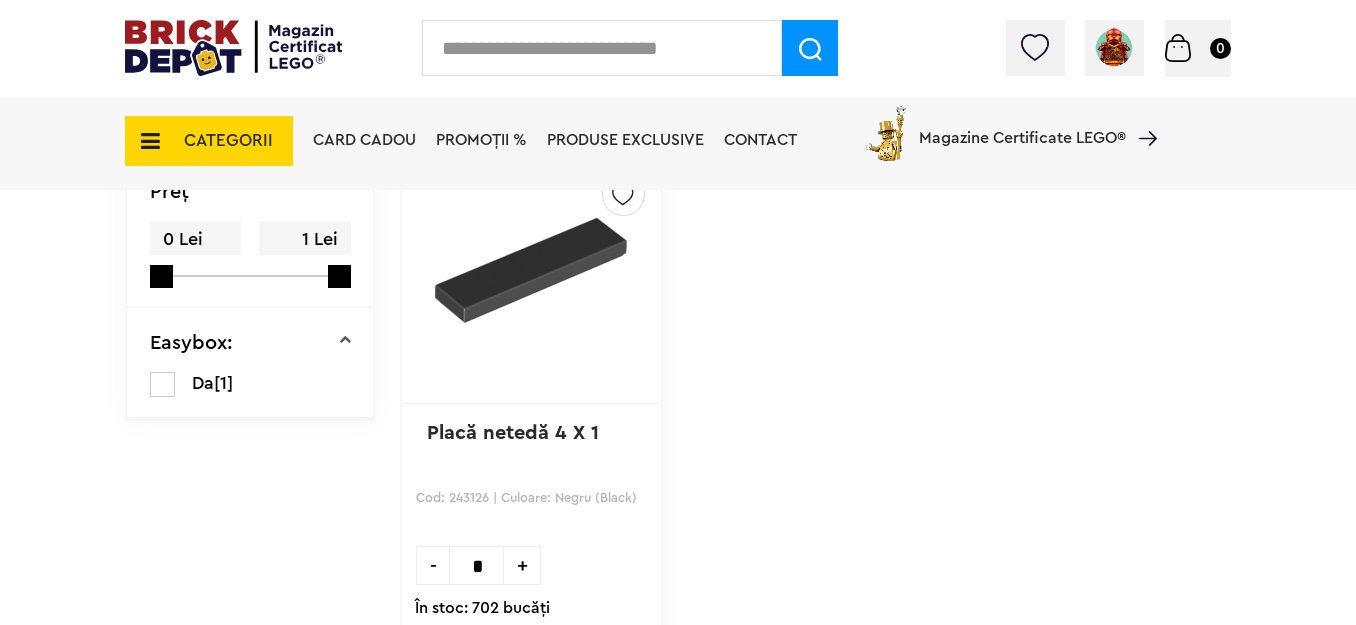 click on "Card Cadou    PROMOȚII %    Produse exclusive    Contact    Magazine Certificate LEGO®" at bounding box center [730, 142] 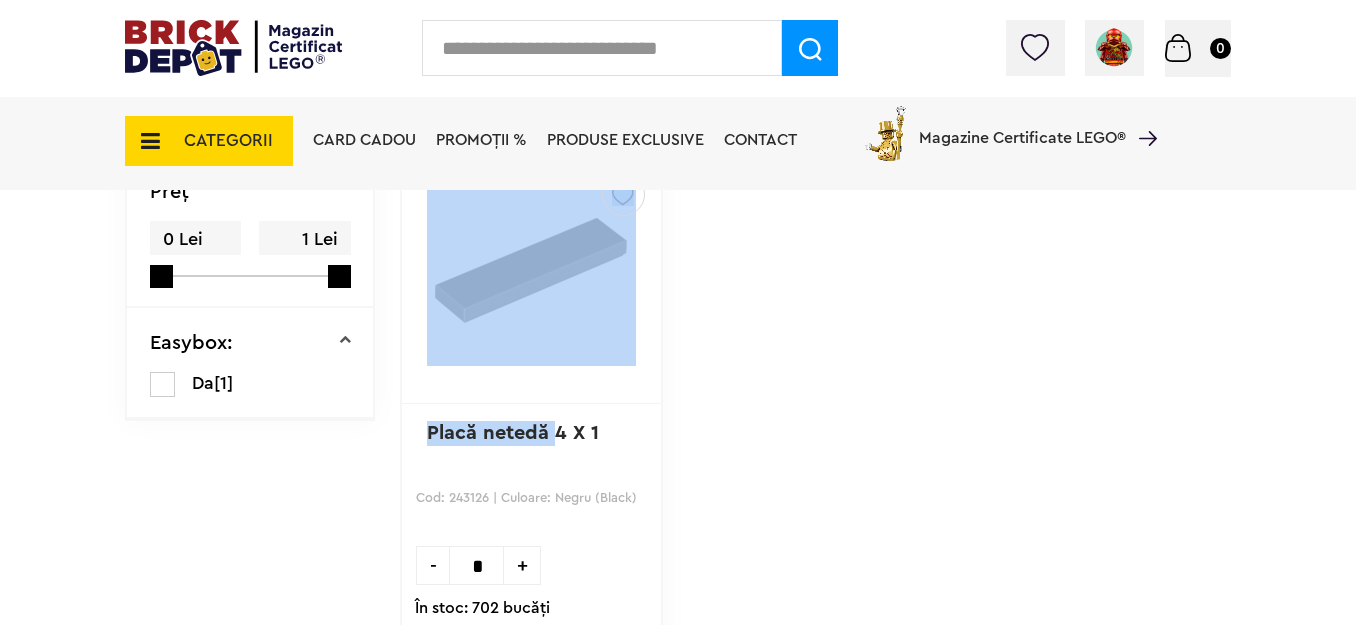 drag, startPoint x: 532, startPoint y: 417, endPoint x: 564, endPoint y: 445, distance: 42.520584 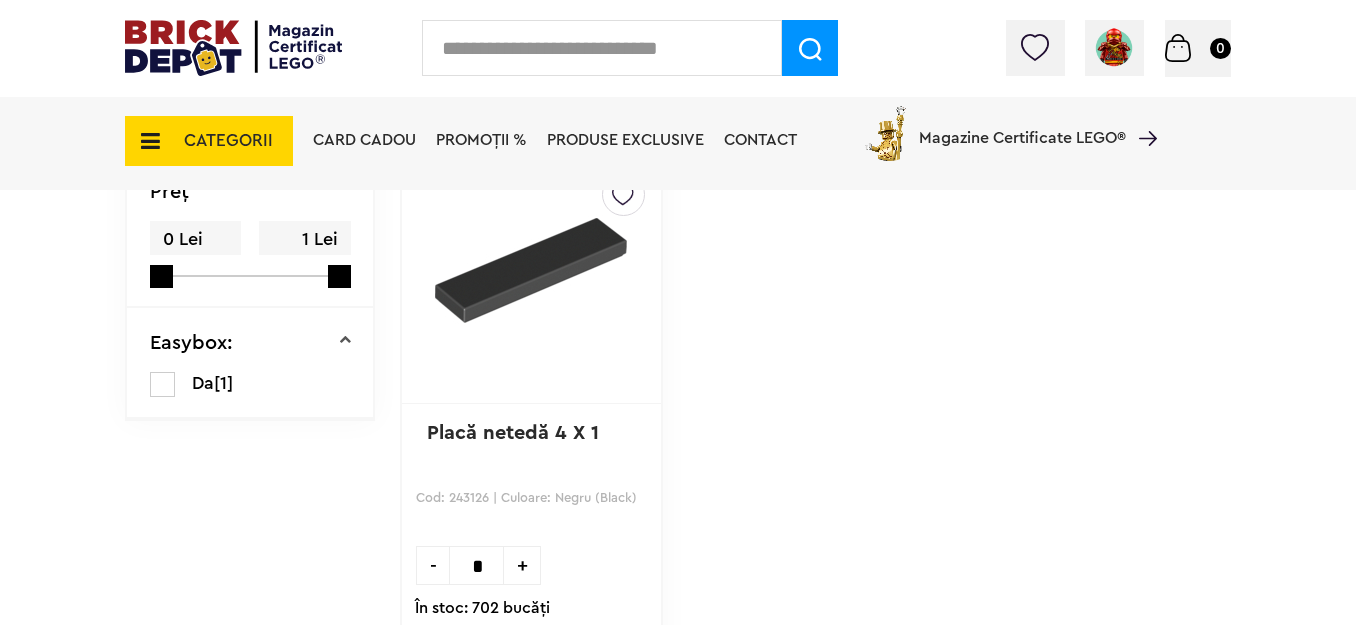 click on "Default ( 10 ) Creează o listă nouă Placă netedă 4 X 1 Cod: 243126 | Culoare: Negru (Black) - * + În stoc: 702 bucăţi 0.45Lei  Adaugă în coș" at bounding box center [815, 477] 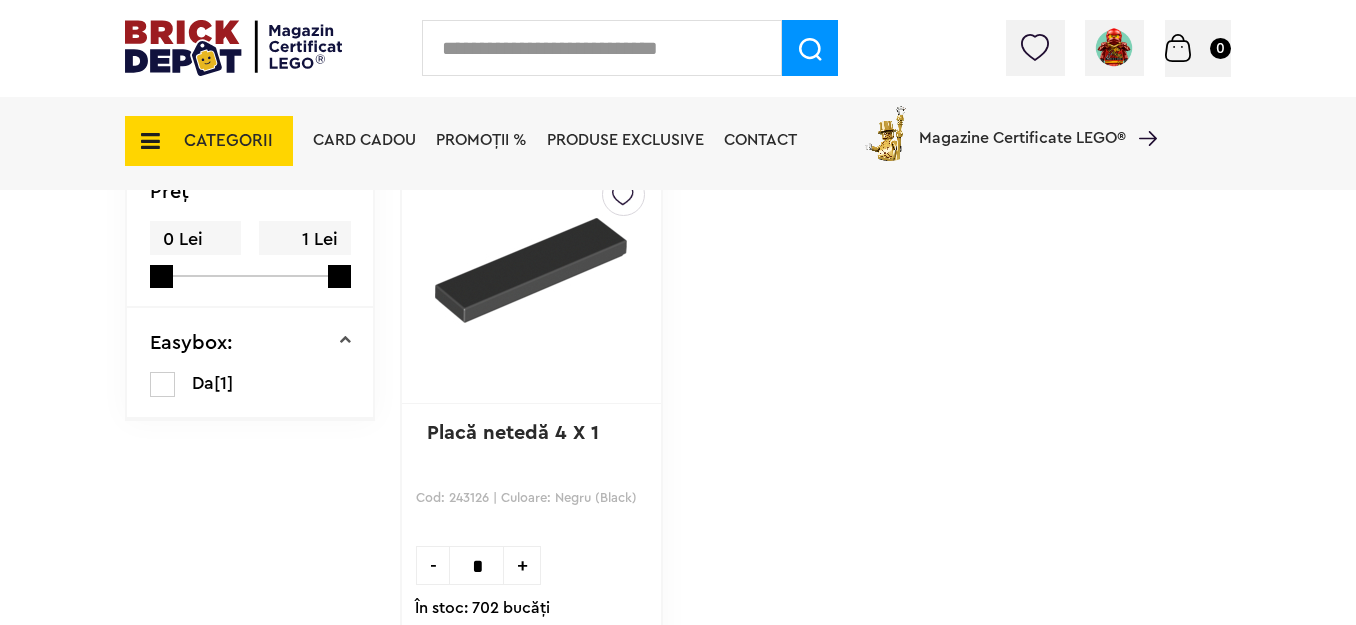 click at bounding box center (531, 270) 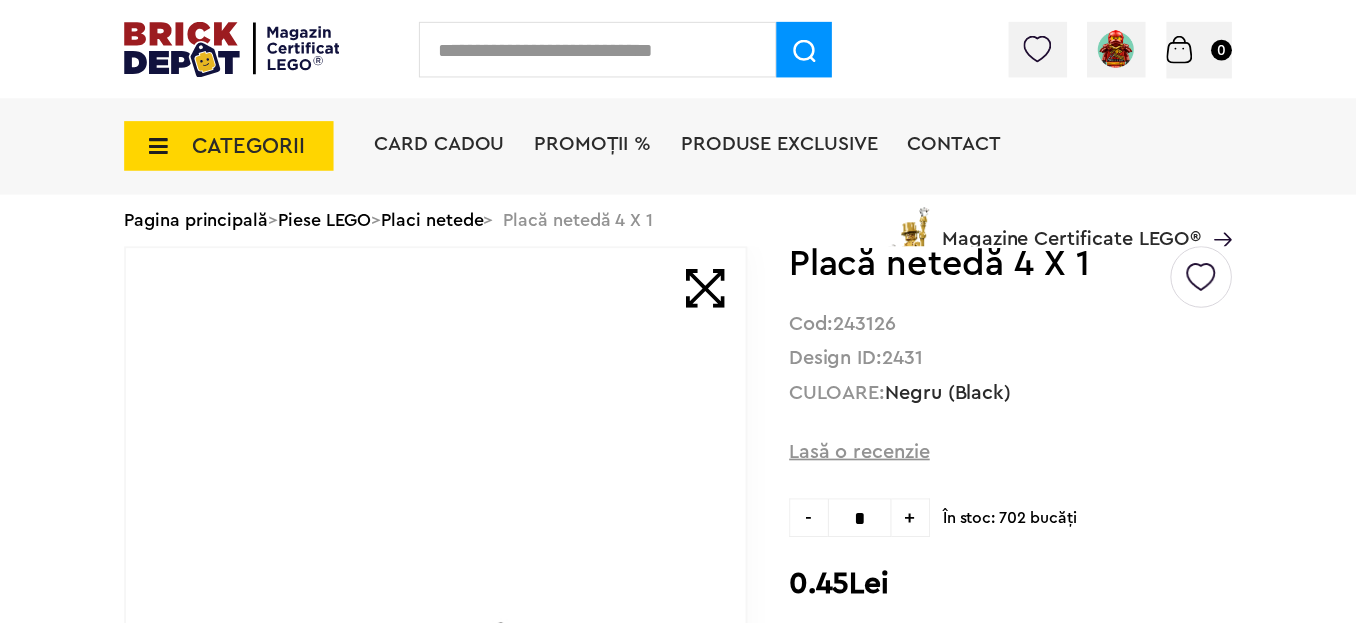 scroll, scrollTop: 0, scrollLeft: 0, axis: both 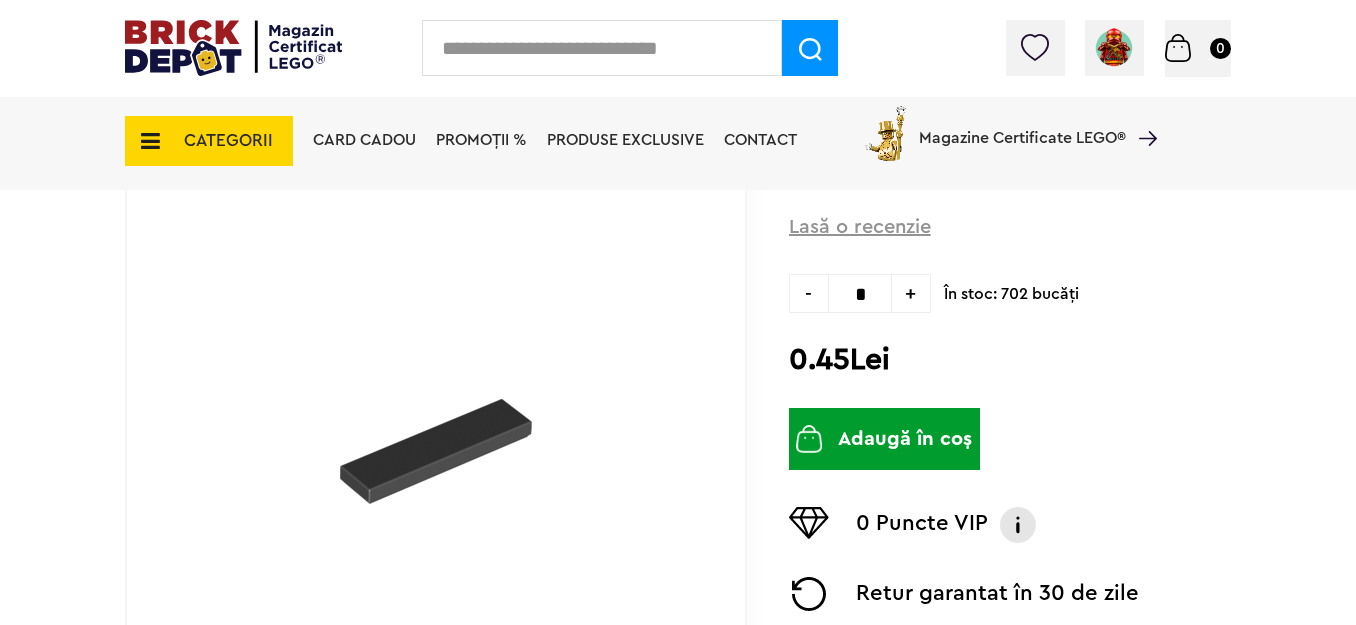 click on "Adaugă în coș" at bounding box center [884, 439] 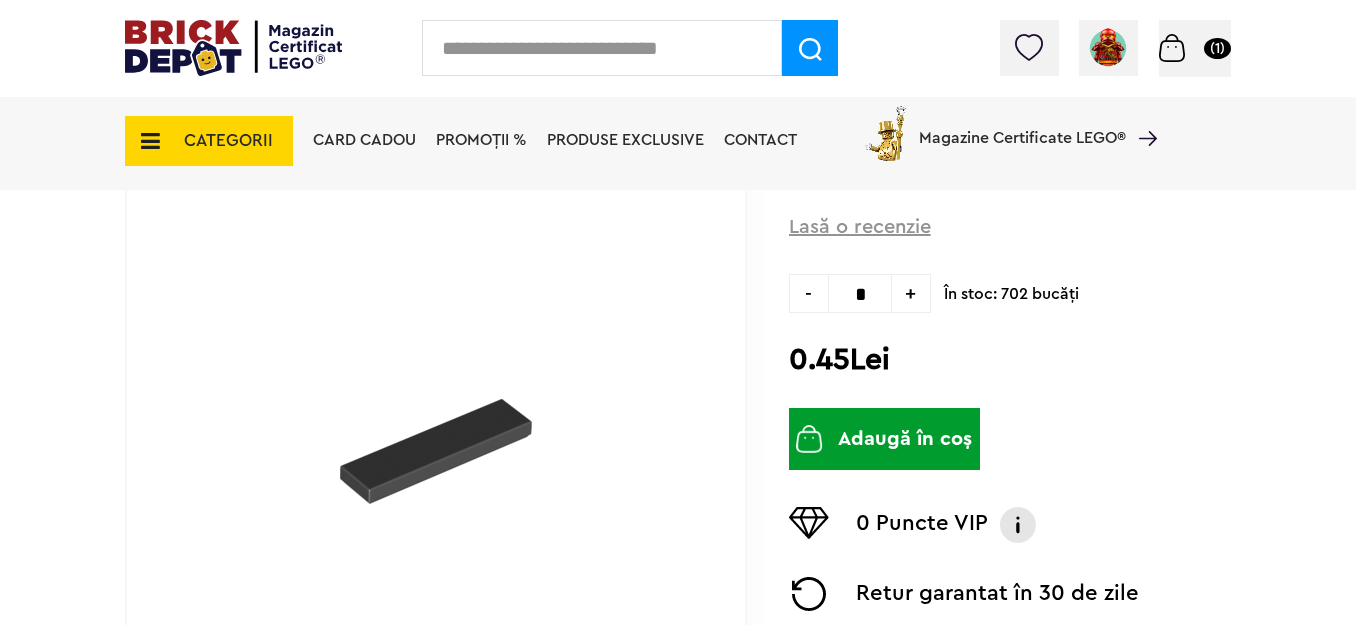 click on "Coș   (1)" at bounding box center [1195, 48] 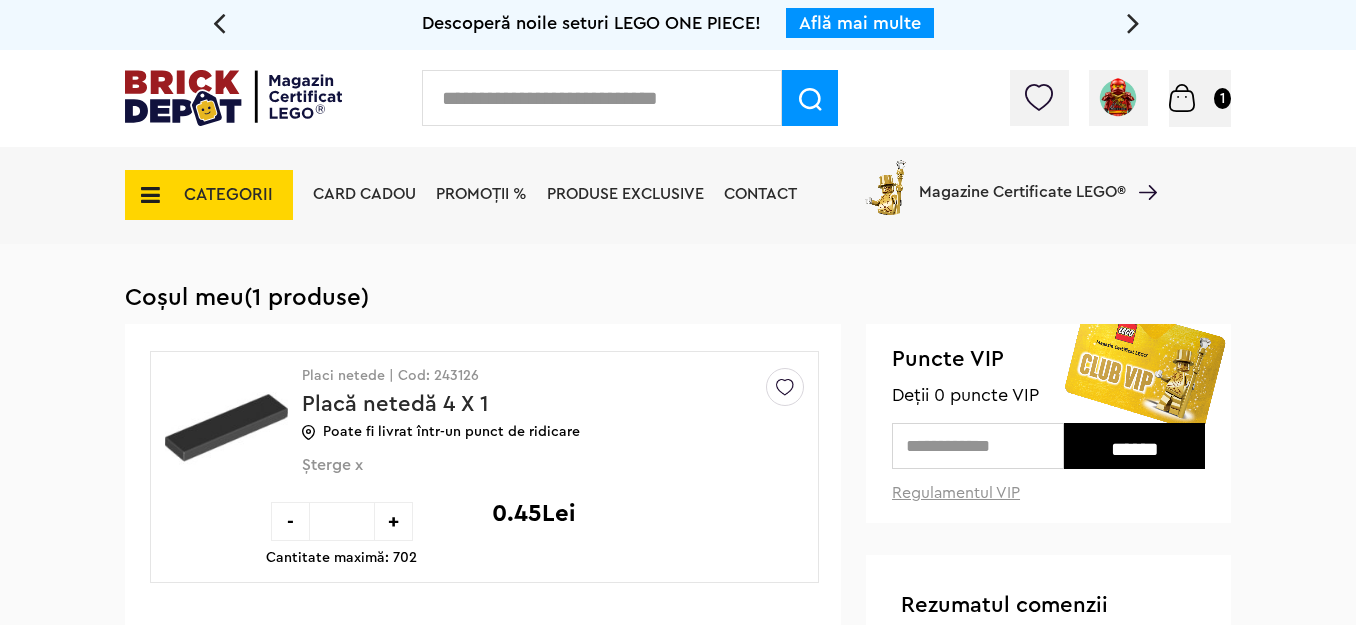 scroll, scrollTop: 0, scrollLeft: 0, axis: both 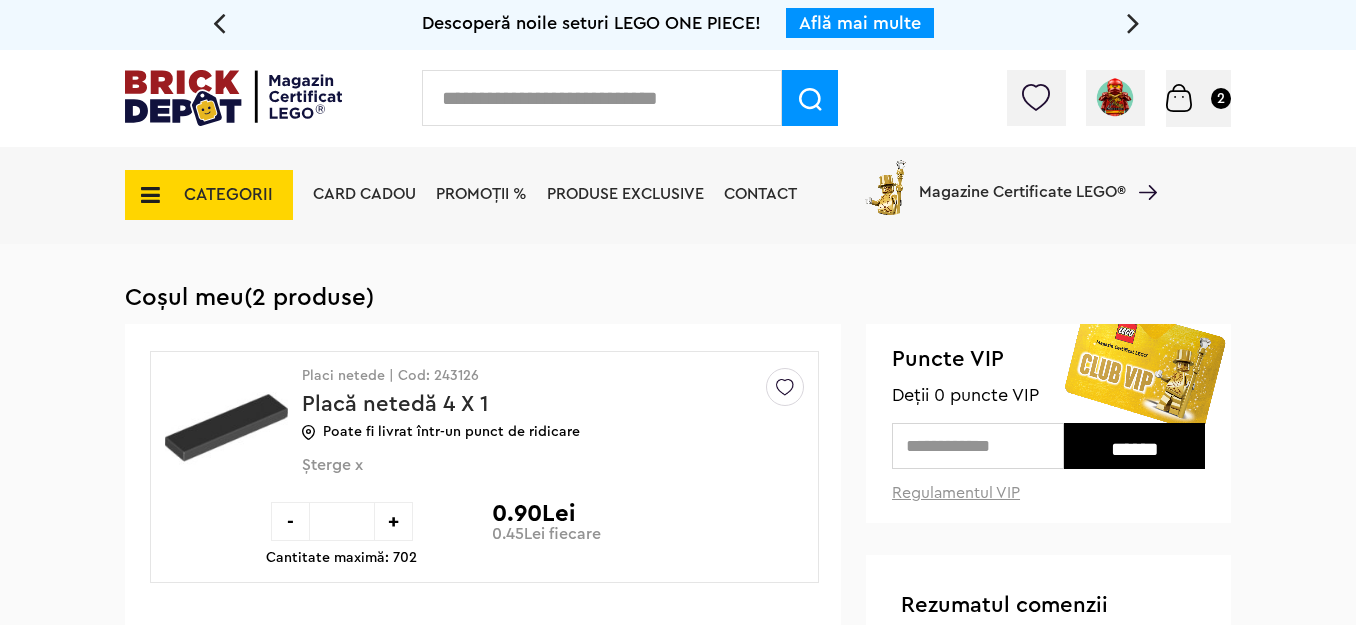click at bounding box center [602, 98] 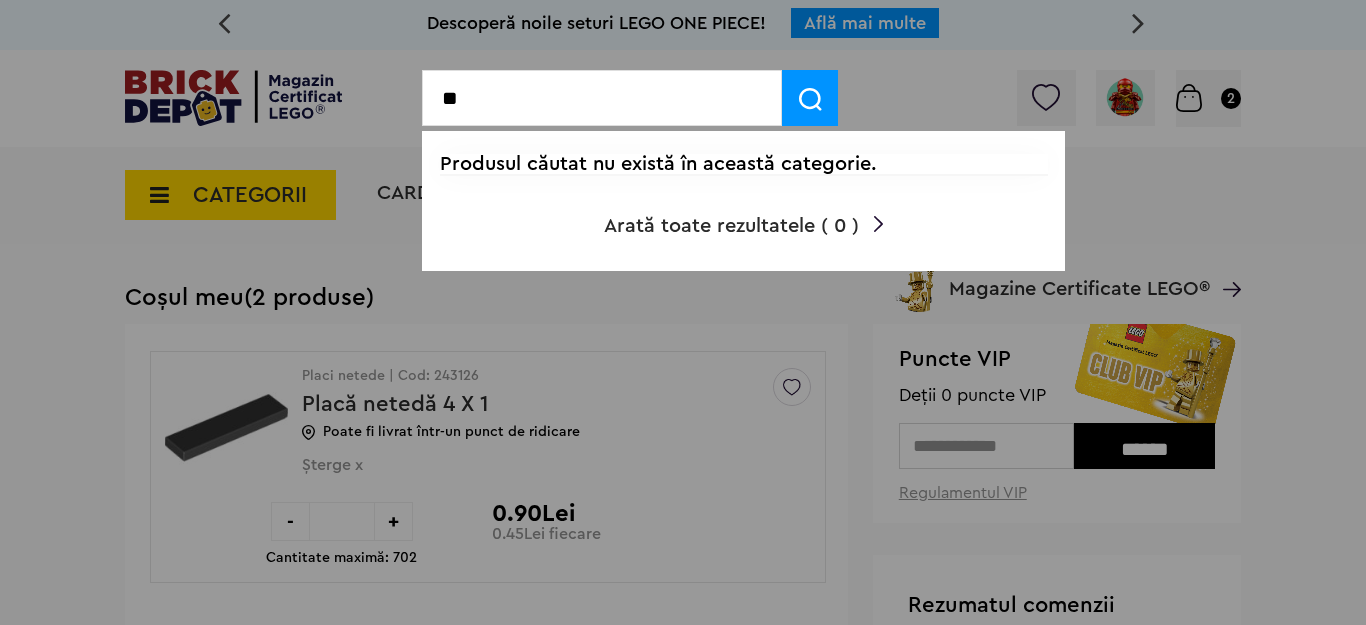 type on "*" 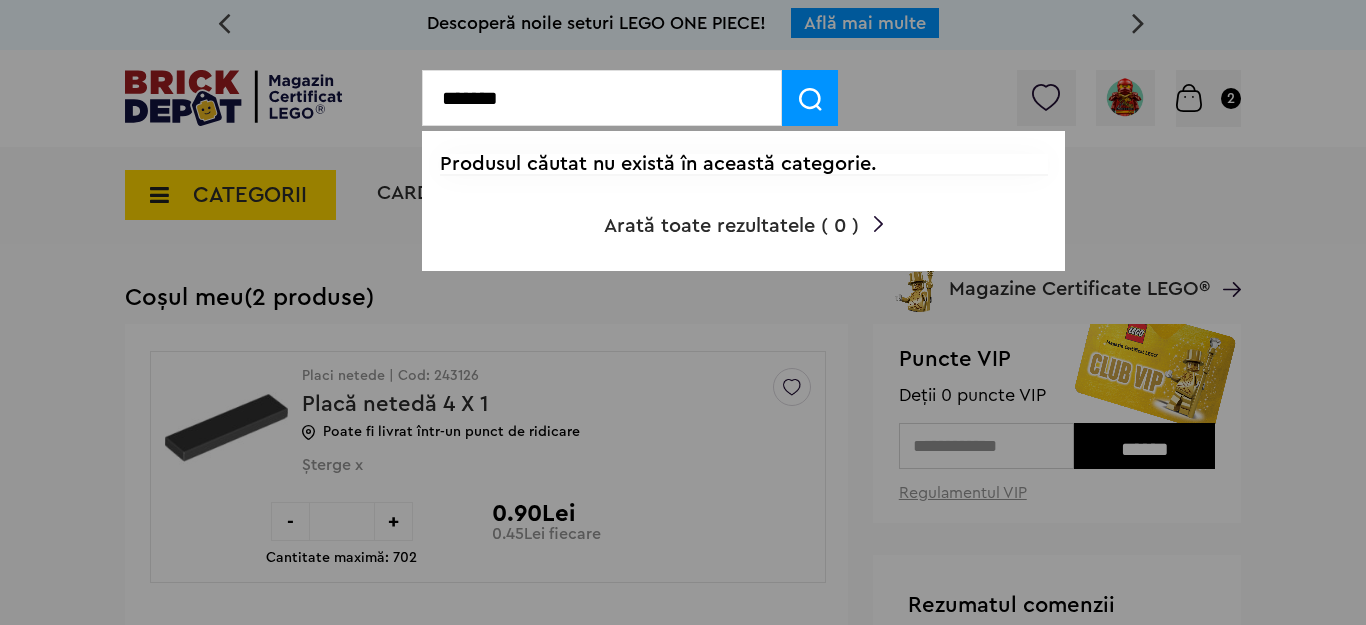 type on "*******" 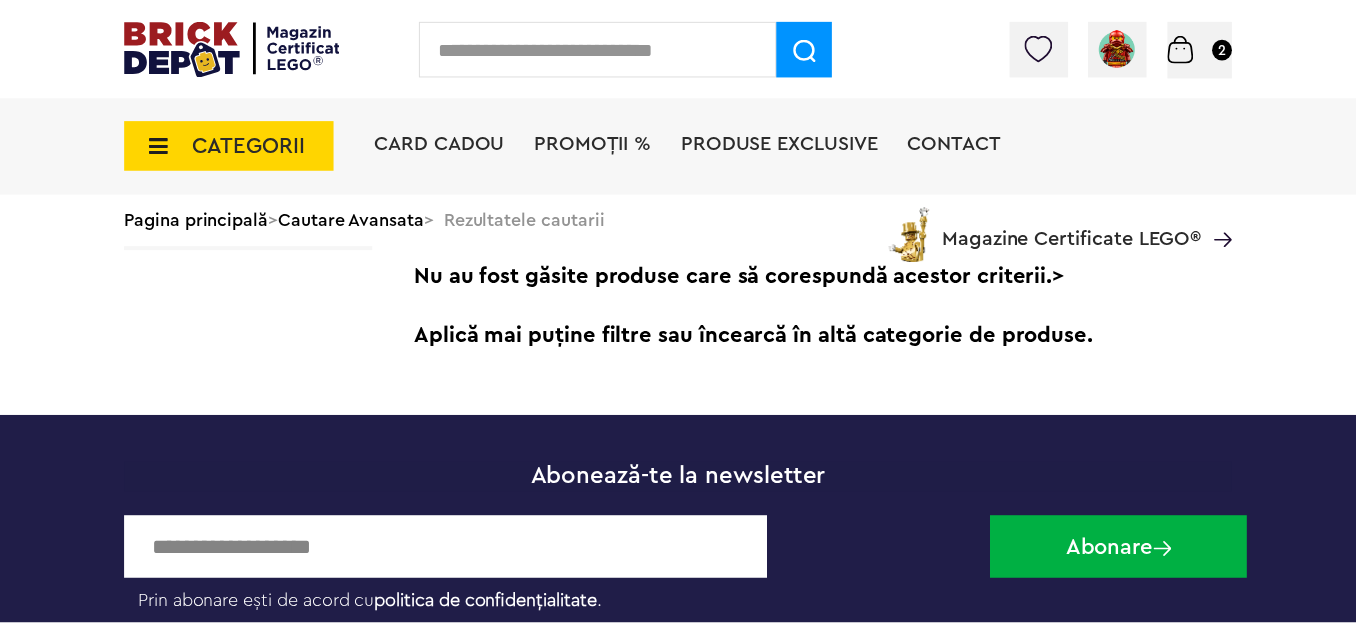 scroll, scrollTop: 0, scrollLeft: 0, axis: both 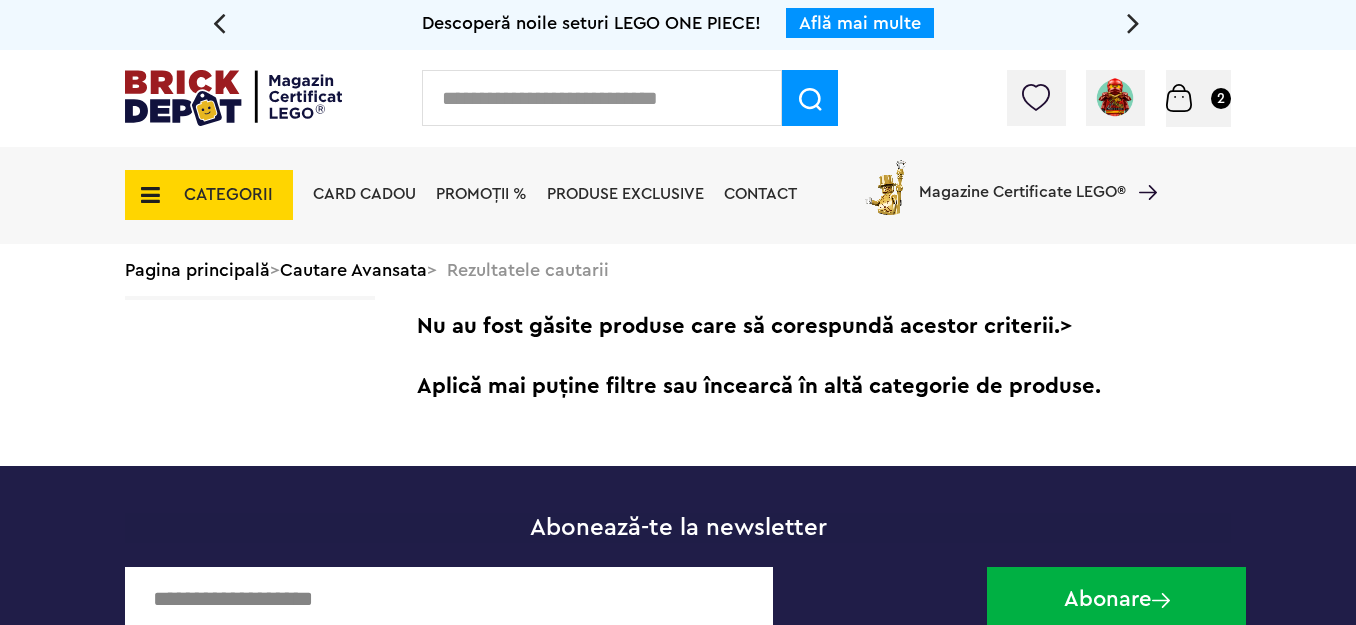 click at bounding box center (602, 98) 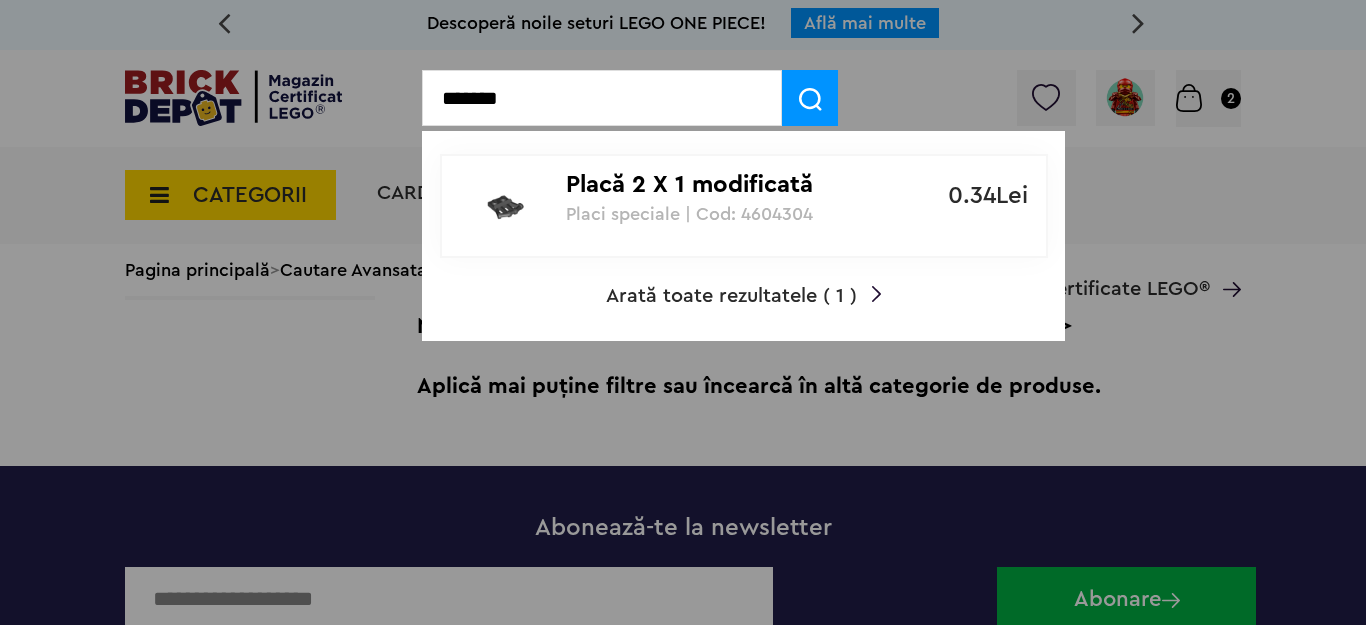 type on "*******" 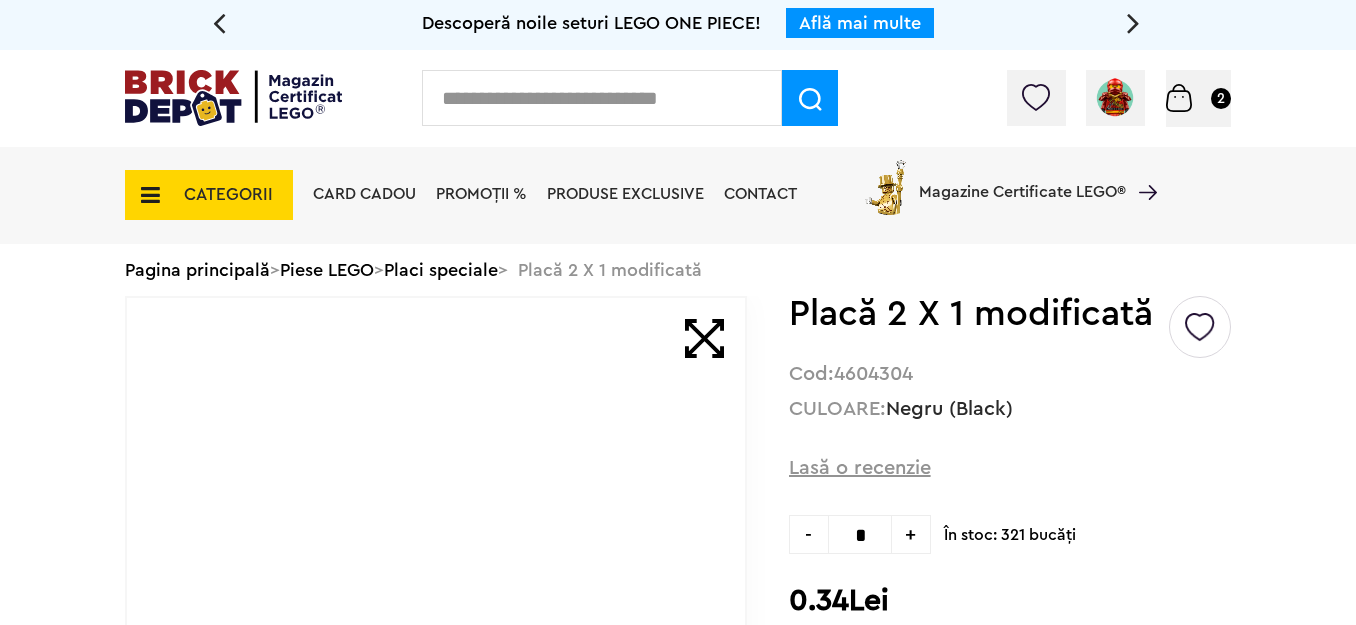 scroll, scrollTop: 0, scrollLeft: 0, axis: both 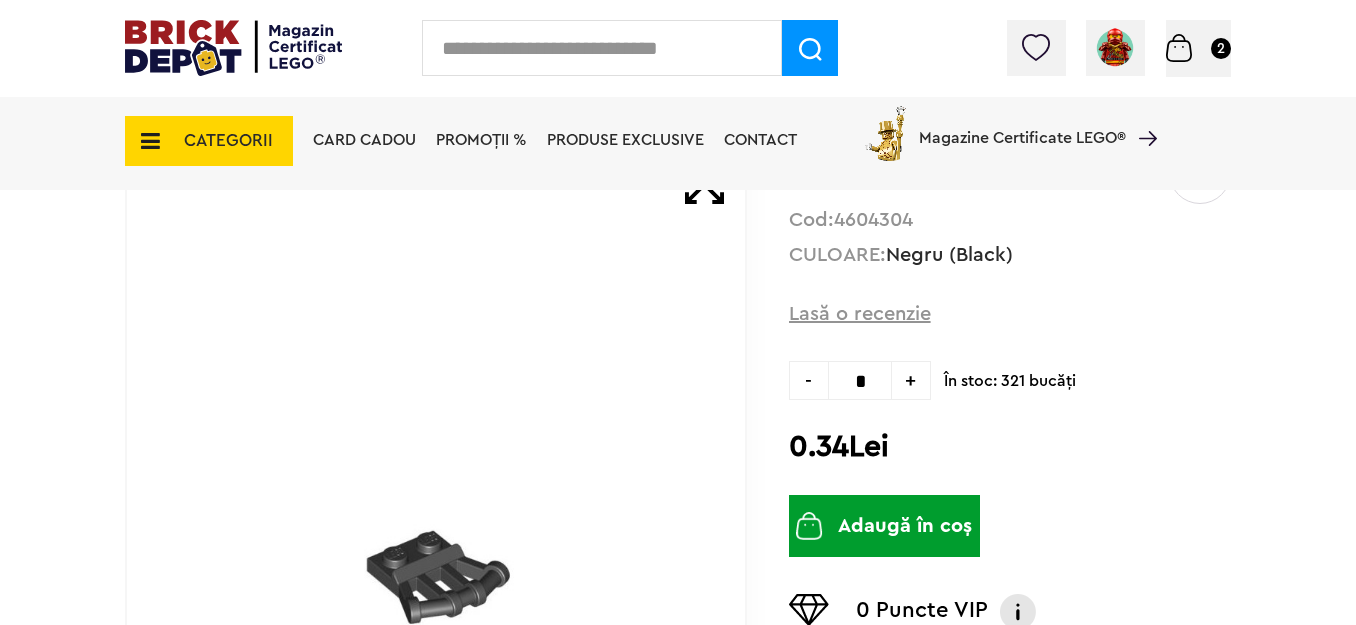 click on "Adaugă în coș" at bounding box center (884, 526) 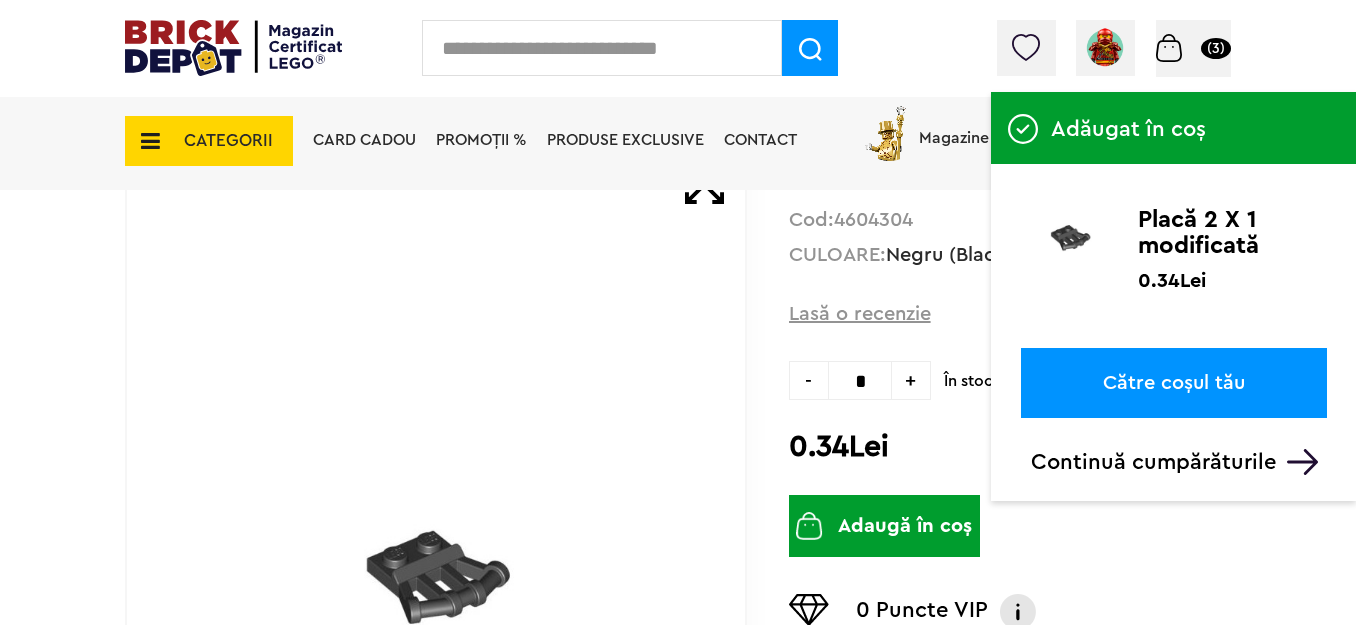 click at bounding box center (602, 48) 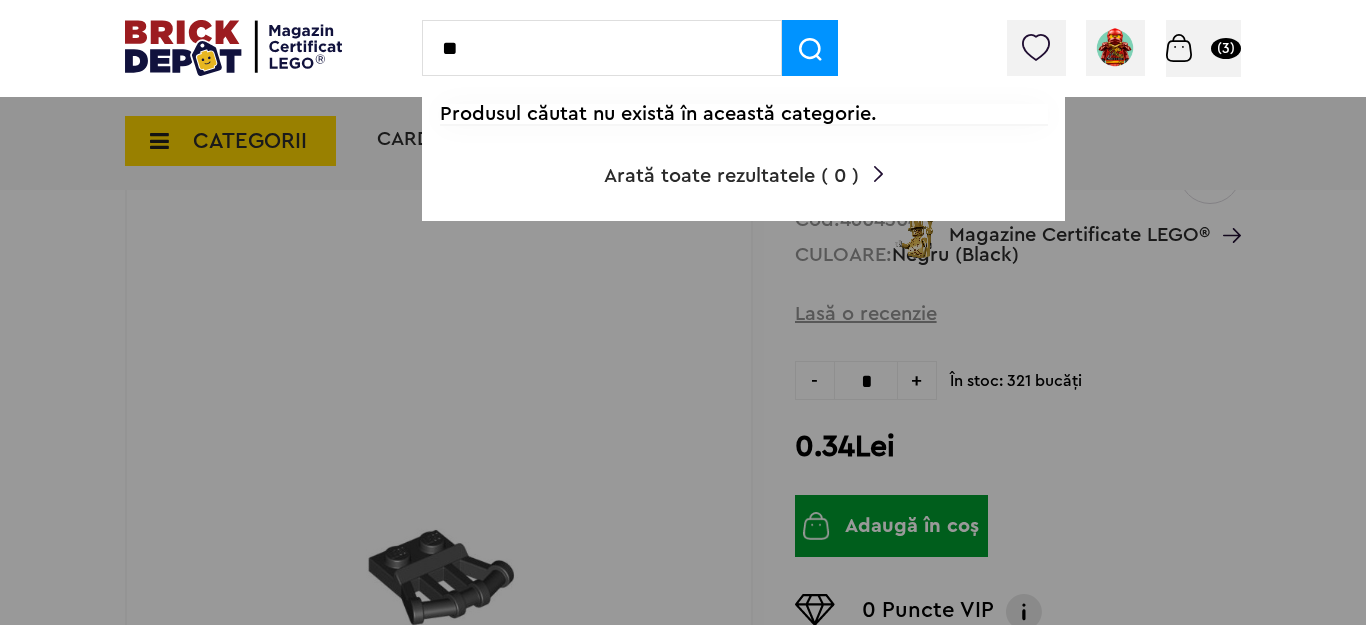 type on "*" 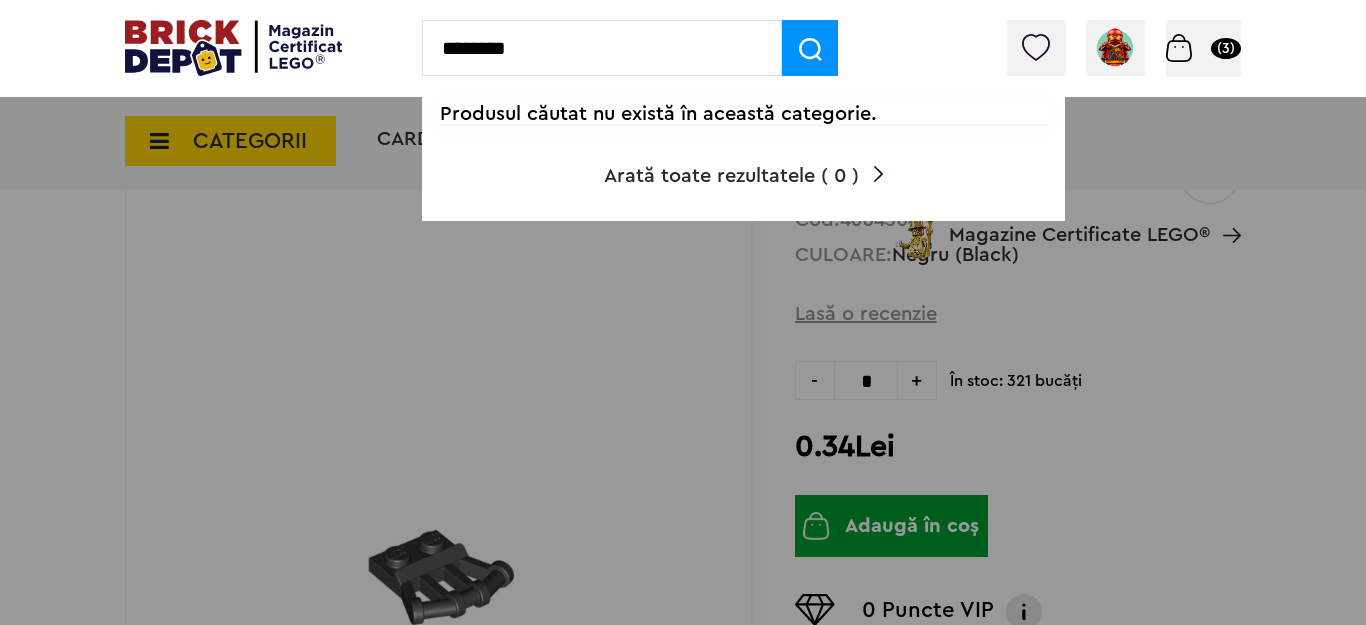 click on "********" at bounding box center (602, 48) 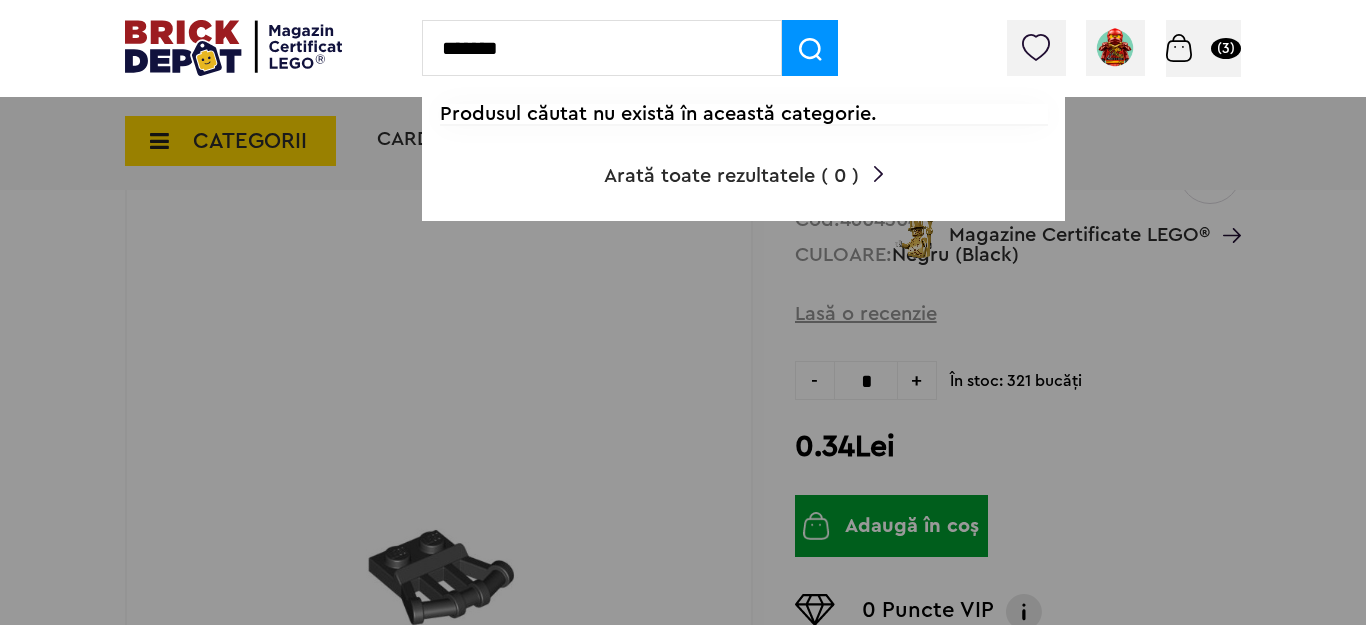 type on "*******" 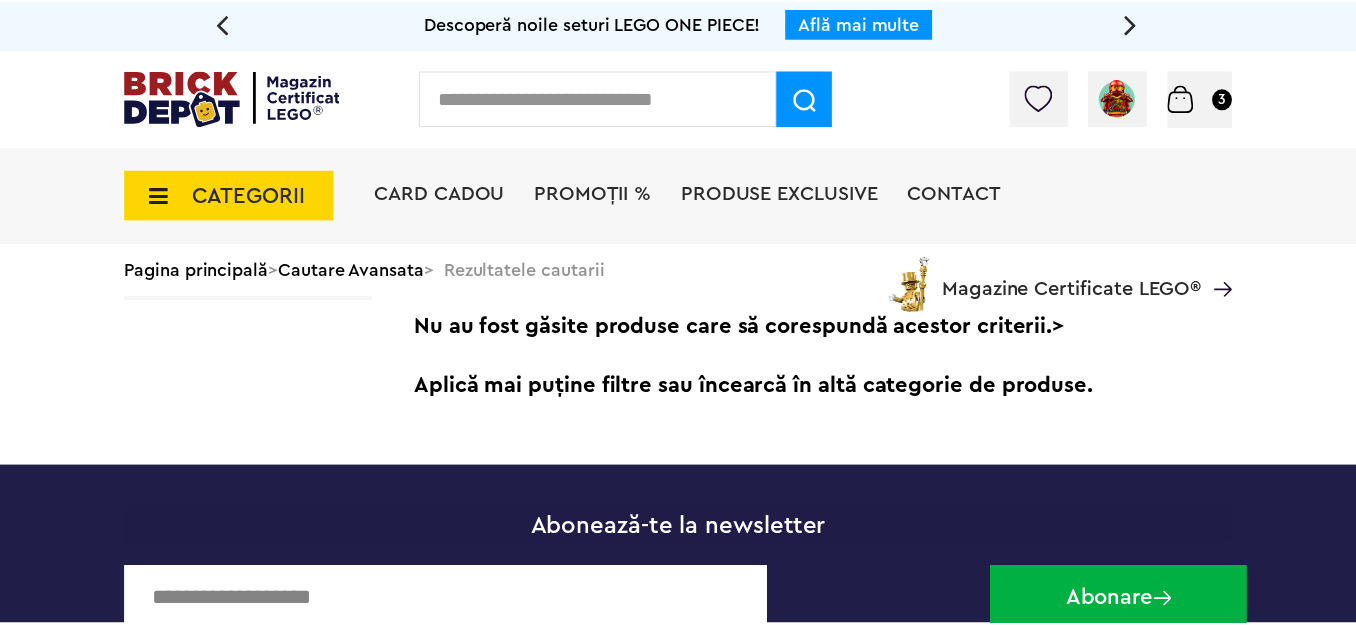 scroll, scrollTop: 0, scrollLeft: 0, axis: both 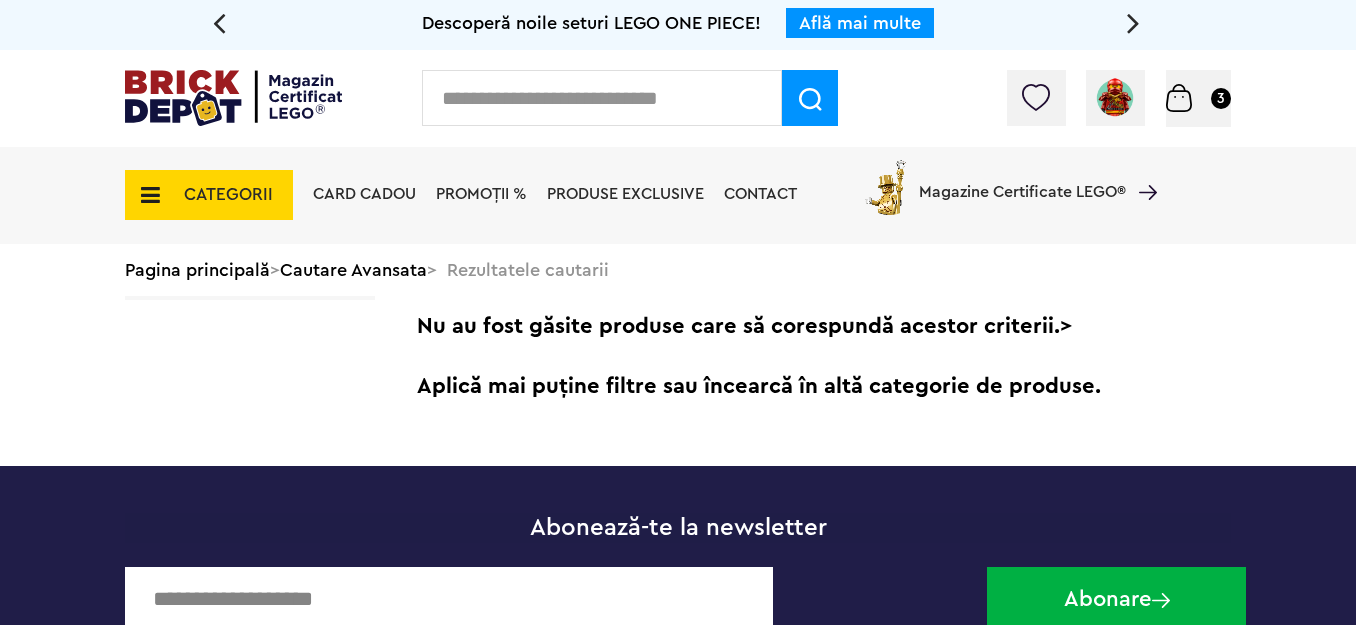 click on "CATEGORII" at bounding box center (209, 195) 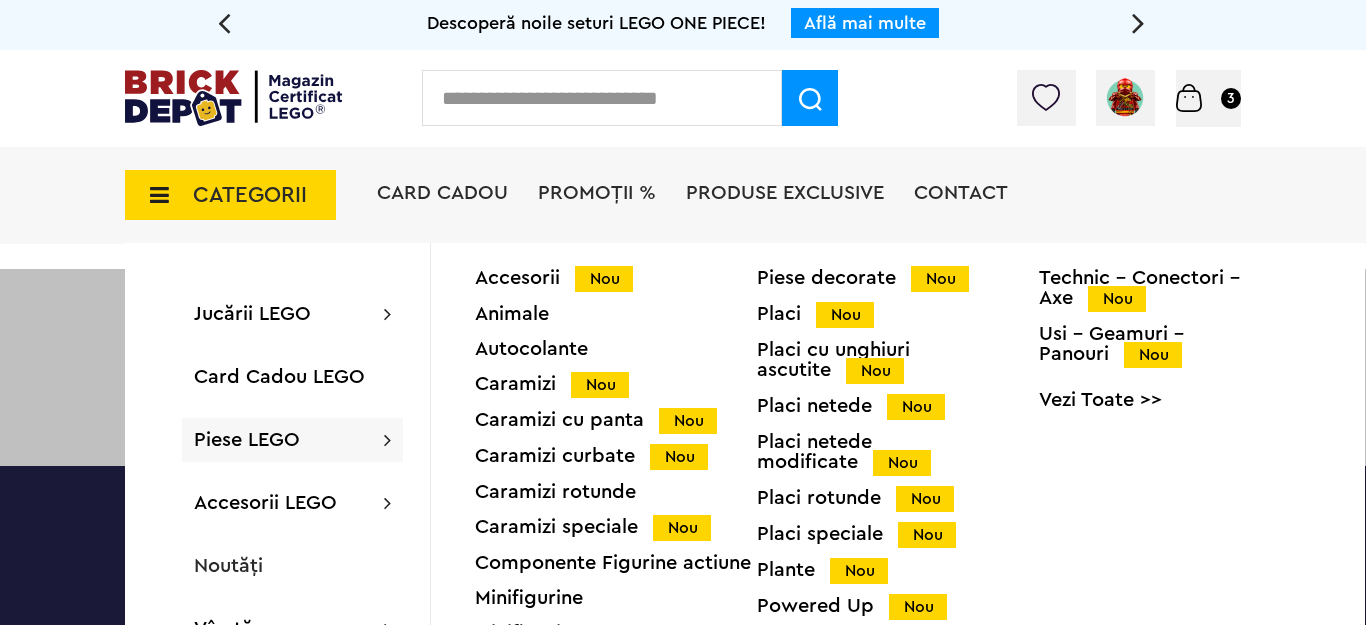 click on "Piese LEGO" at bounding box center (247, 440) 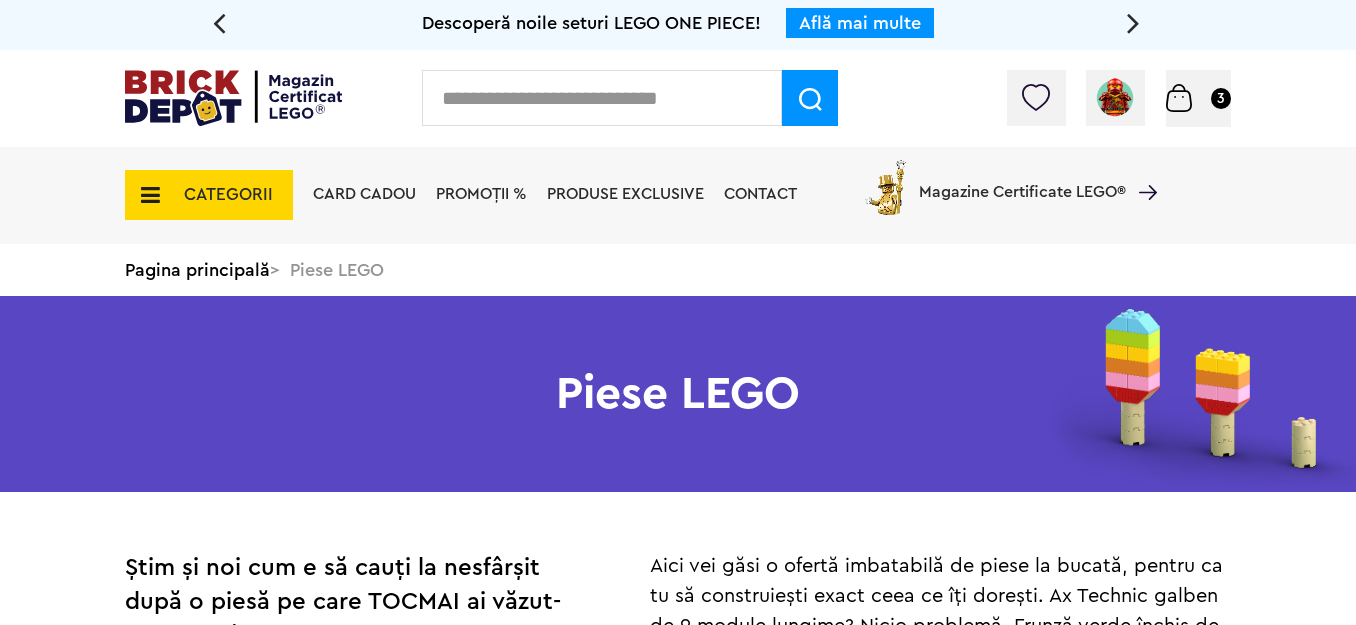 scroll, scrollTop: 0, scrollLeft: 0, axis: both 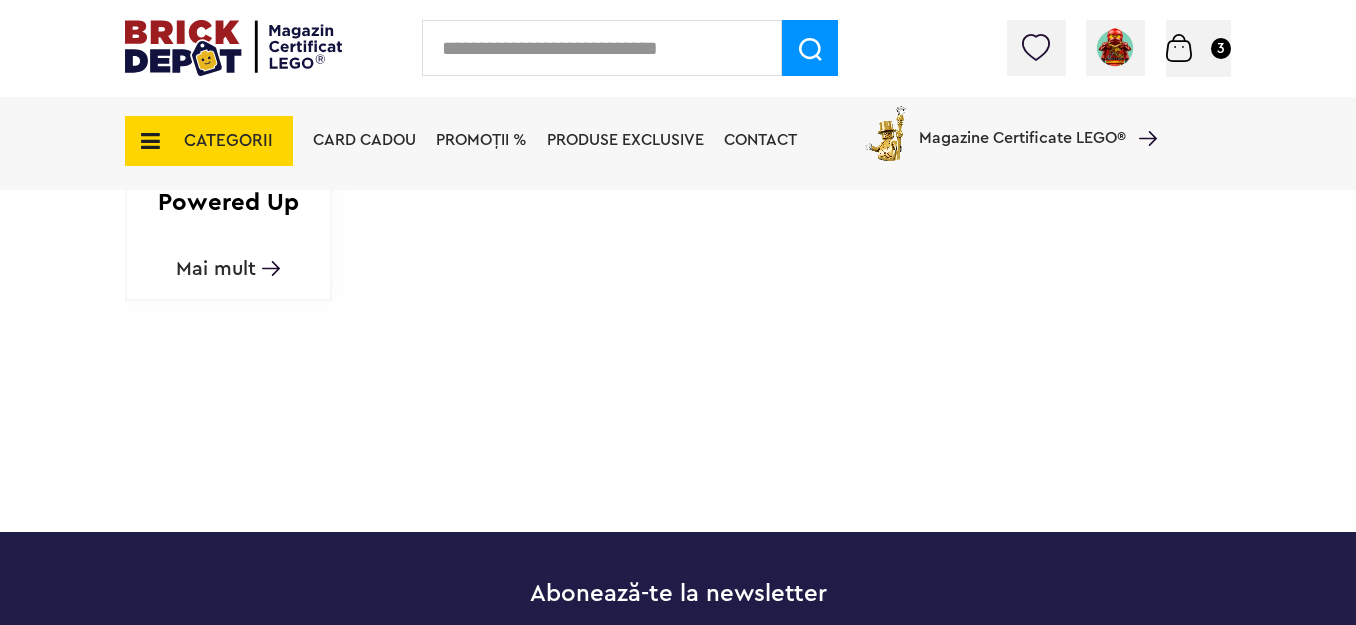 click on "Mai mult" at bounding box center (216, 269) 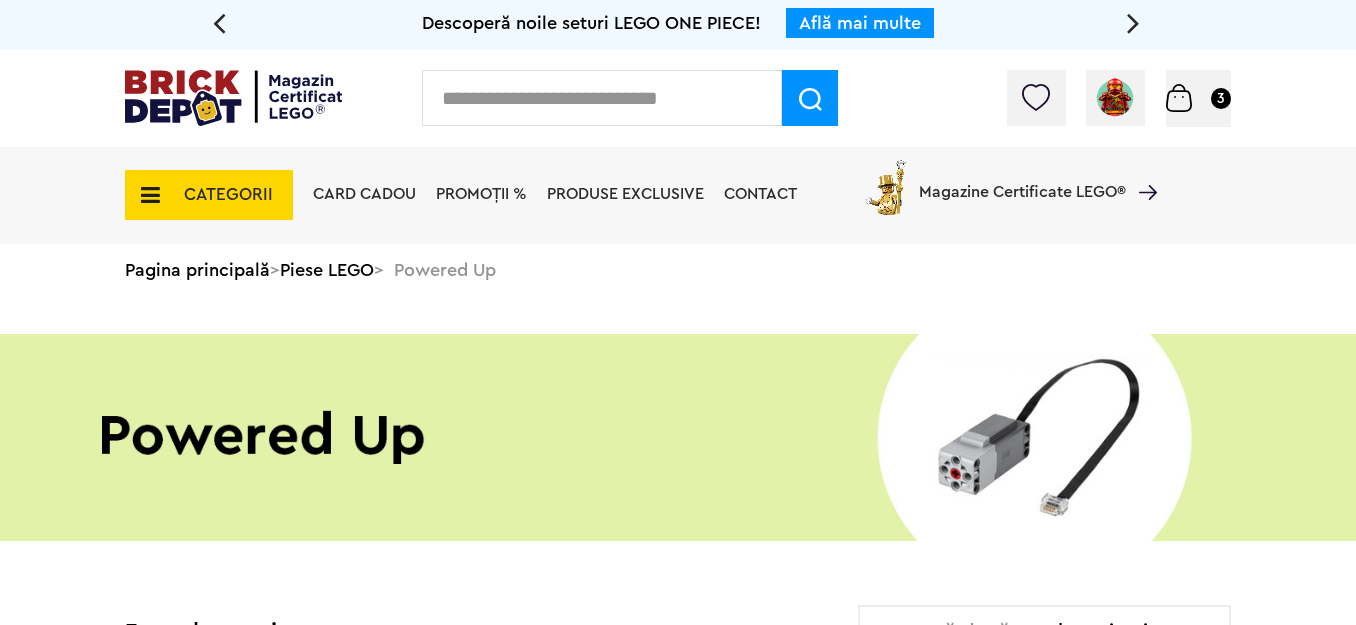 scroll, scrollTop: 40, scrollLeft: 0, axis: vertical 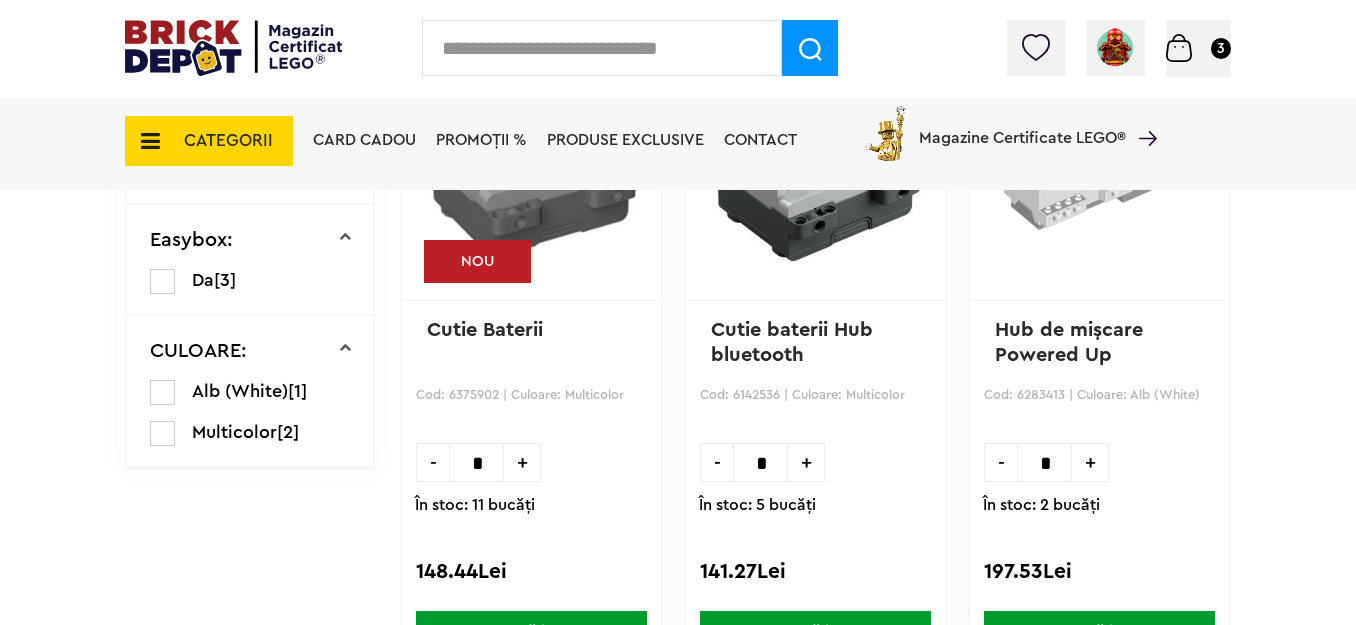 click at bounding box center [602, 48] 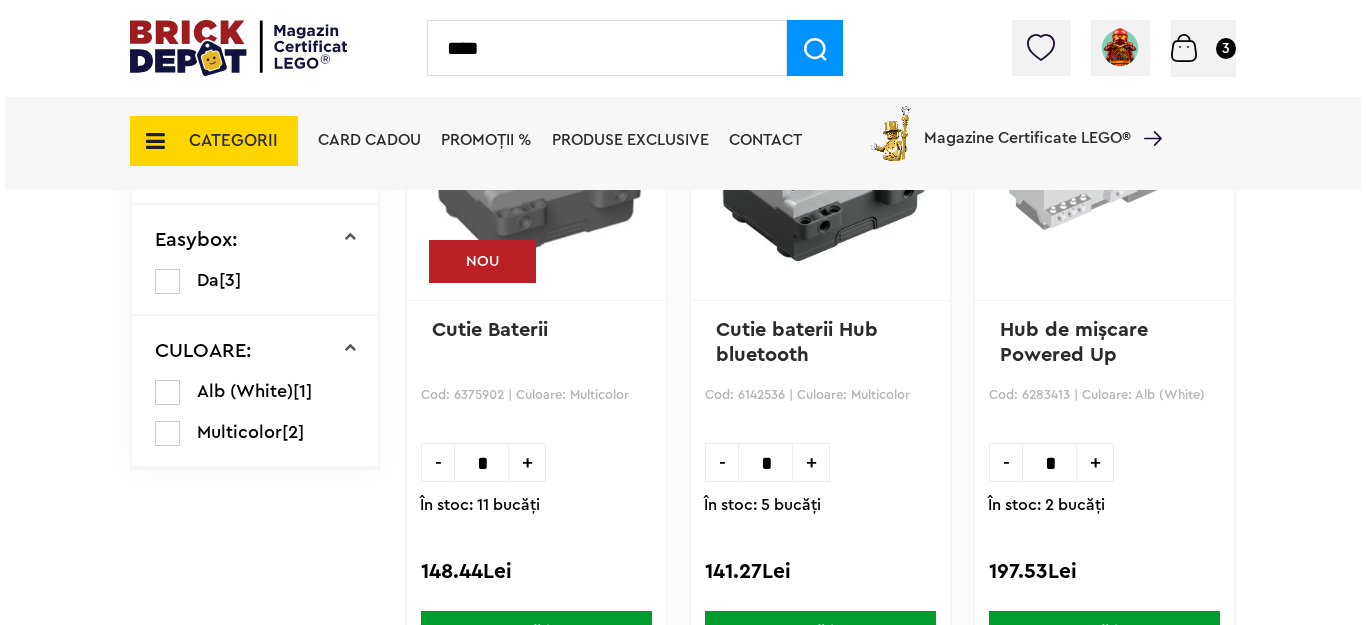 scroll, scrollTop: 682, scrollLeft: 0, axis: vertical 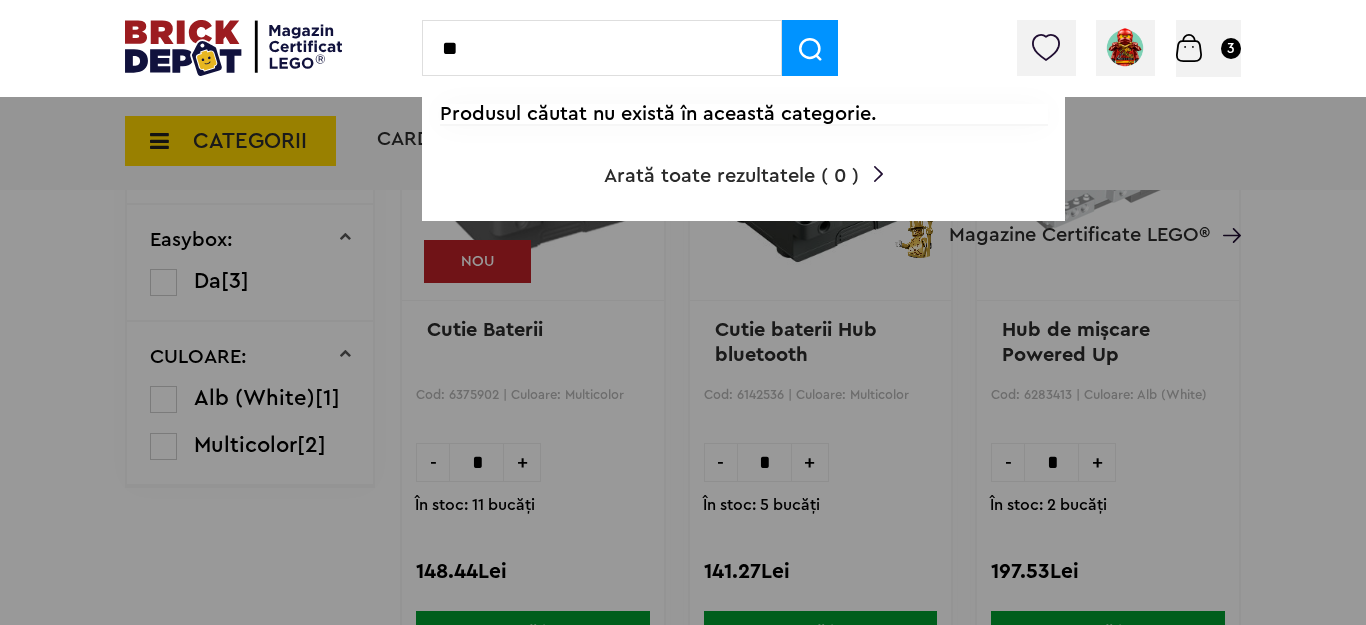 type on "*" 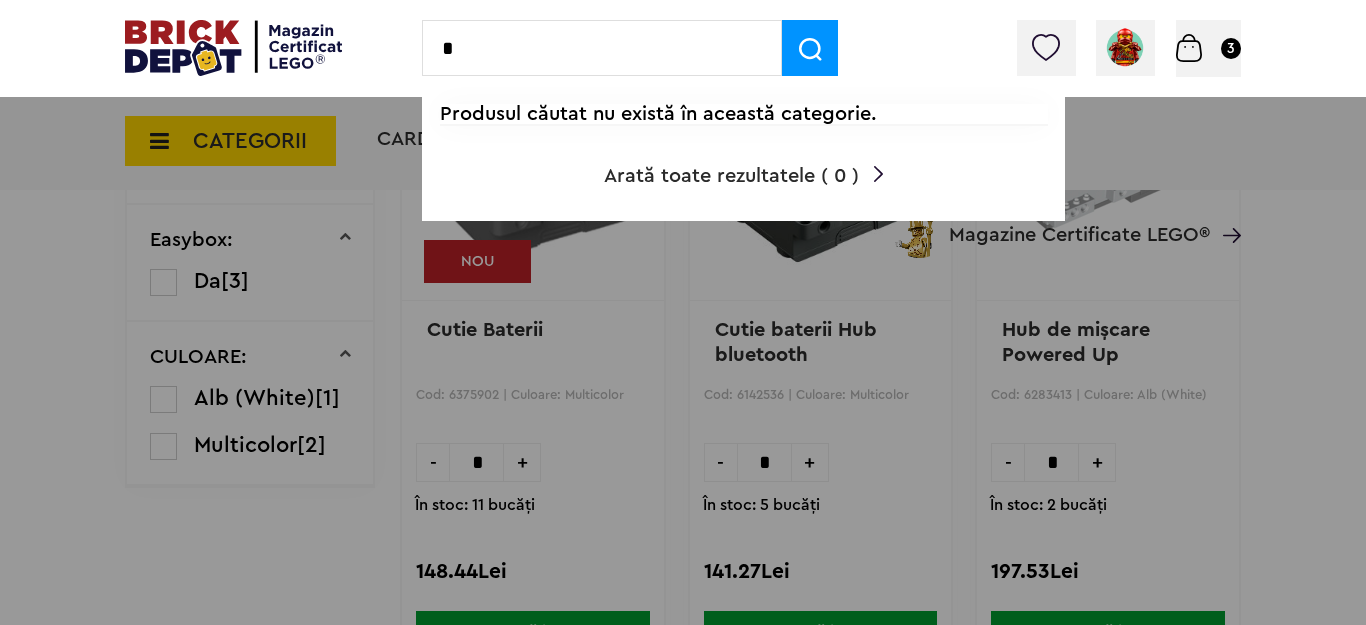 type 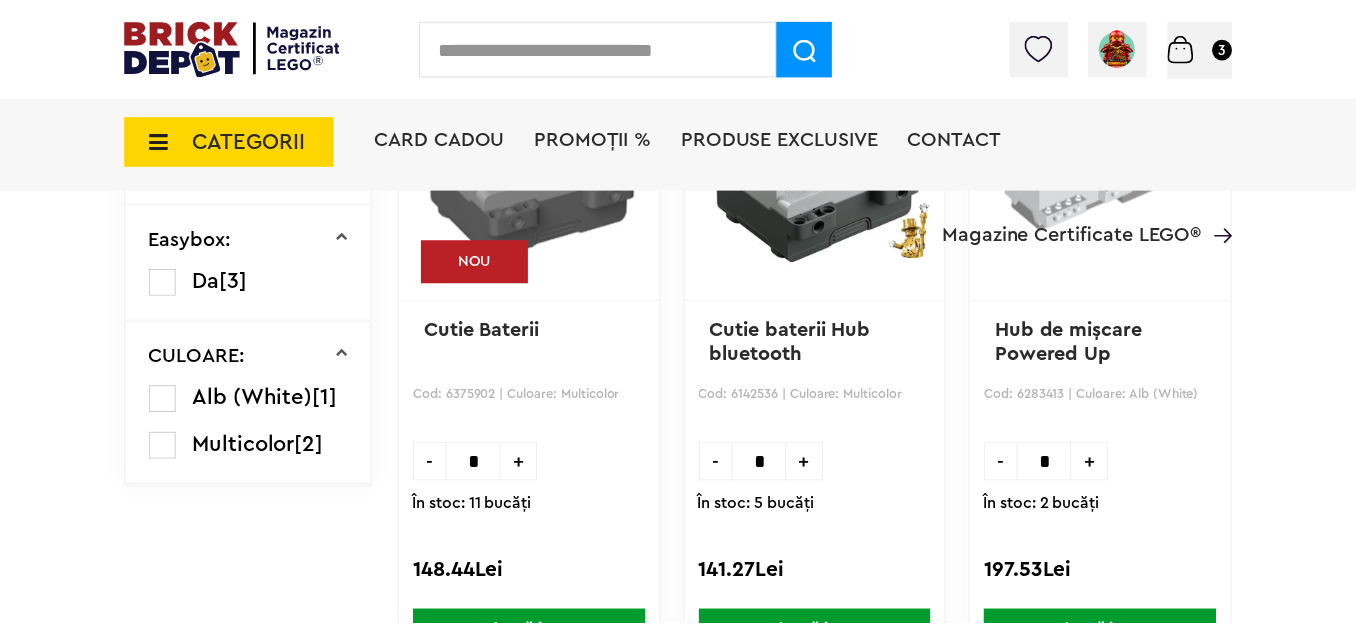 scroll, scrollTop: 680, scrollLeft: 0, axis: vertical 